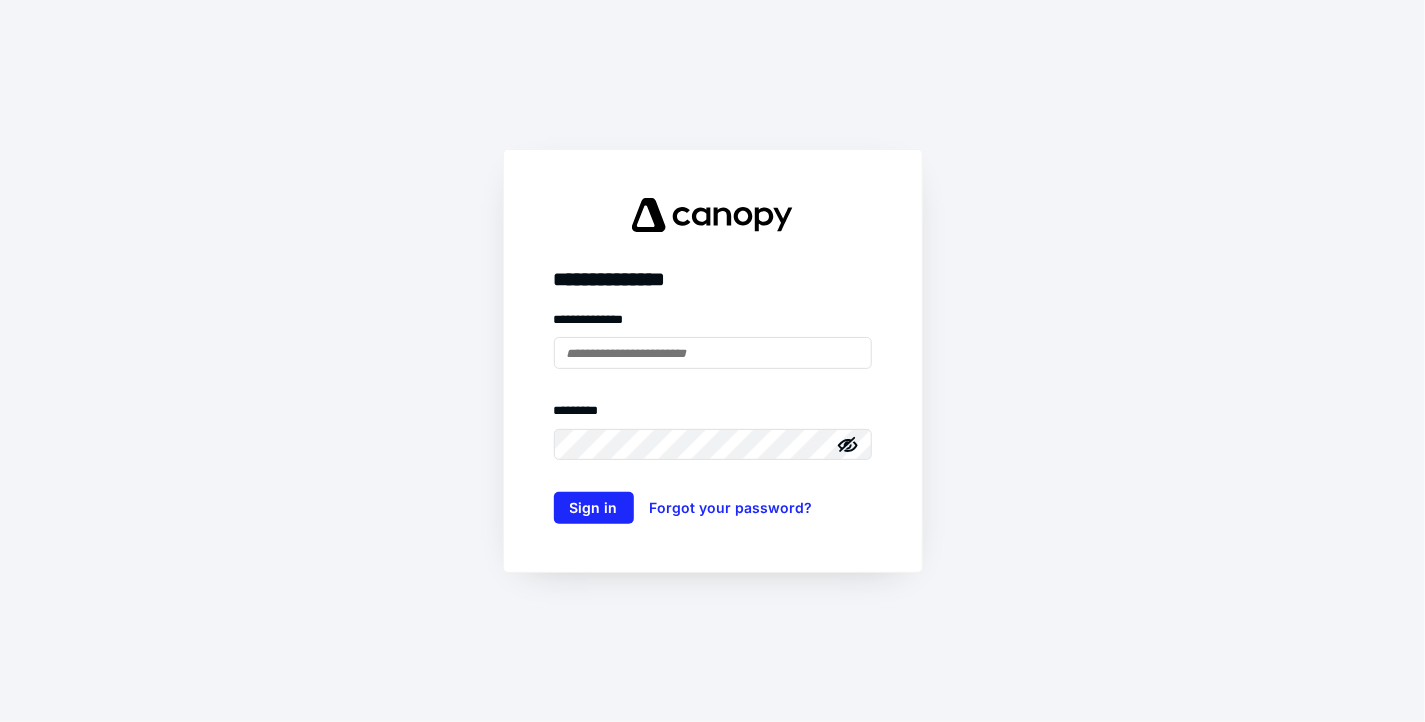 scroll, scrollTop: 0, scrollLeft: 0, axis: both 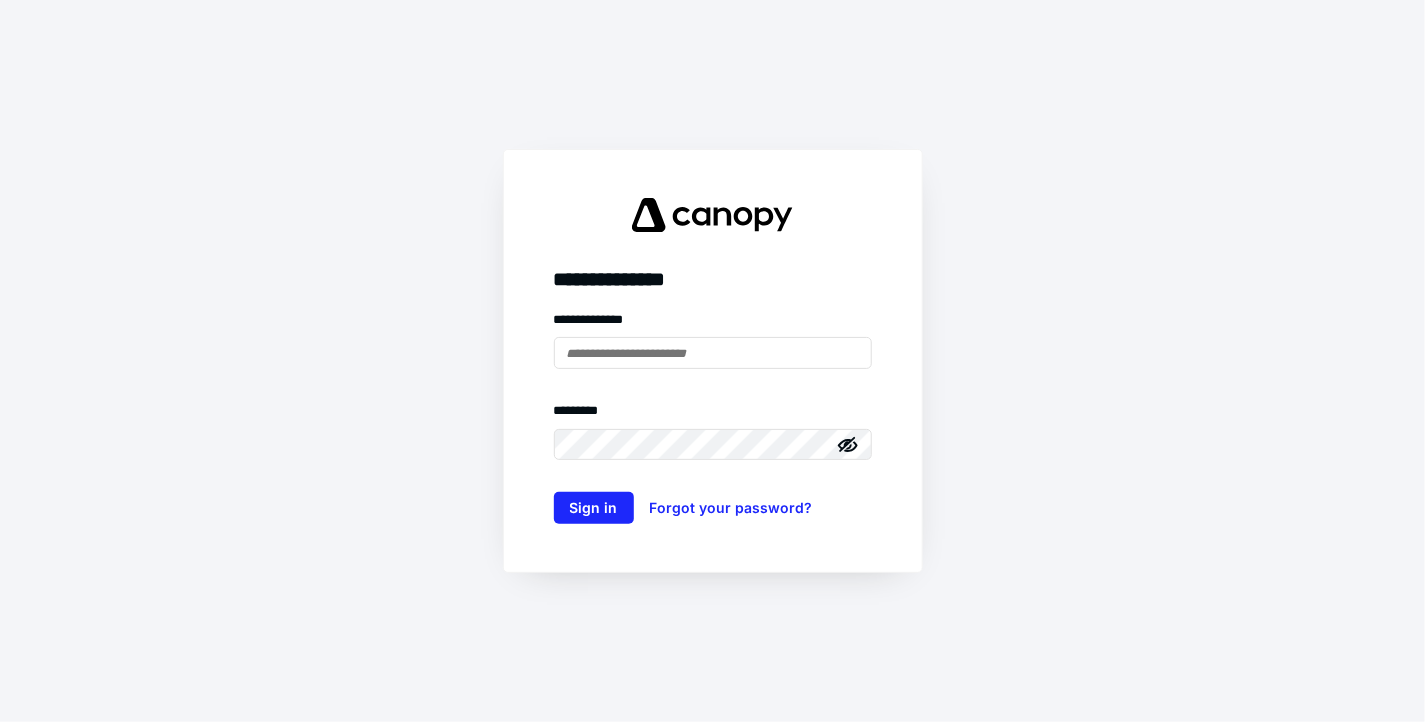 type on "**********" 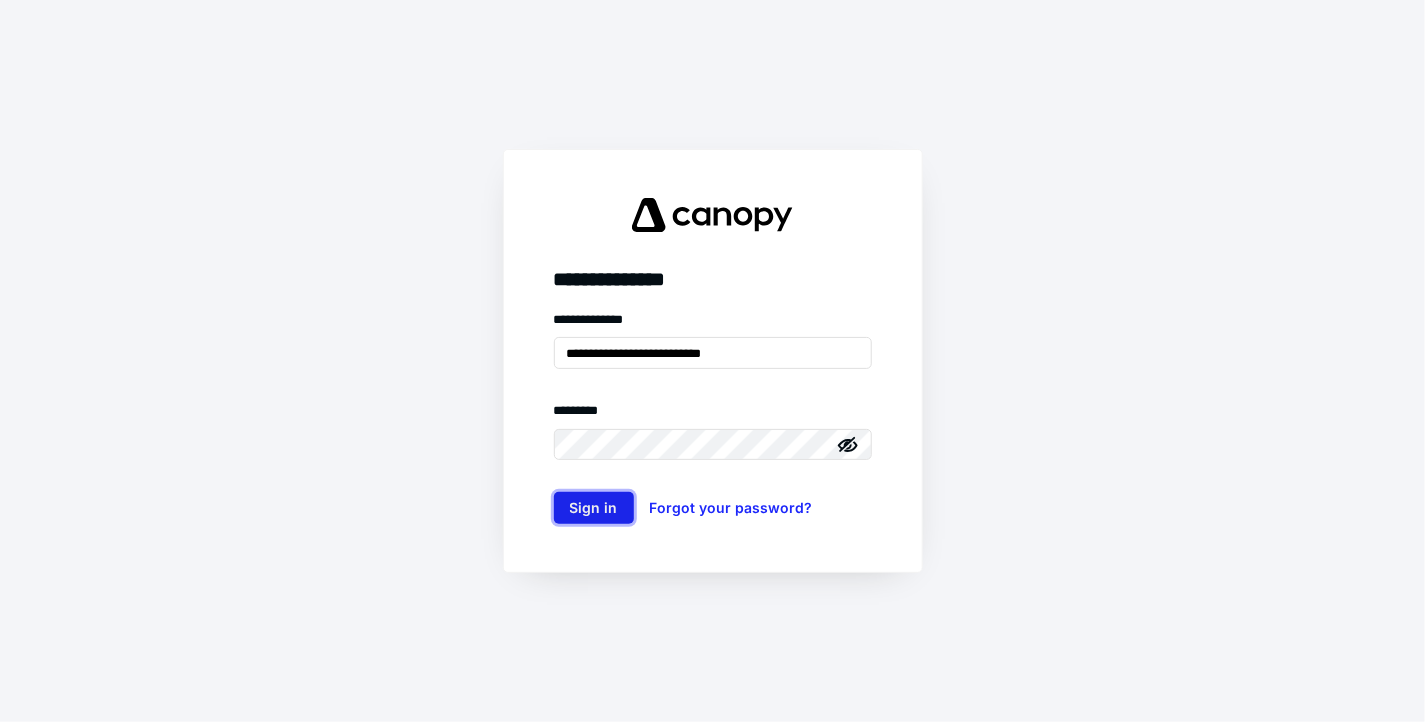 click on "Sign in" at bounding box center (594, 508) 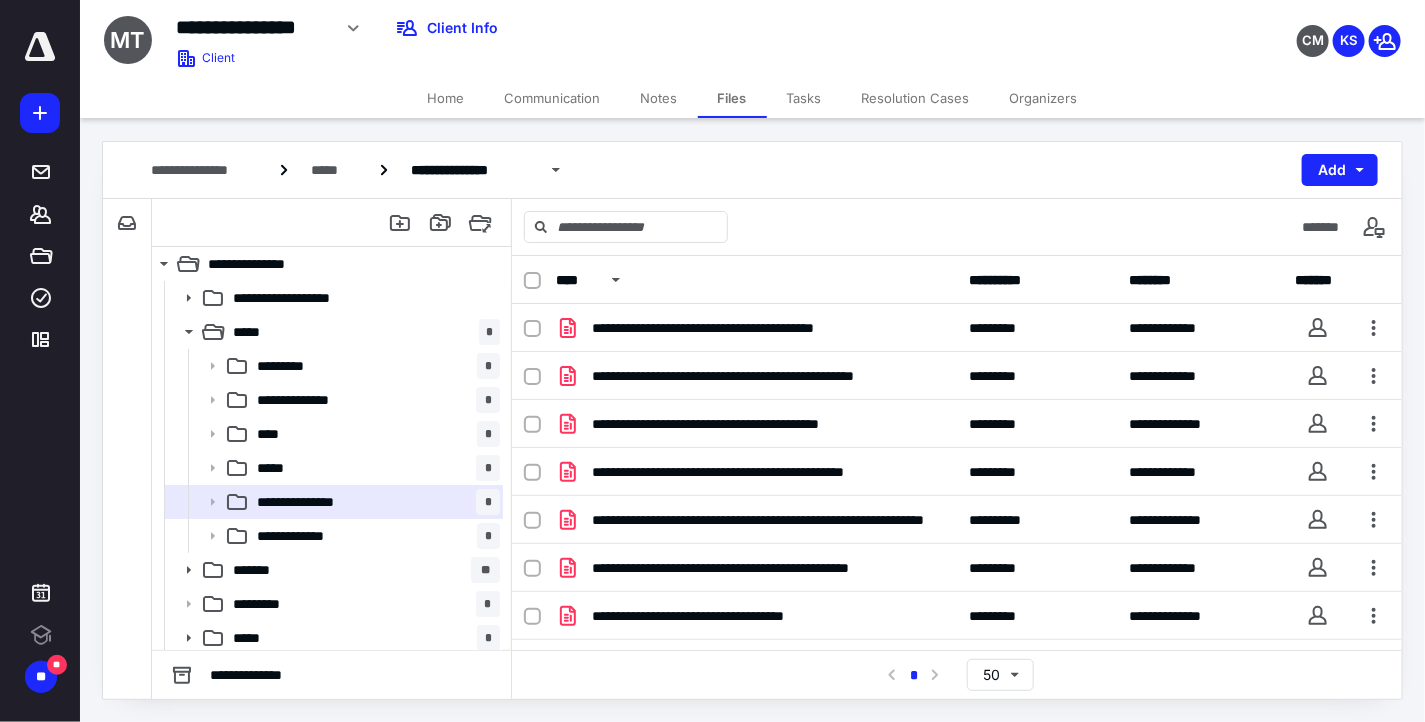 scroll, scrollTop: 0, scrollLeft: 0, axis: both 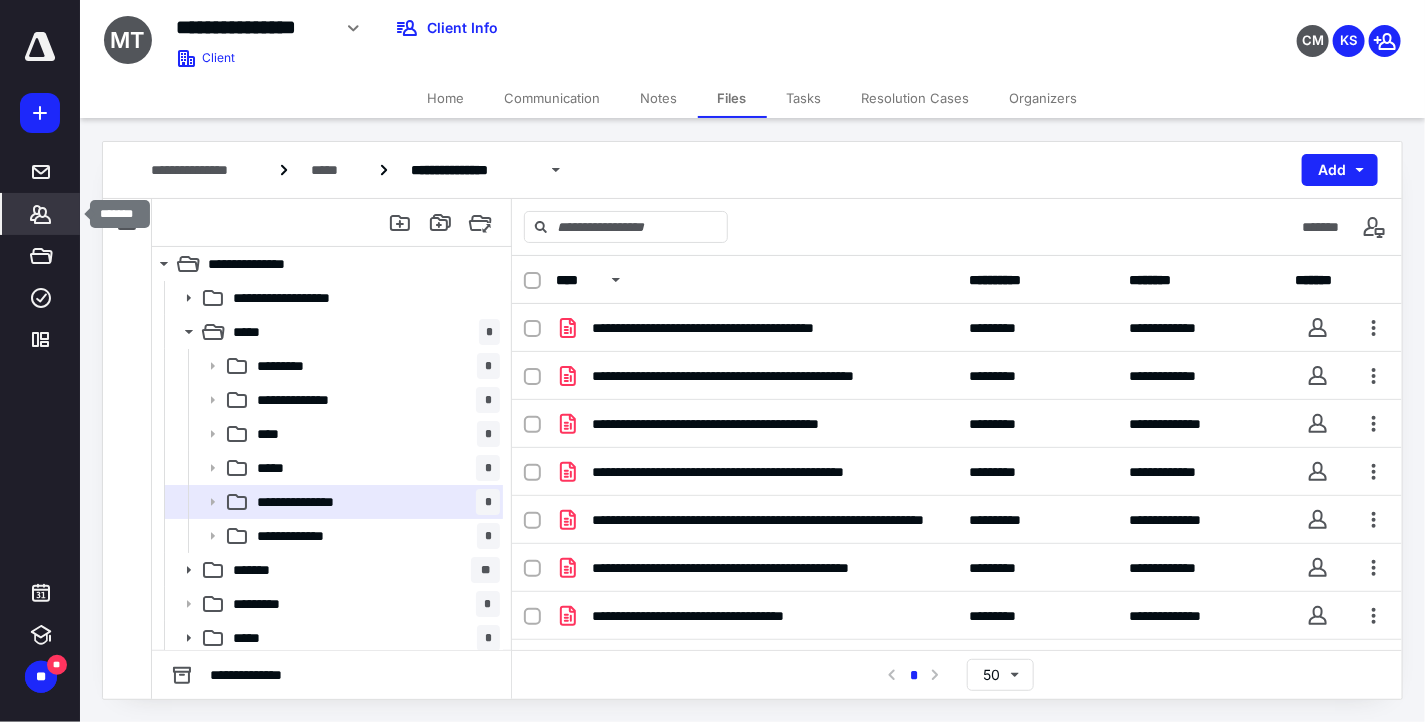 click 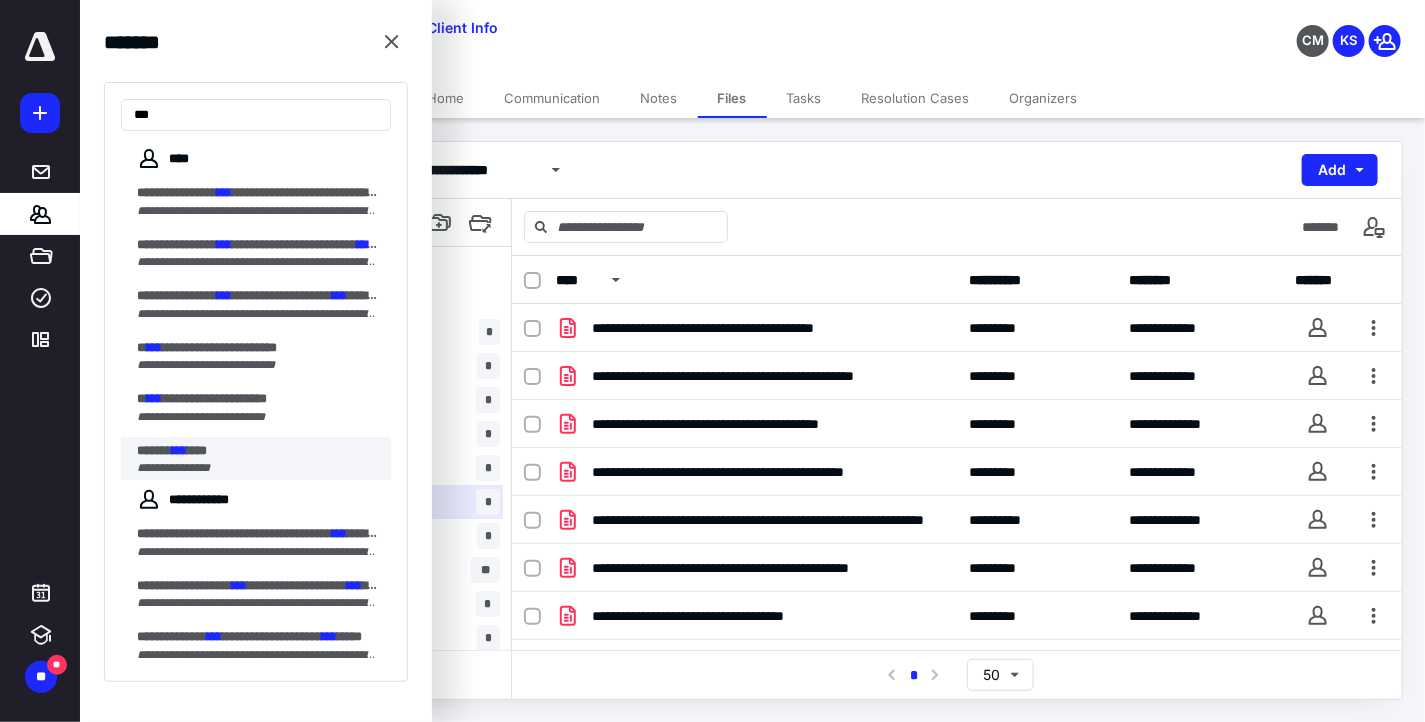 type on "***" 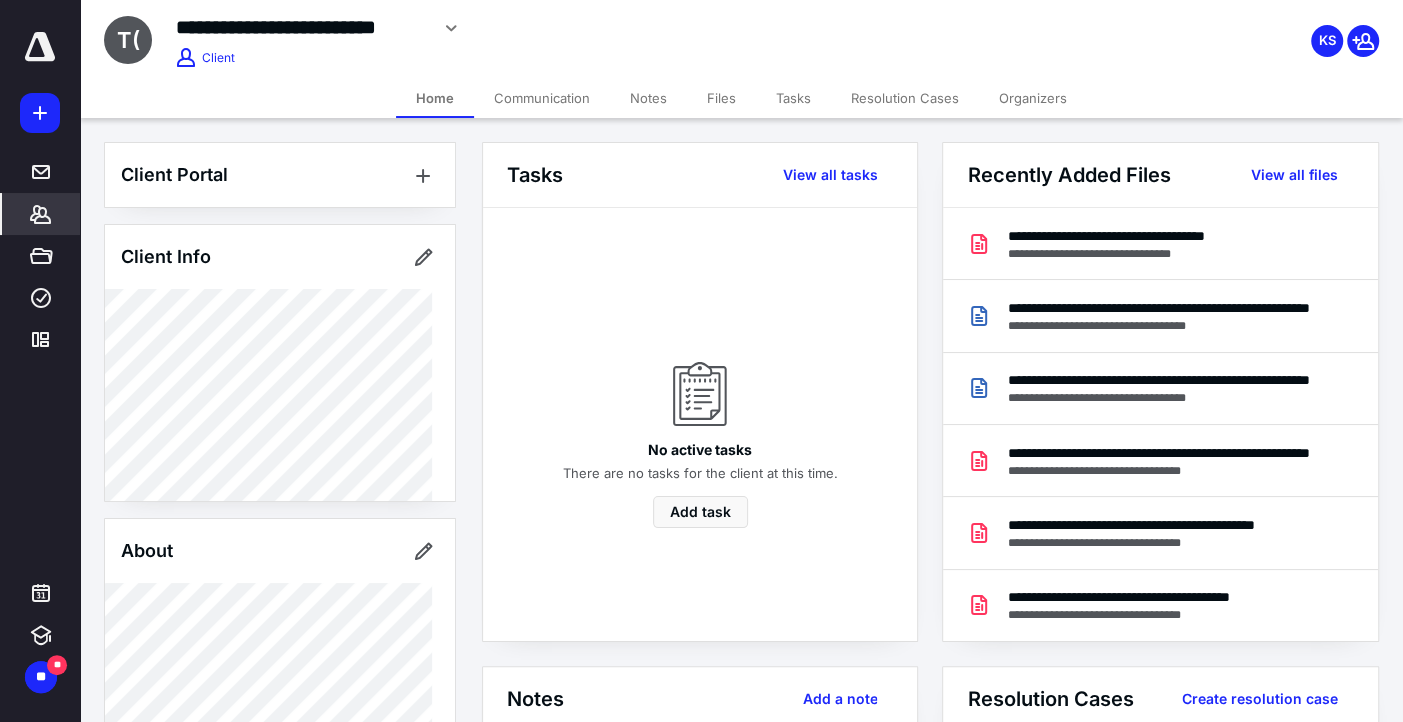 click on "Files" at bounding box center (721, 98) 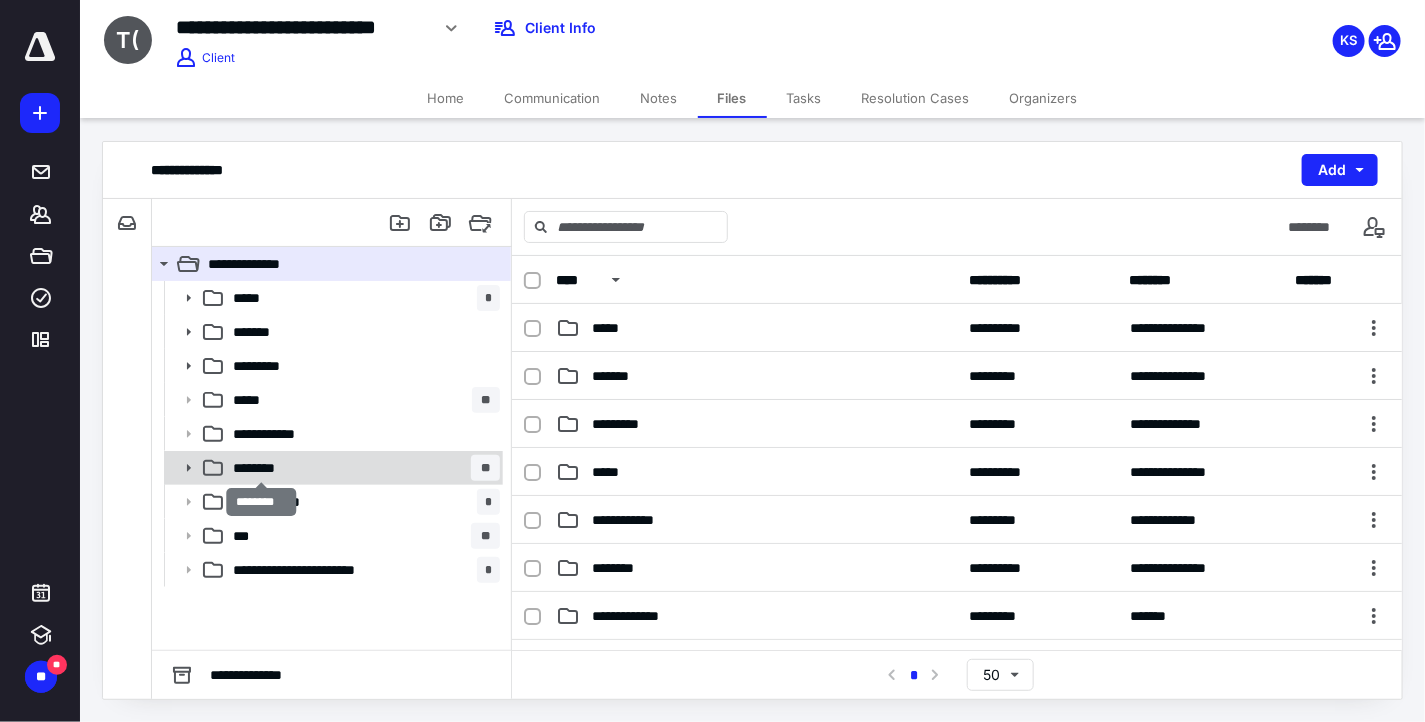 click on "********" at bounding box center [261, 468] 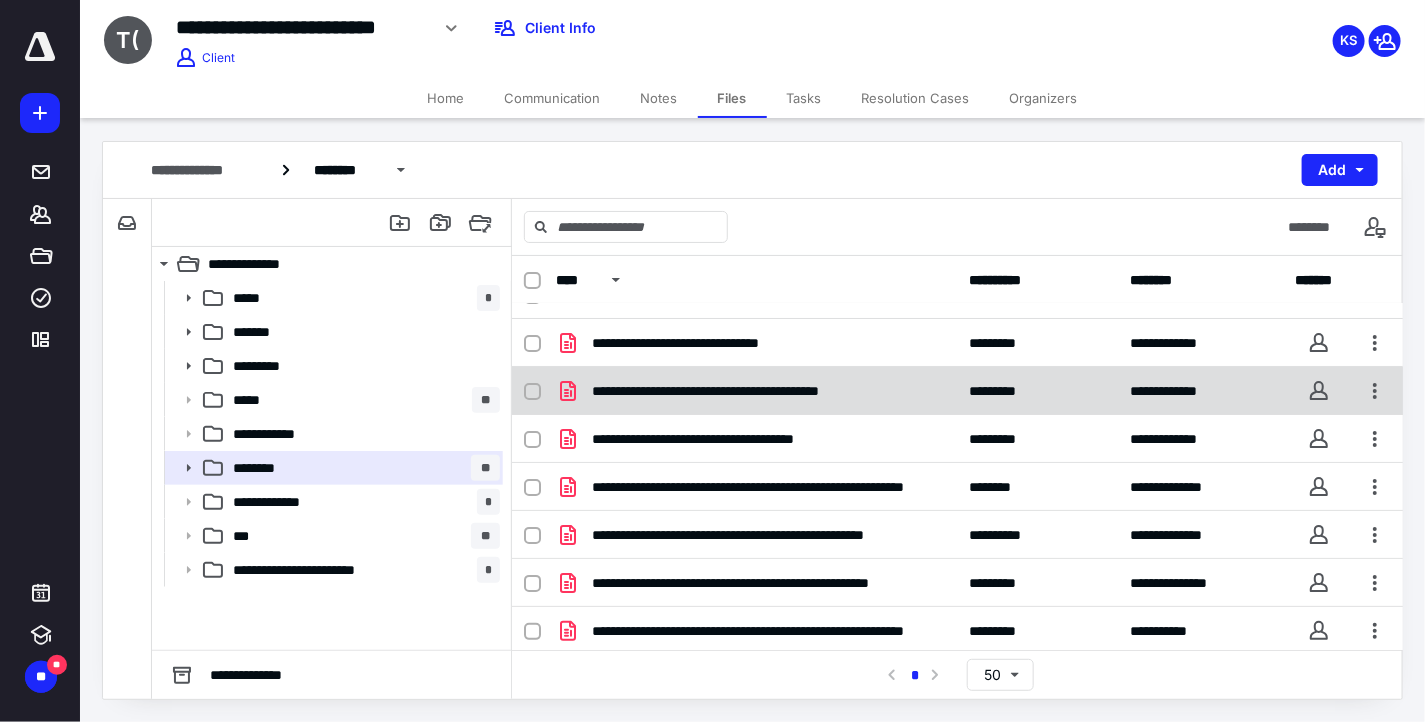 scroll, scrollTop: 0, scrollLeft: 0, axis: both 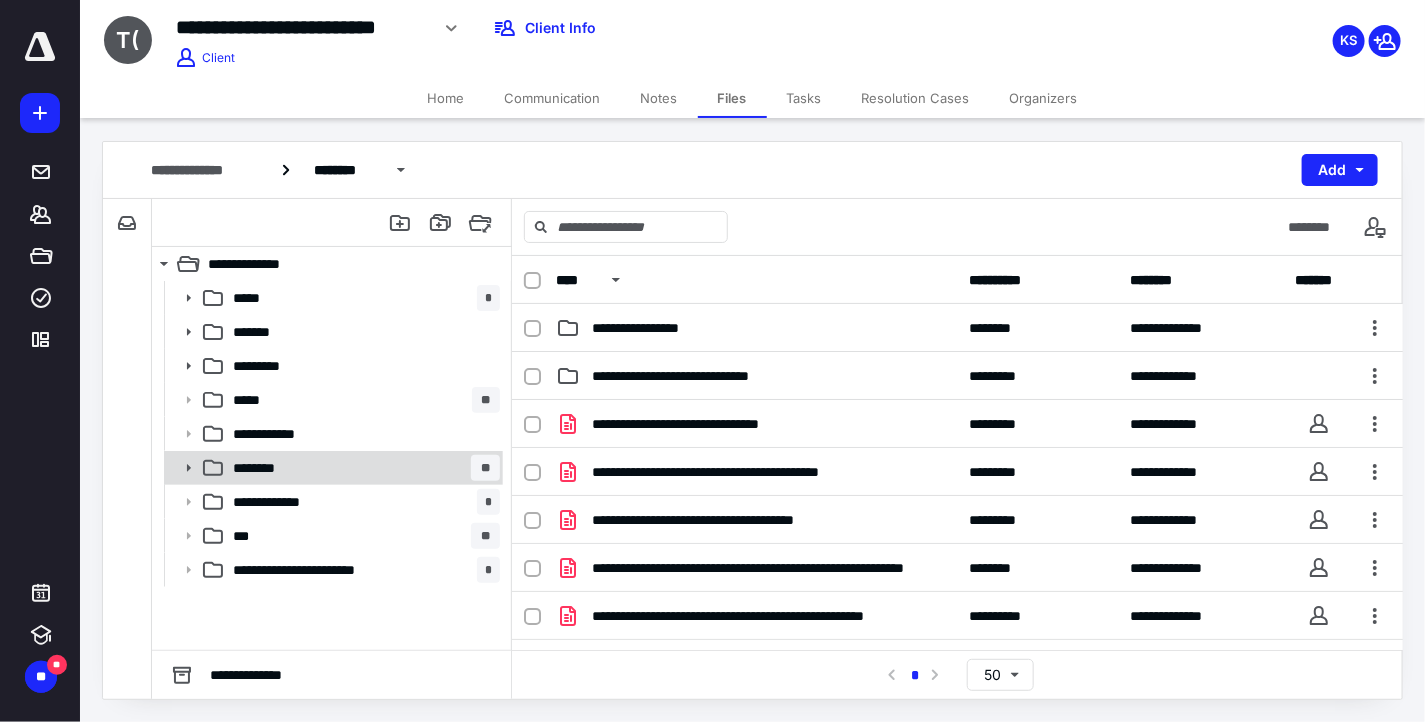 click 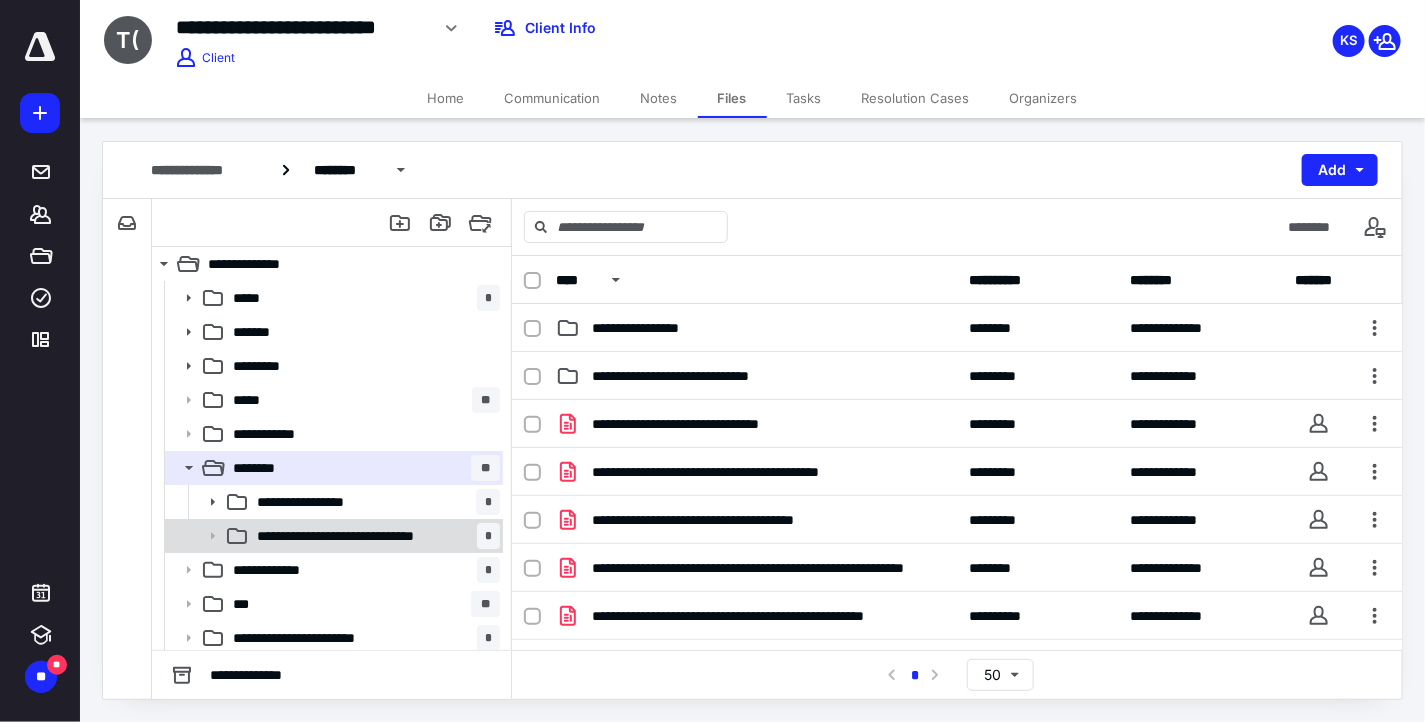 click 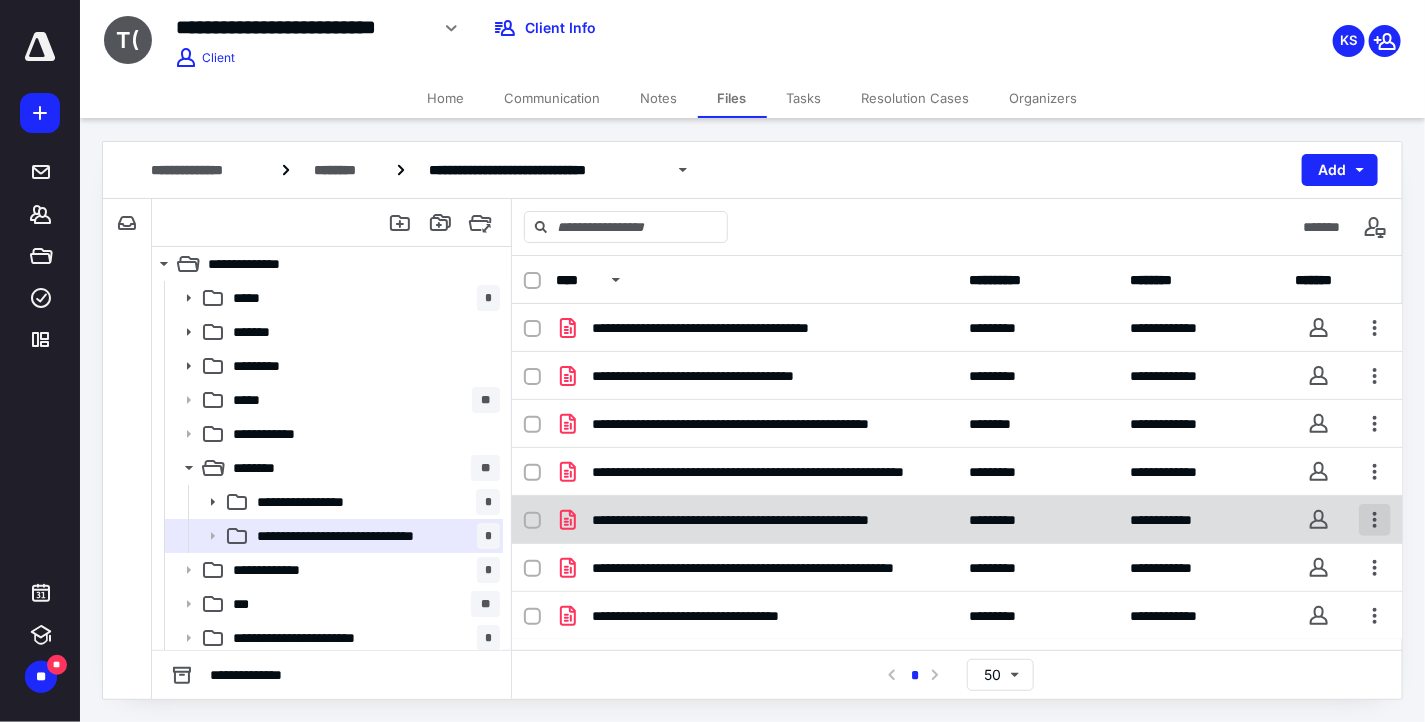 click at bounding box center (1375, 520) 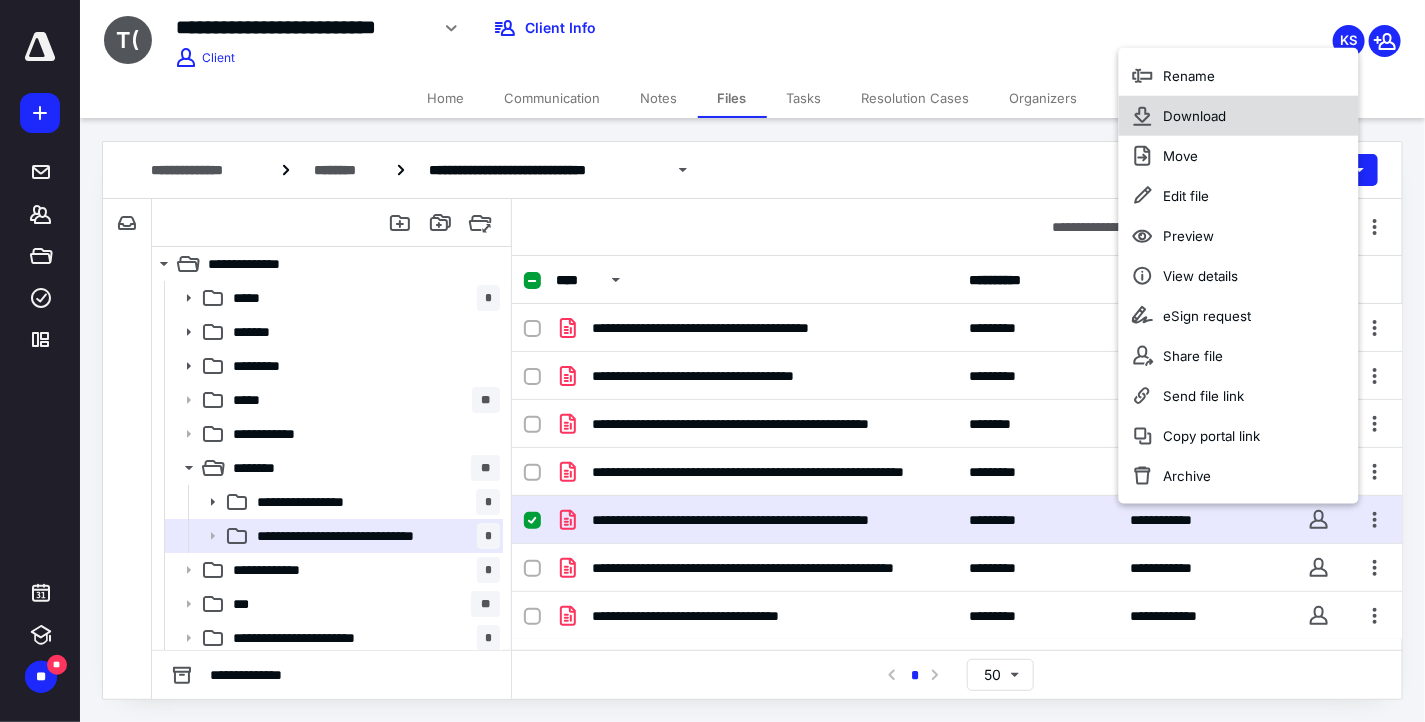 click on "Download" at bounding box center (1194, 116) 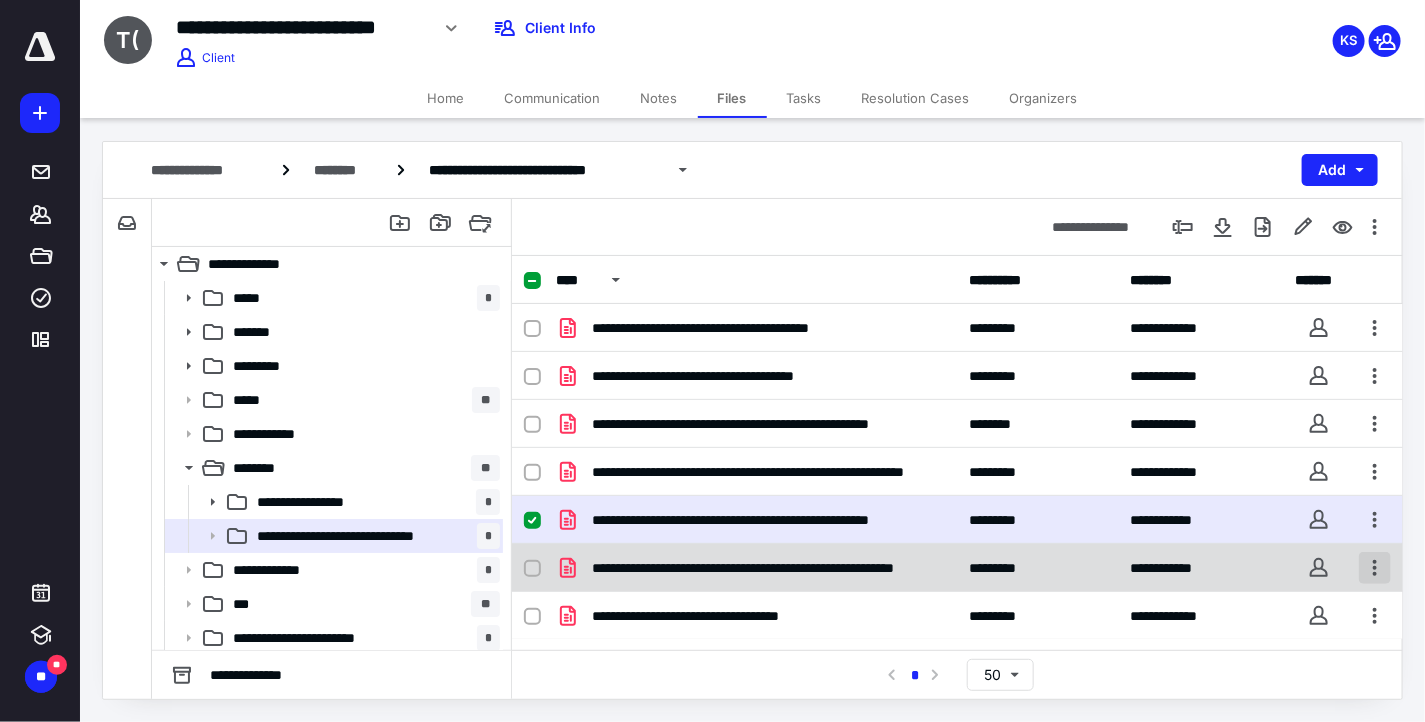 click at bounding box center [1375, 568] 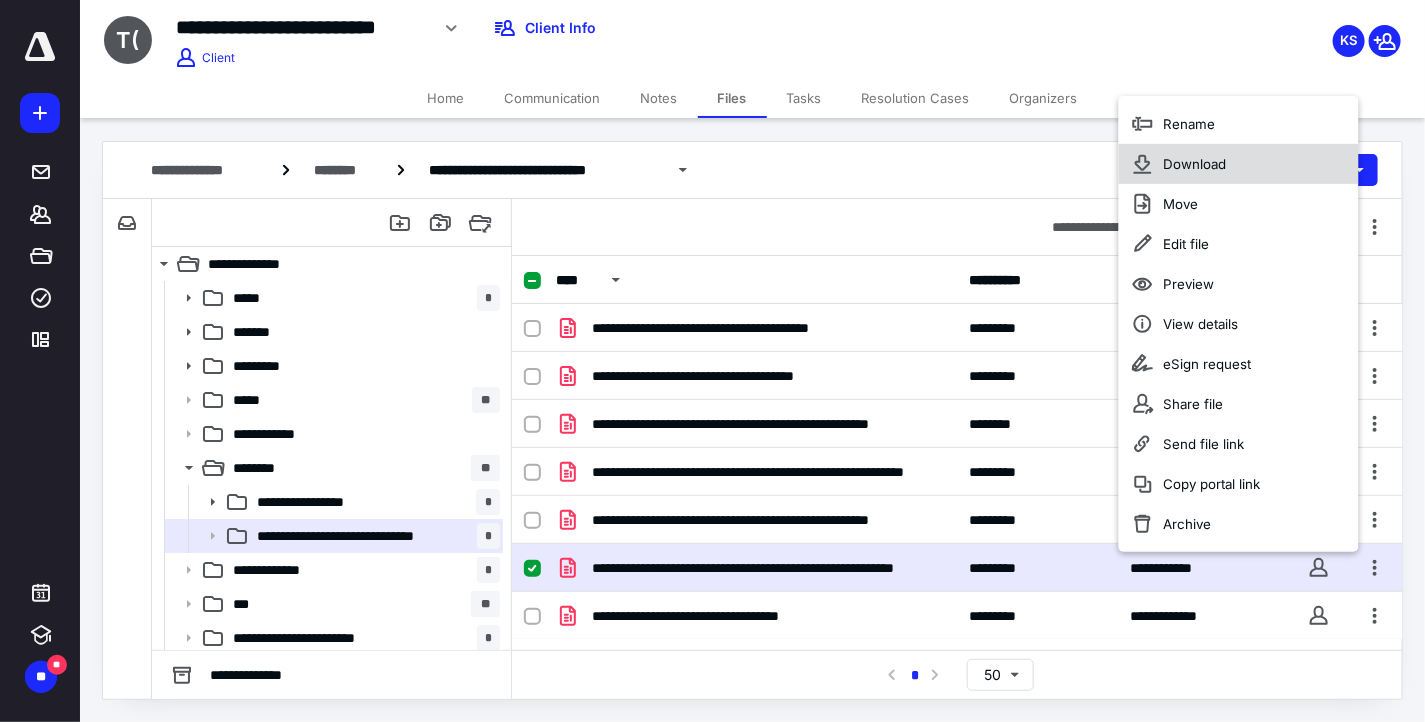 click on "Download" at bounding box center [1239, 164] 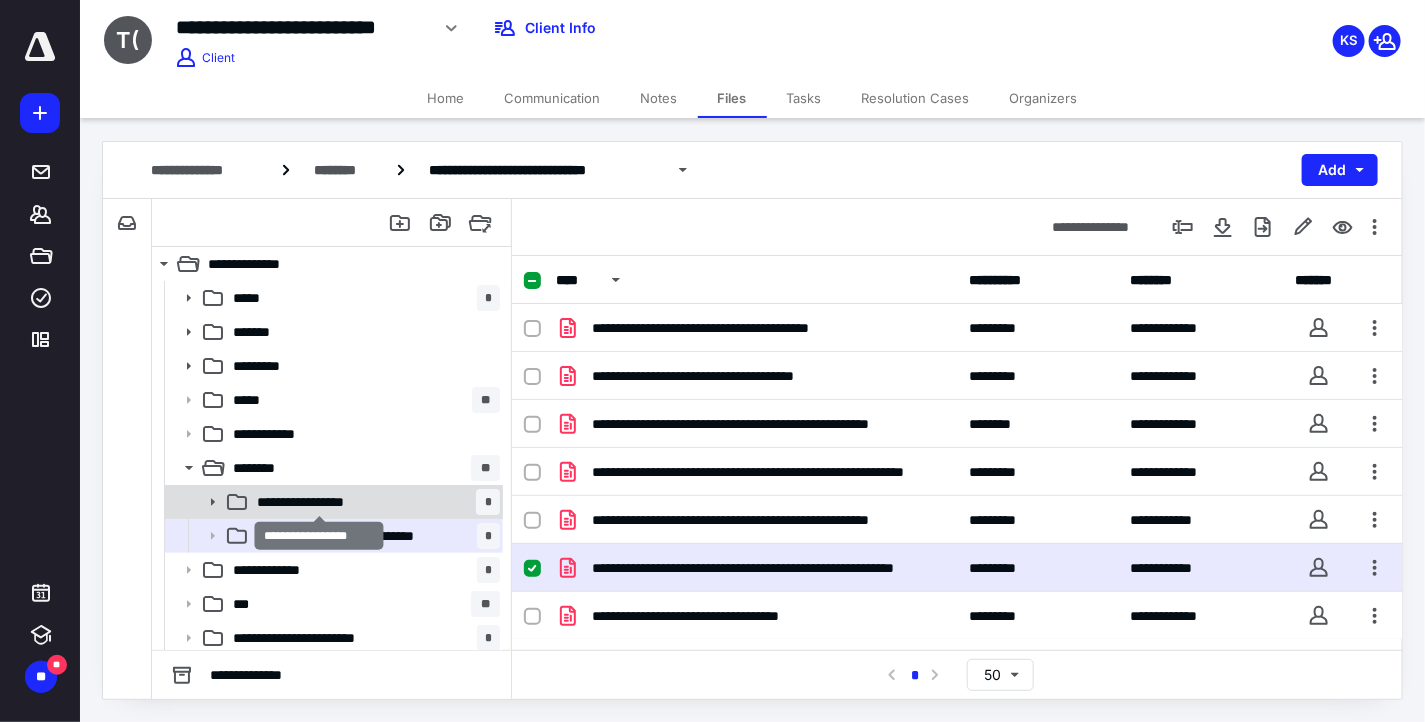 click on "**********" at bounding box center (319, 502) 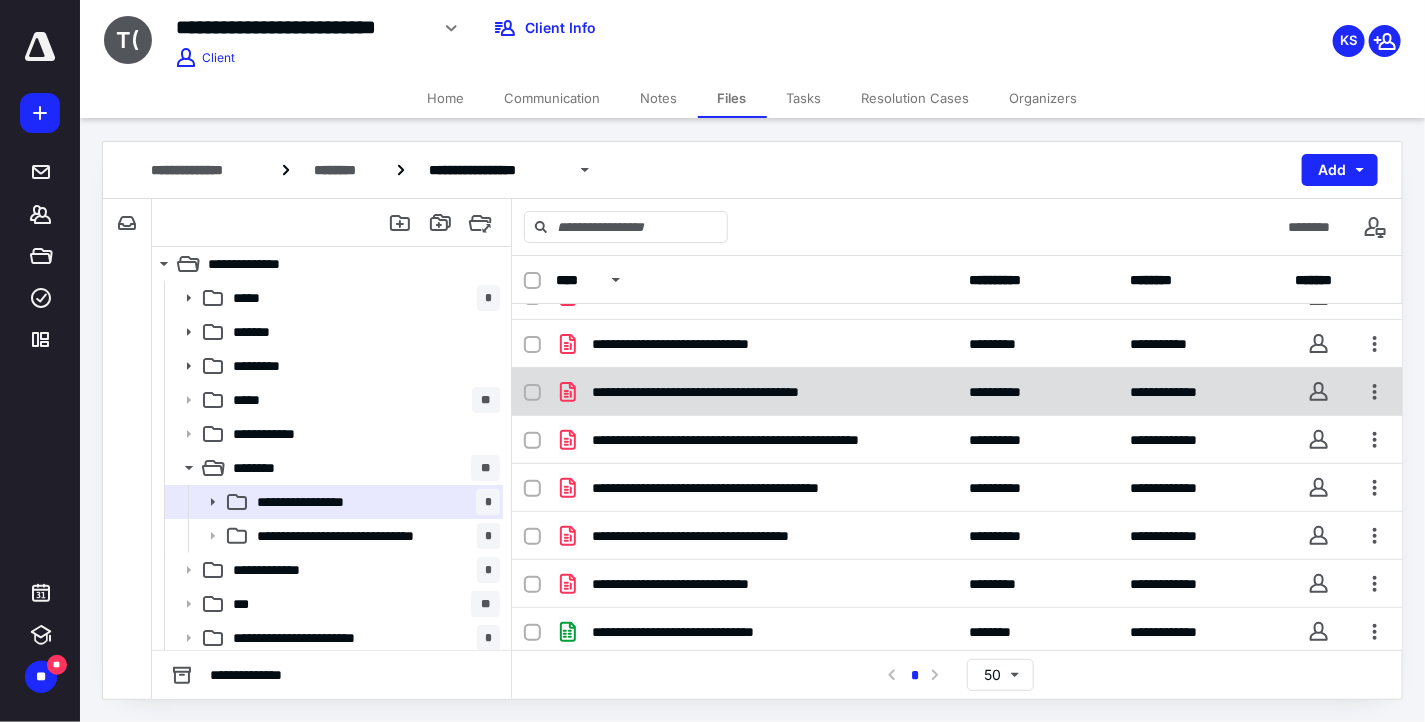 scroll, scrollTop: 132, scrollLeft: 0, axis: vertical 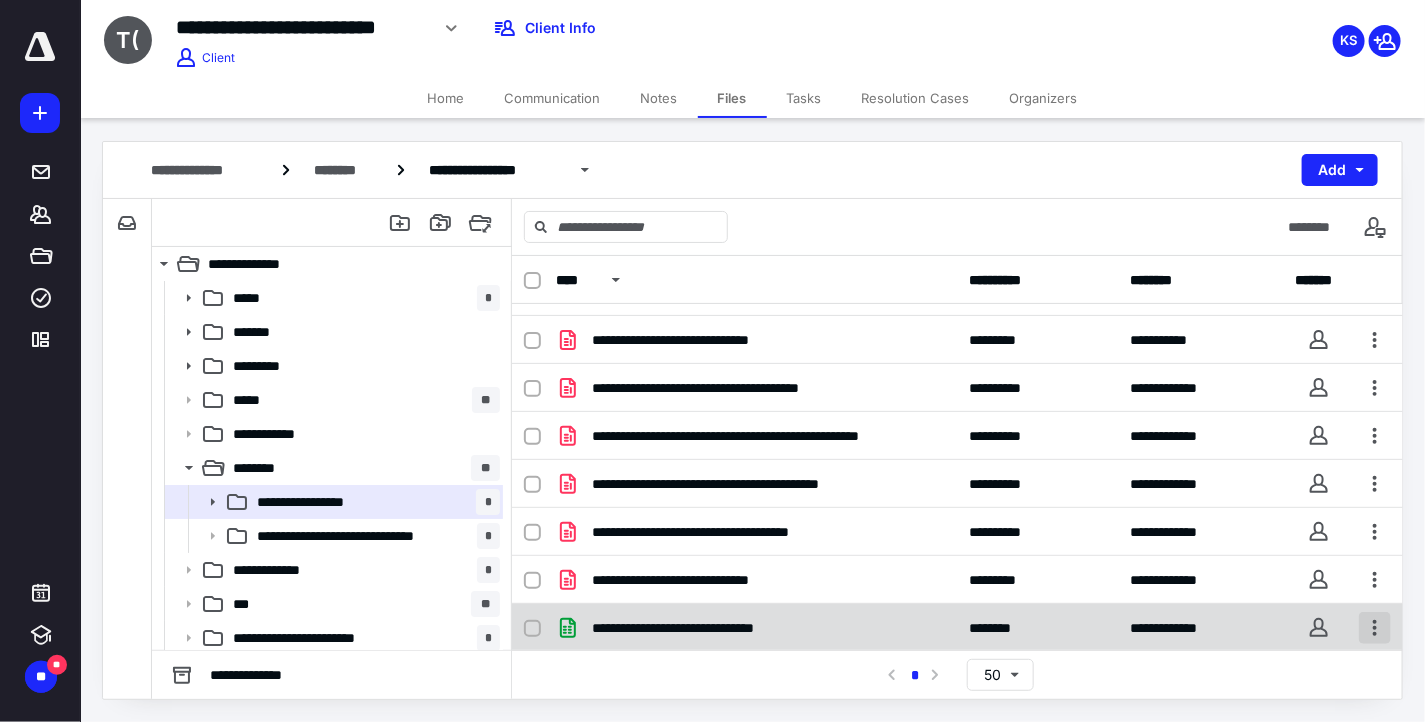 click at bounding box center [1375, 628] 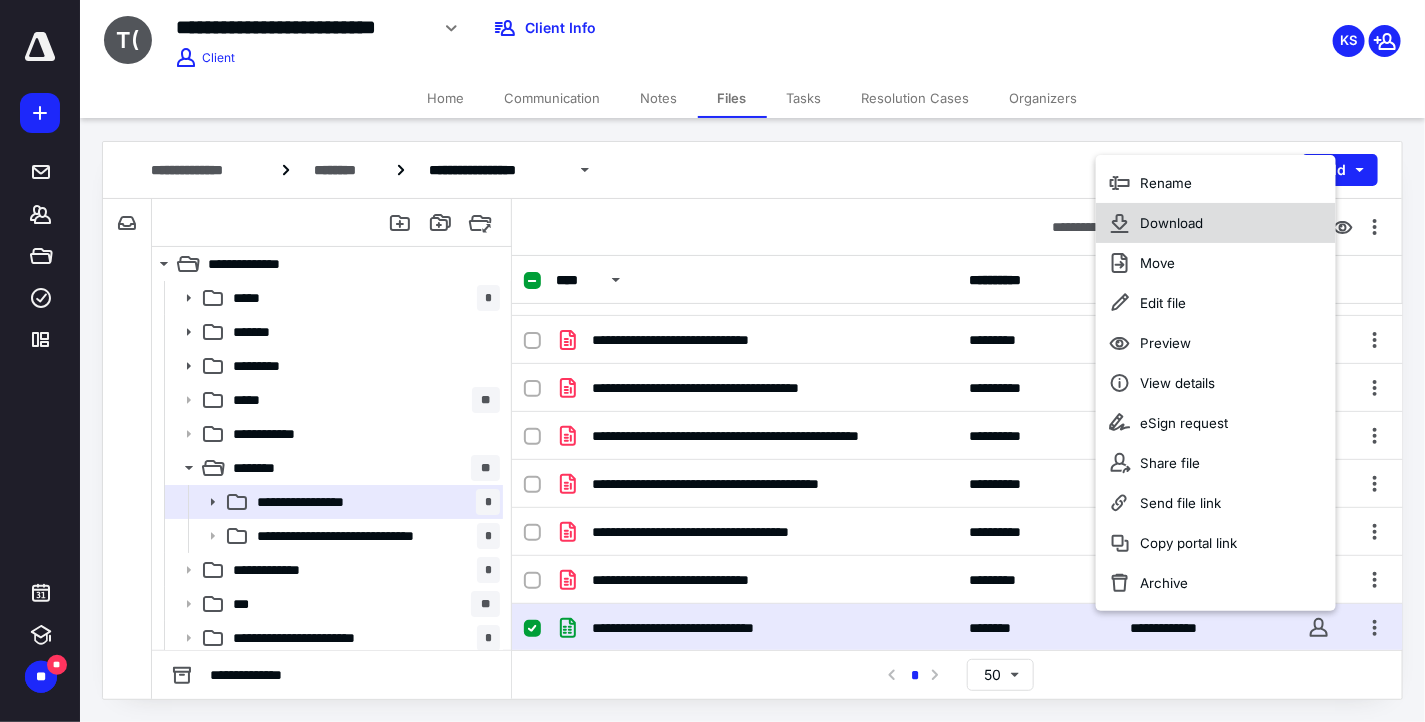 click on "Download" at bounding box center [1171, 223] 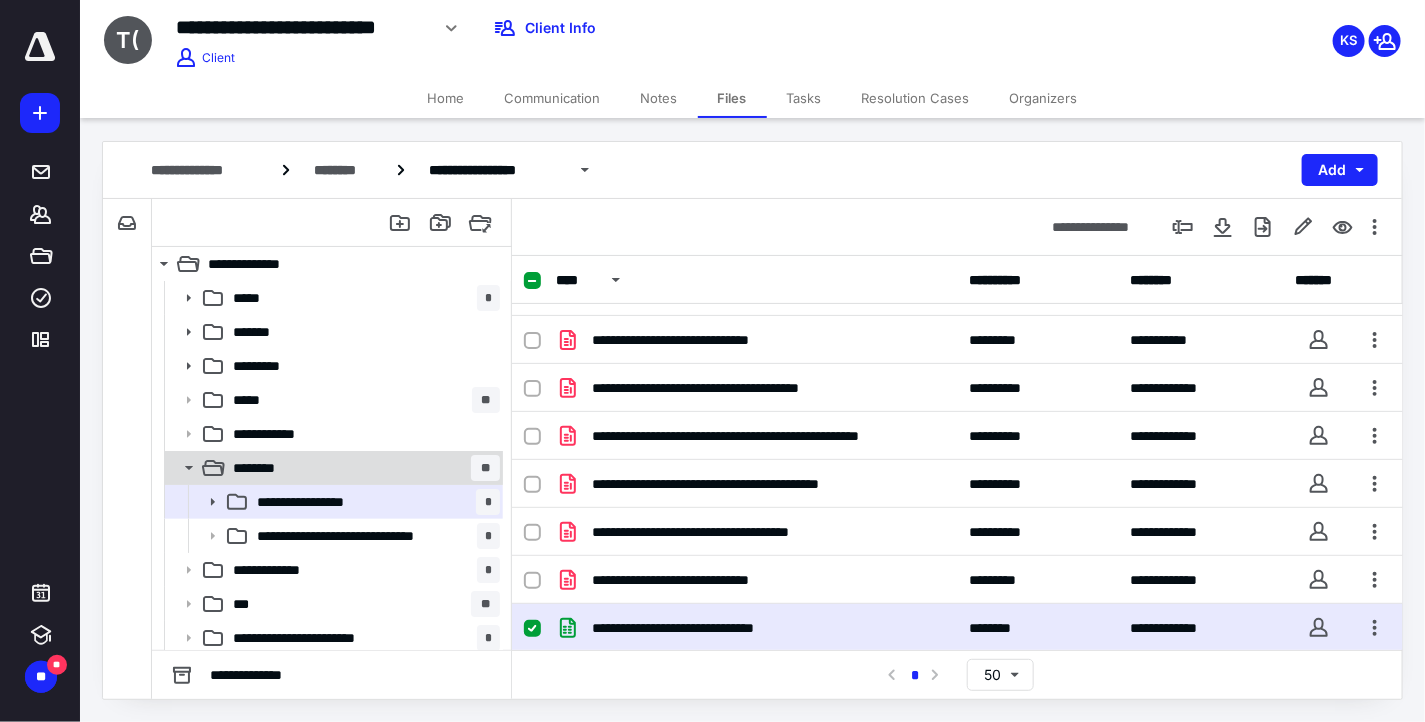 click on "******** **" at bounding box center [362, 468] 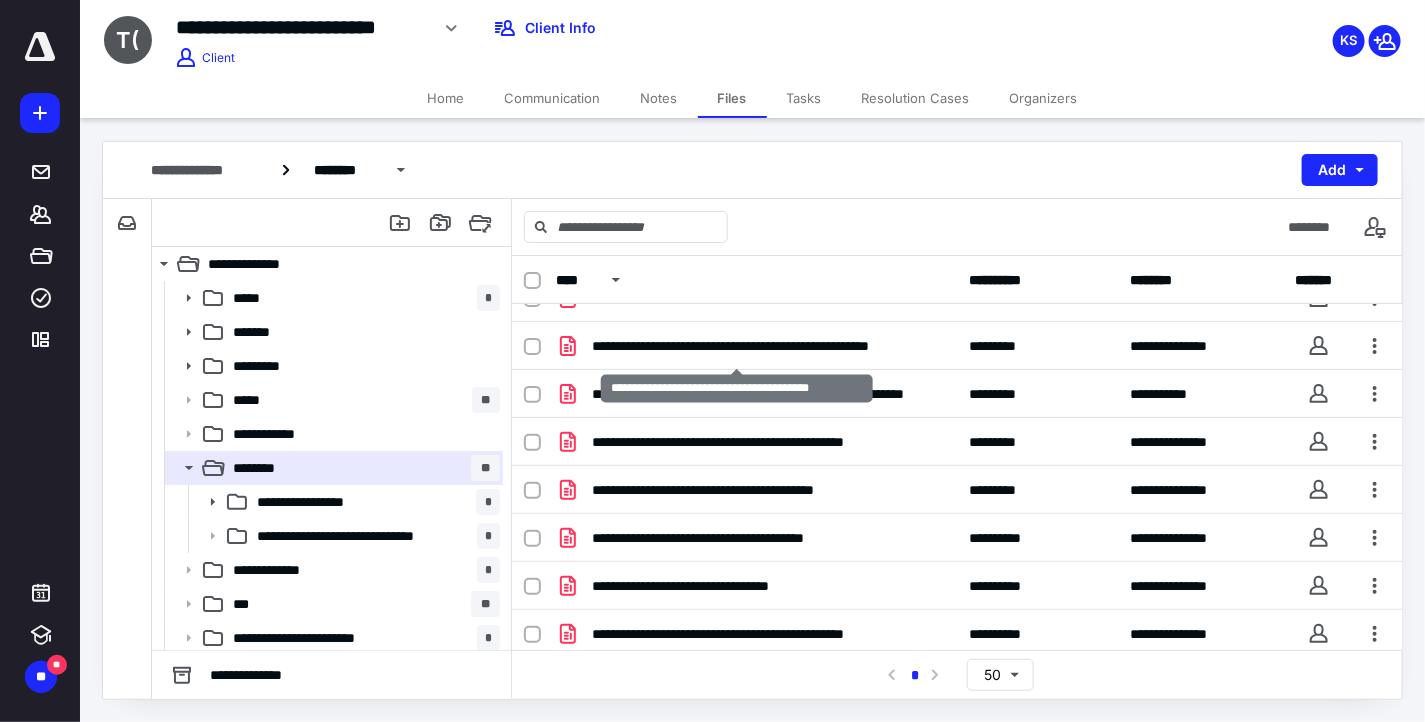 scroll, scrollTop: 323, scrollLeft: 0, axis: vertical 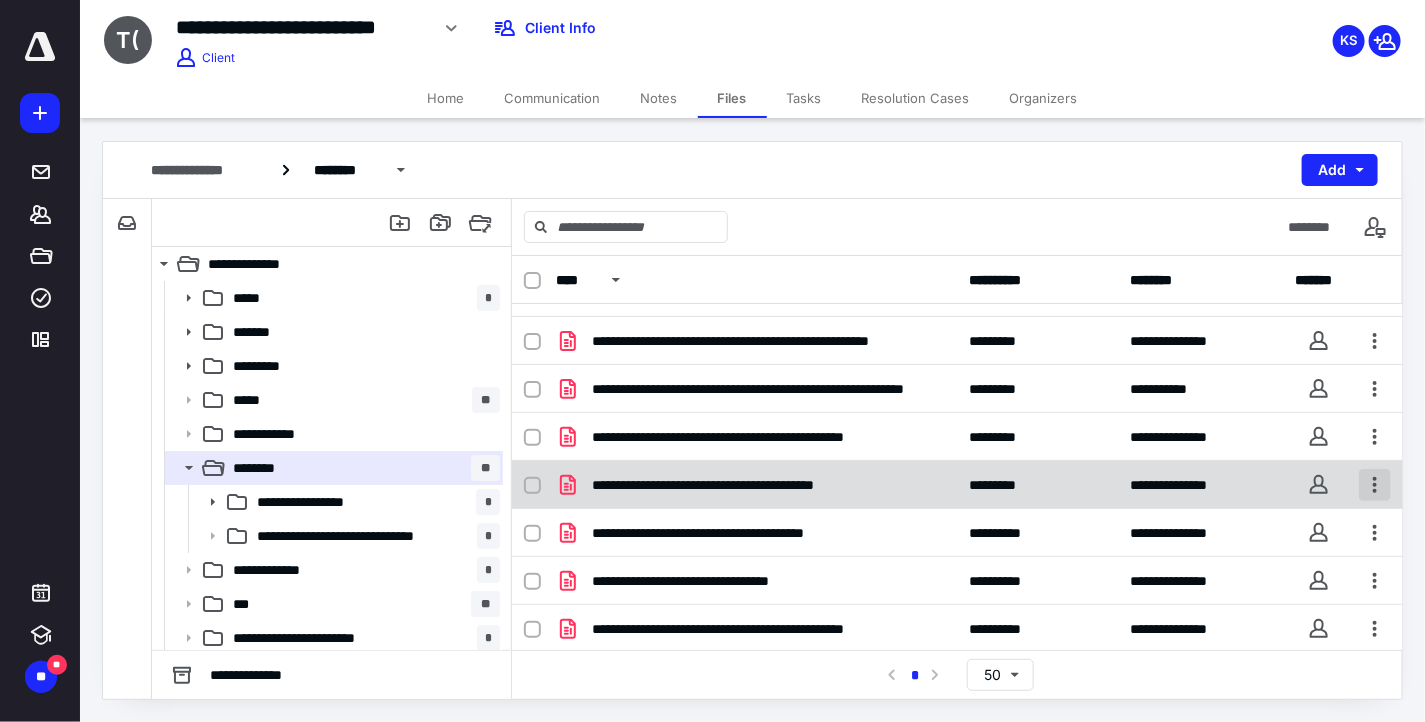 click at bounding box center [1375, 485] 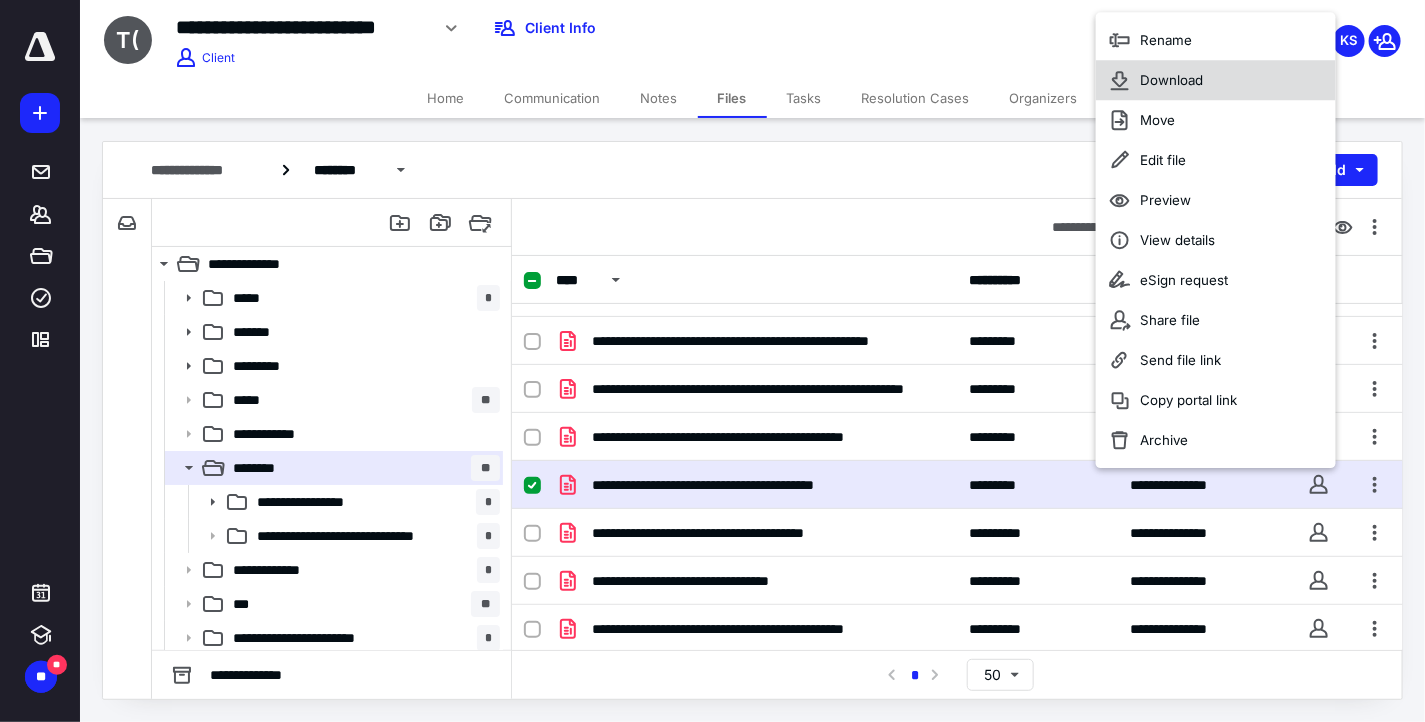 click on "Download" at bounding box center [1171, 80] 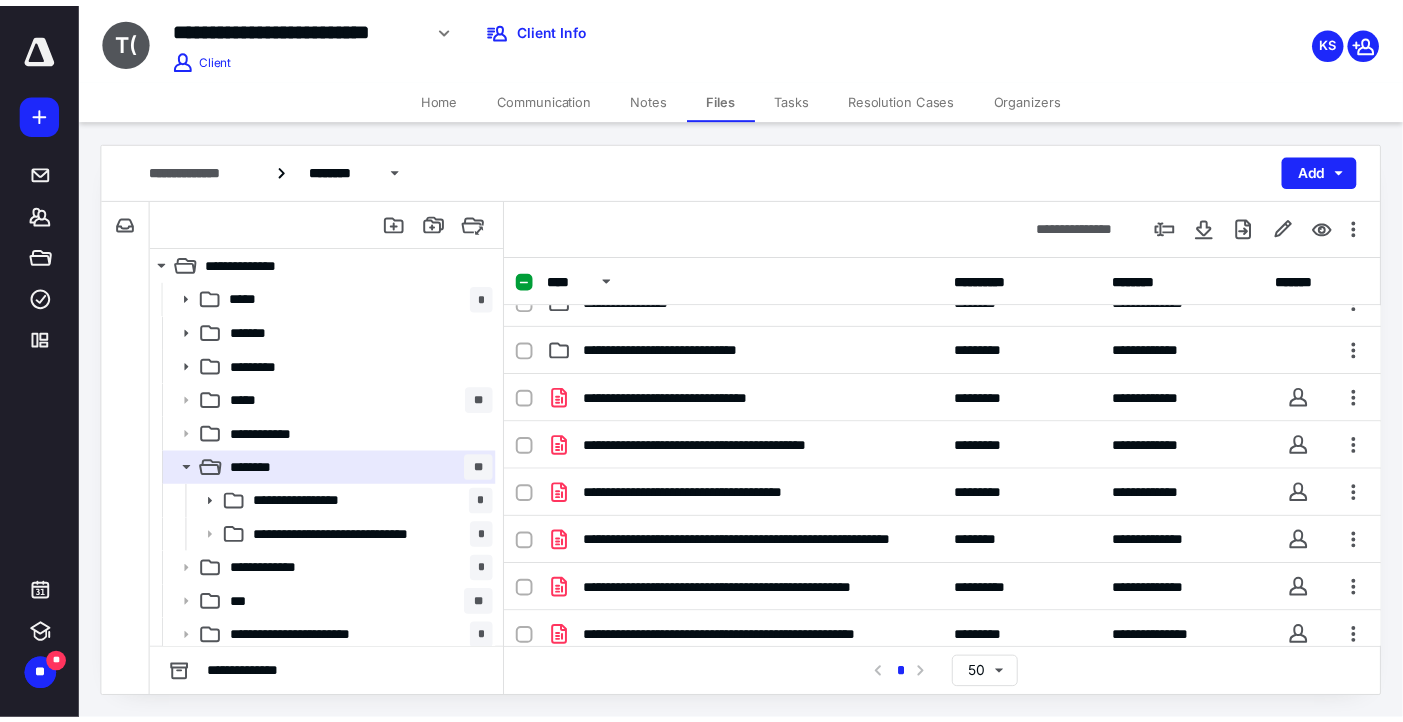 scroll, scrollTop: 23, scrollLeft: 0, axis: vertical 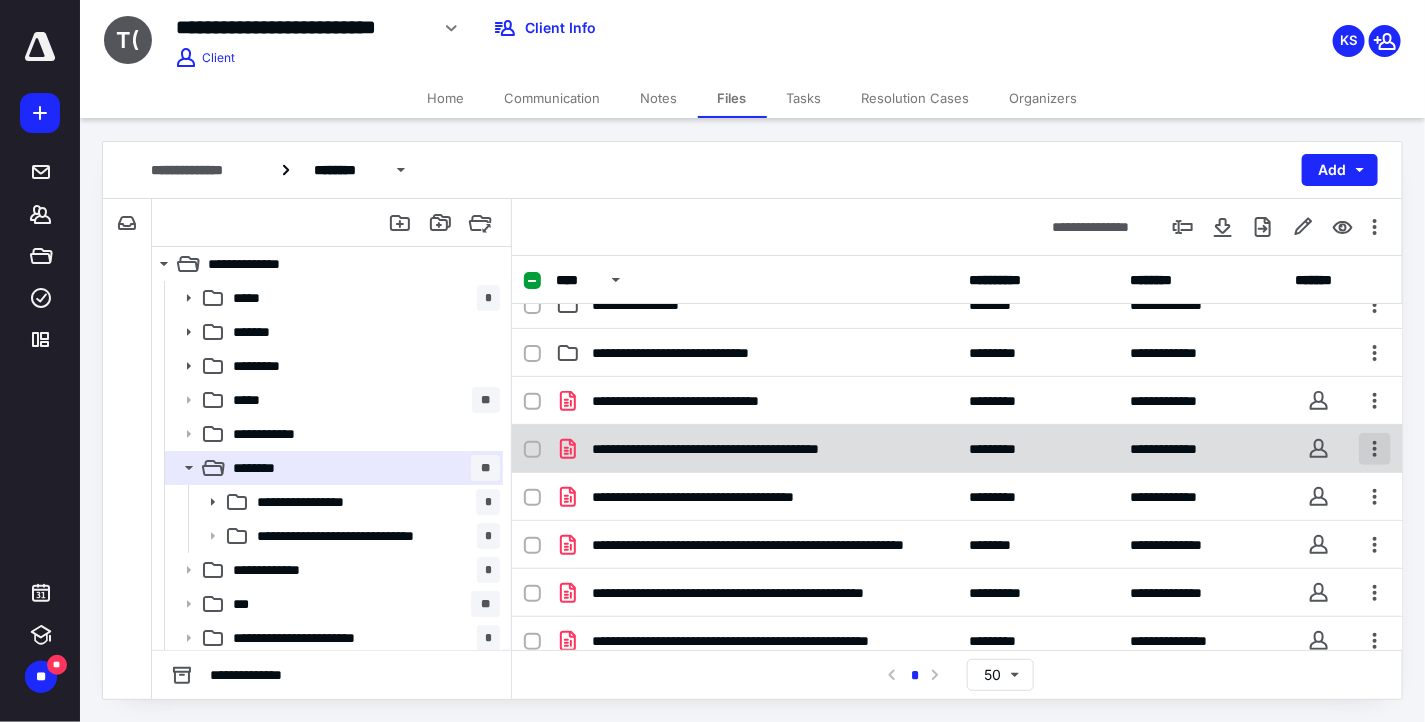 click at bounding box center [1375, 449] 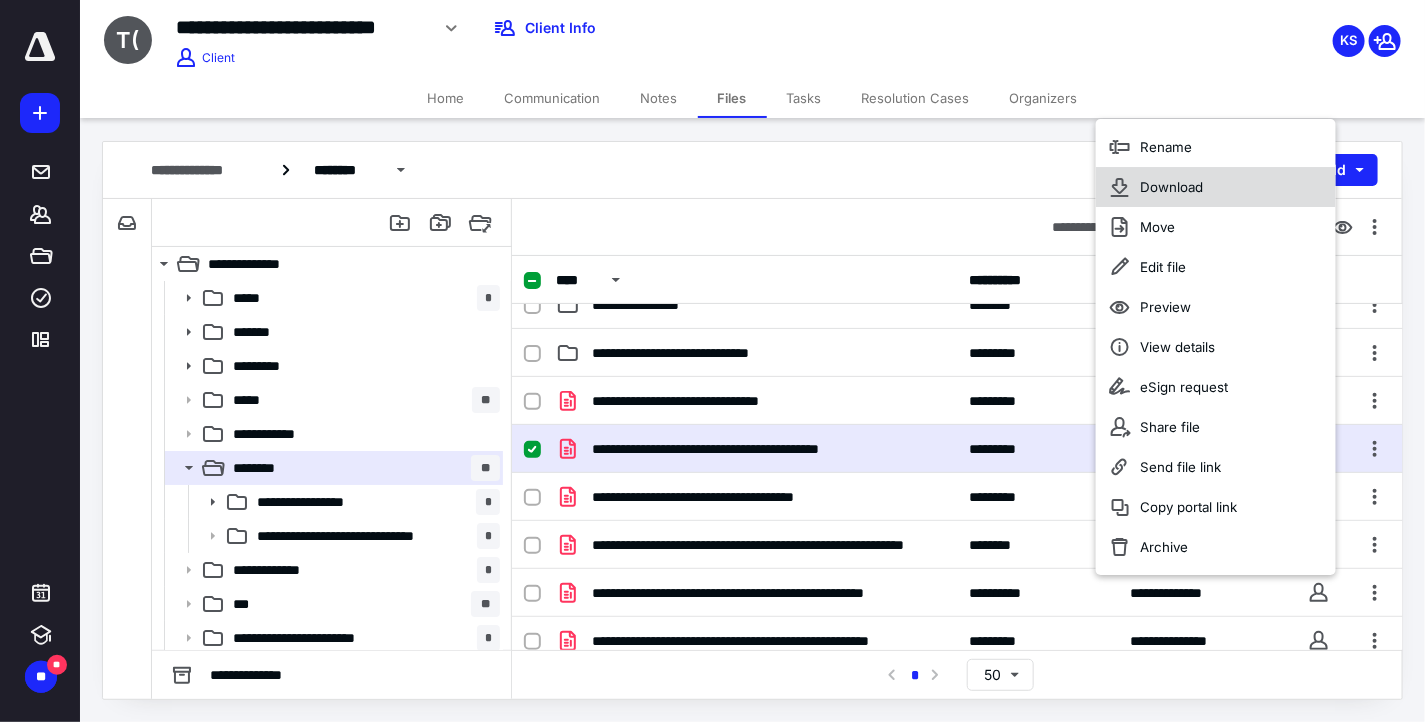 click on "Download" at bounding box center [1171, 187] 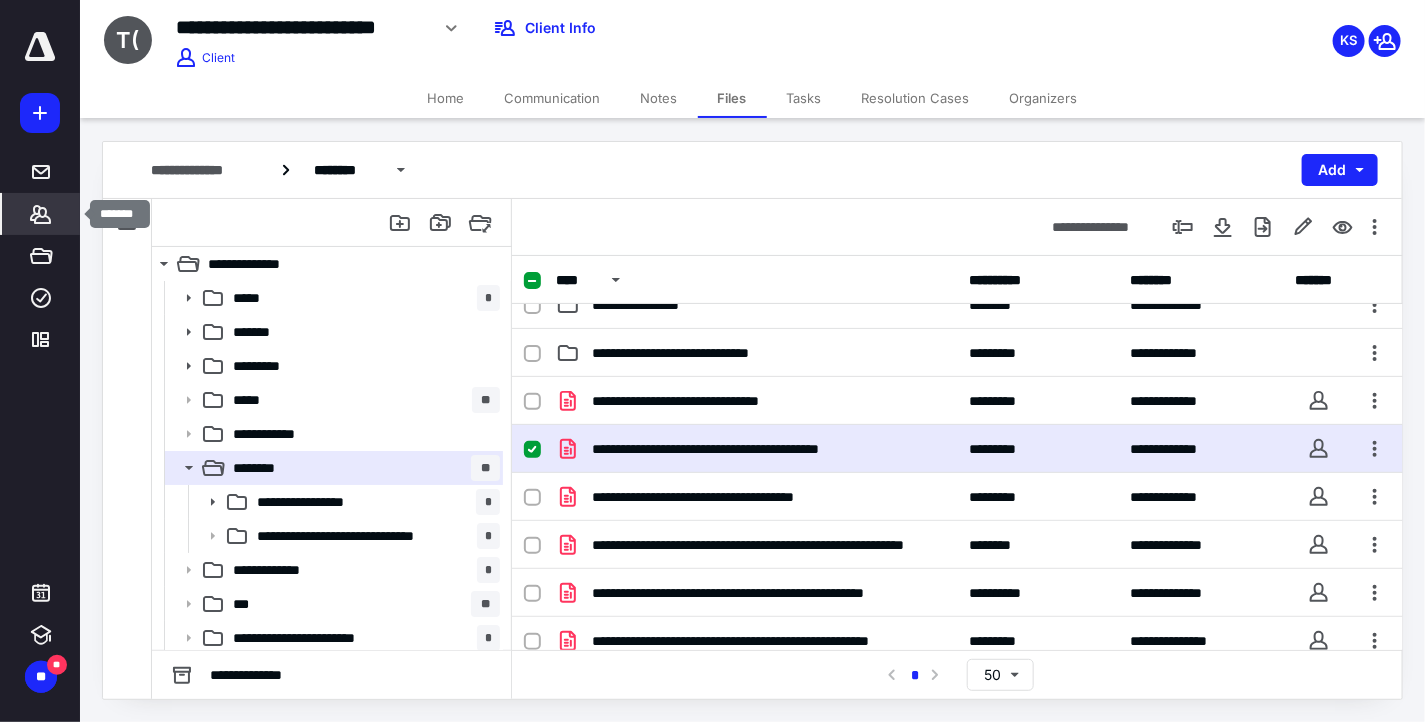 click 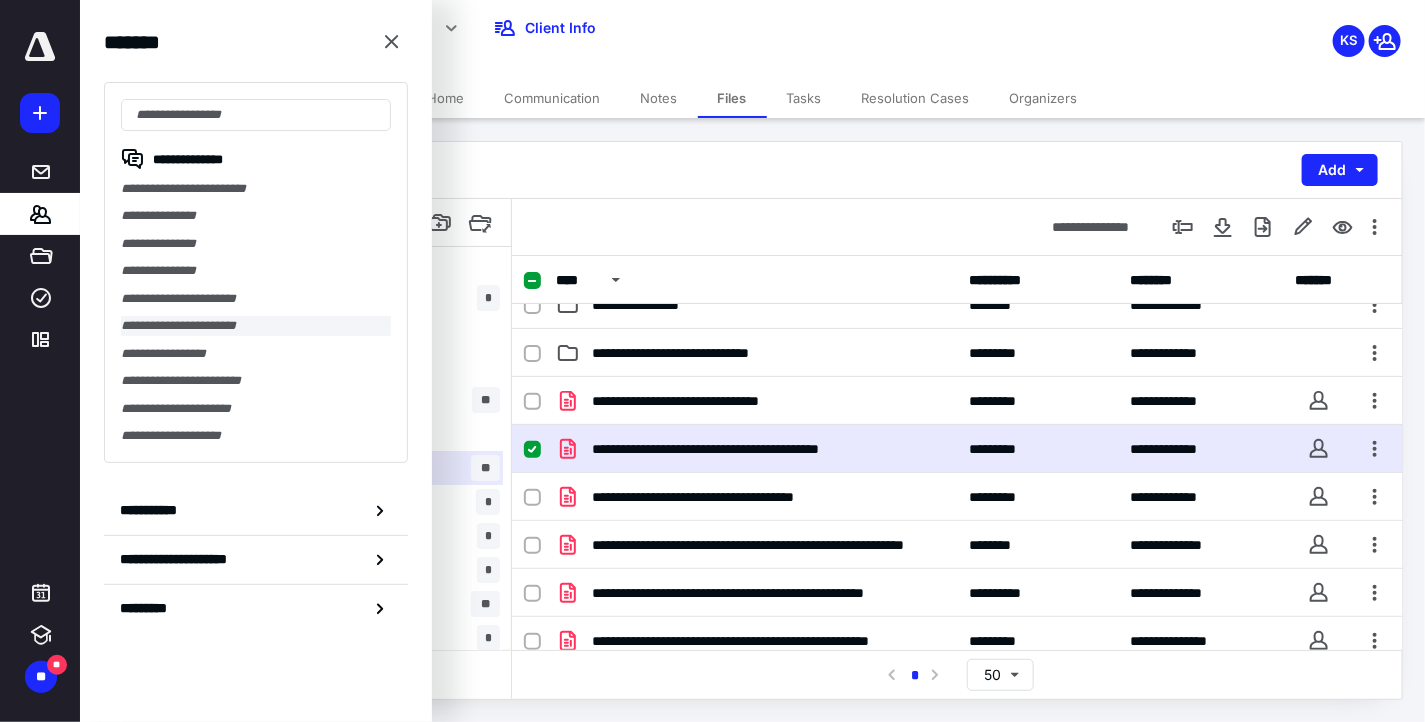 click on "**********" at bounding box center [256, 325] 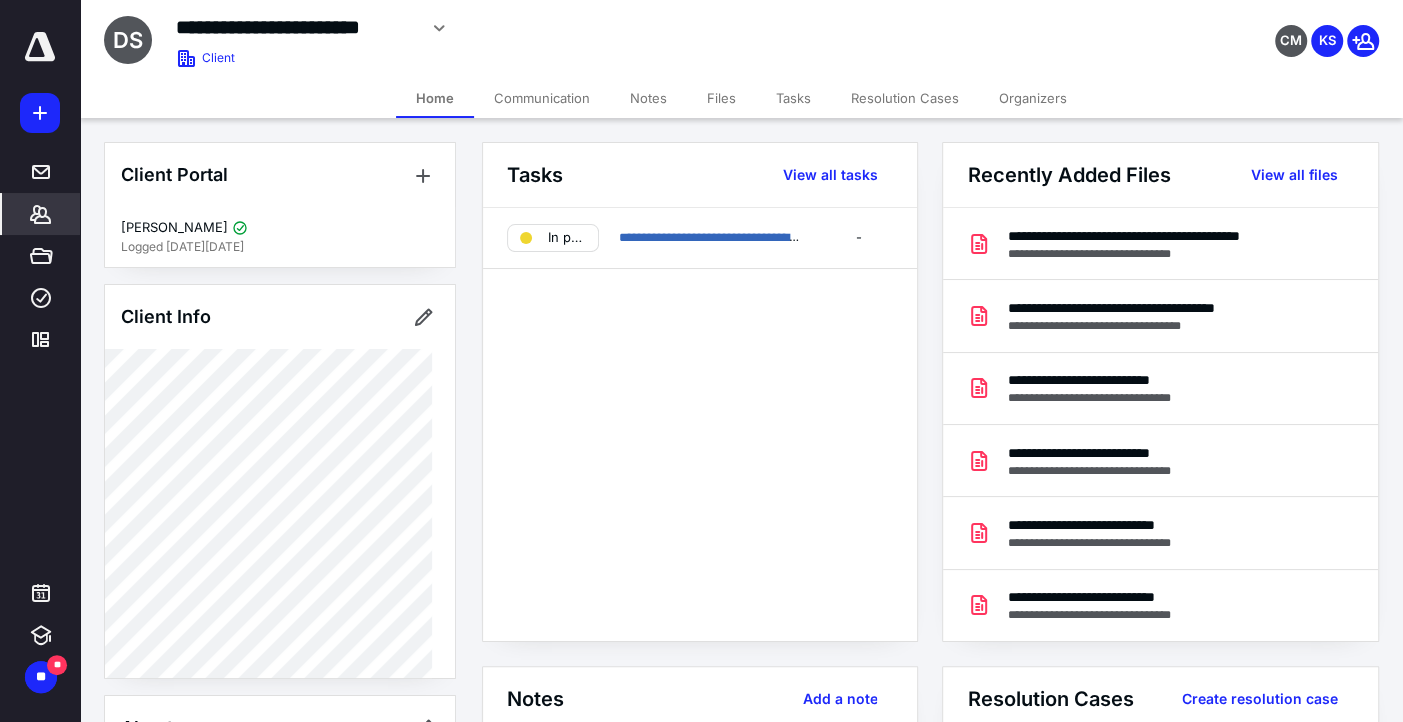 click on "Notes" at bounding box center [648, 98] 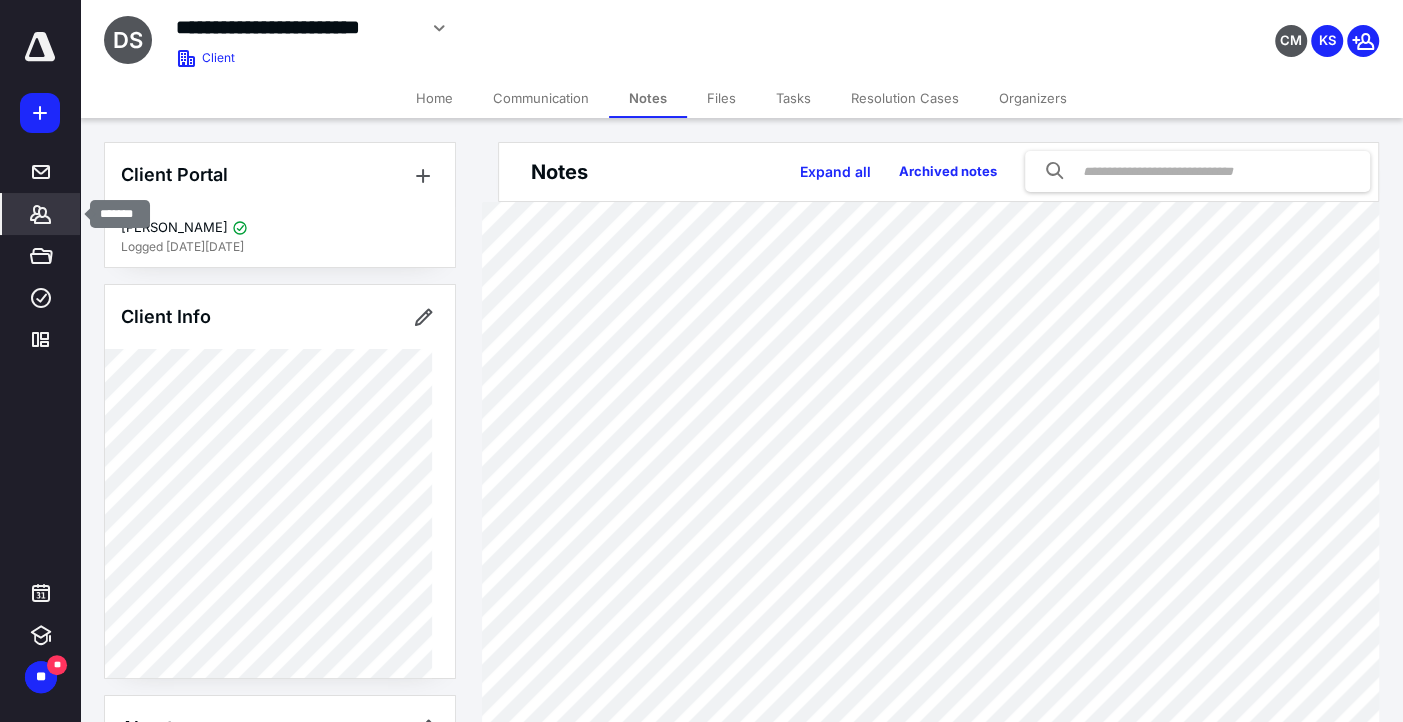 click 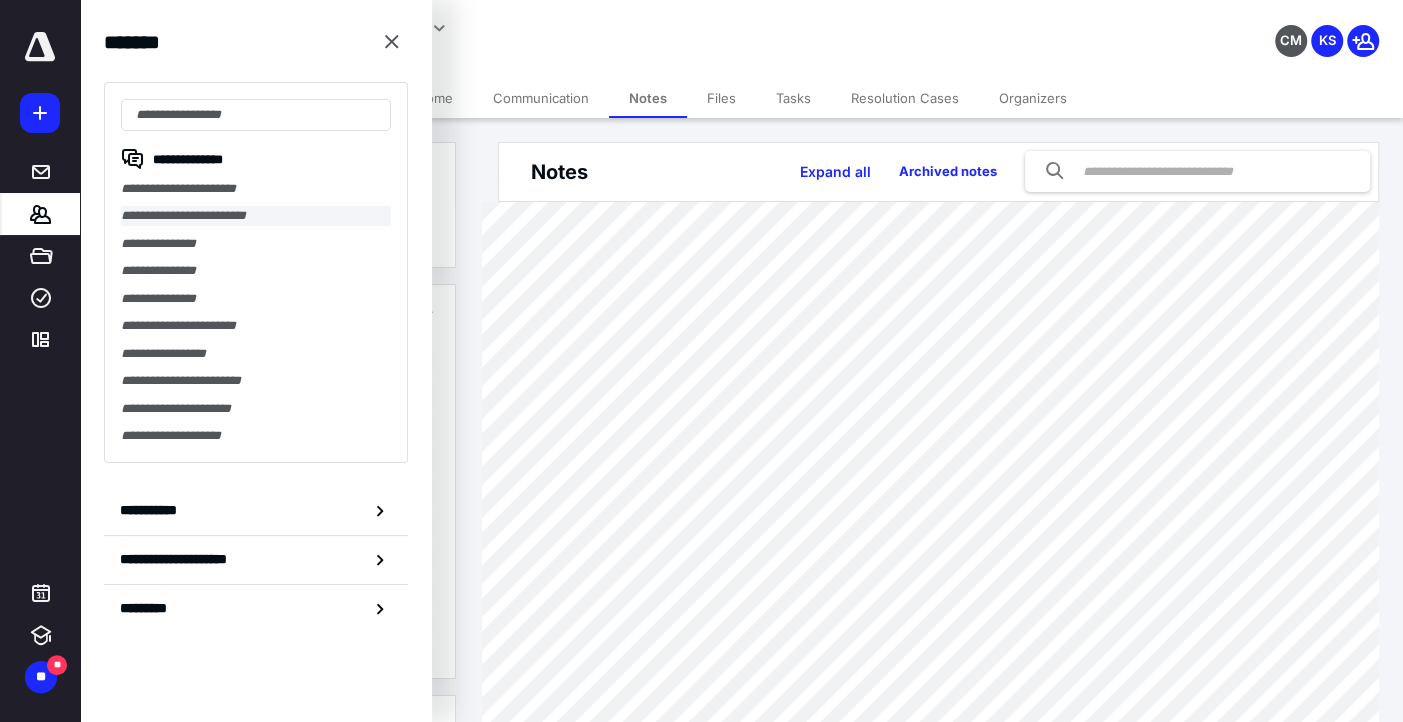 click on "**********" at bounding box center (256, 215) 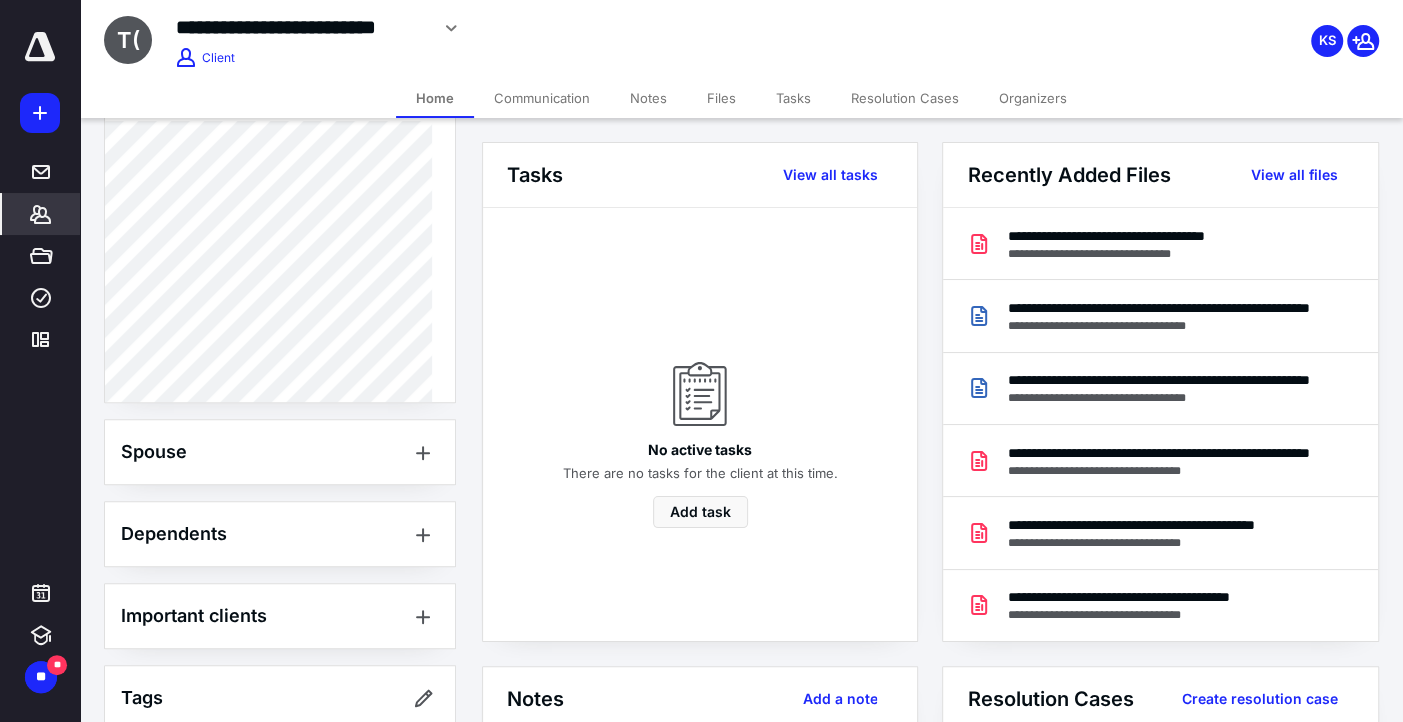 scroll, scrollTop: 493, scrollLeft: 0, axis: vertical 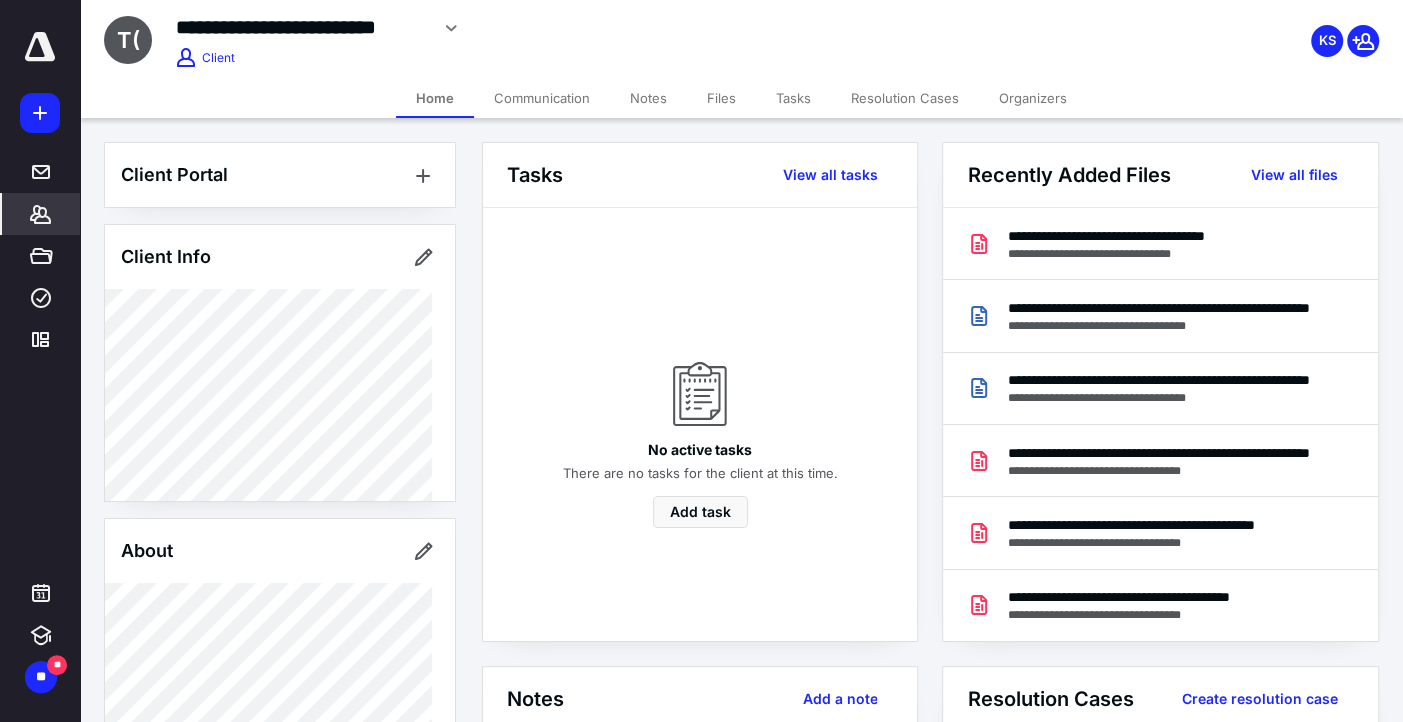click on "Files" at bounding box center (721, 98) 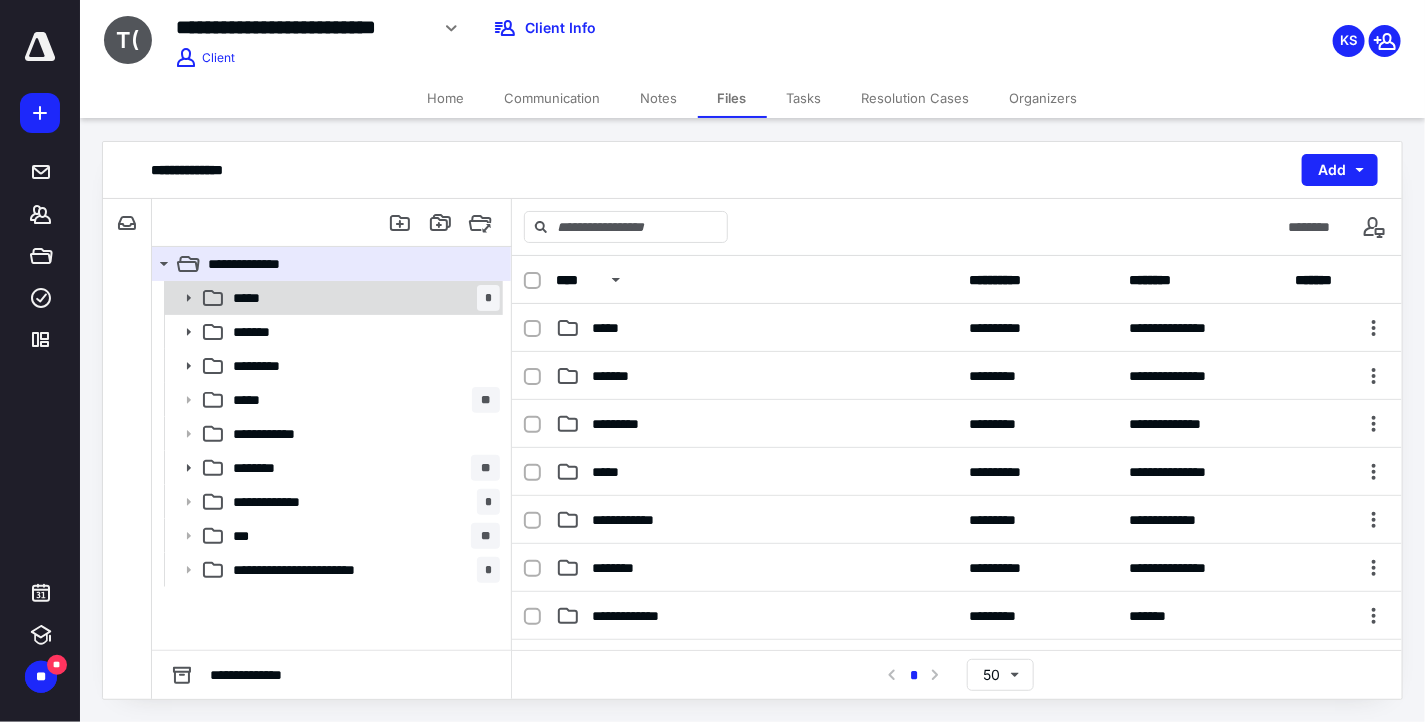 click 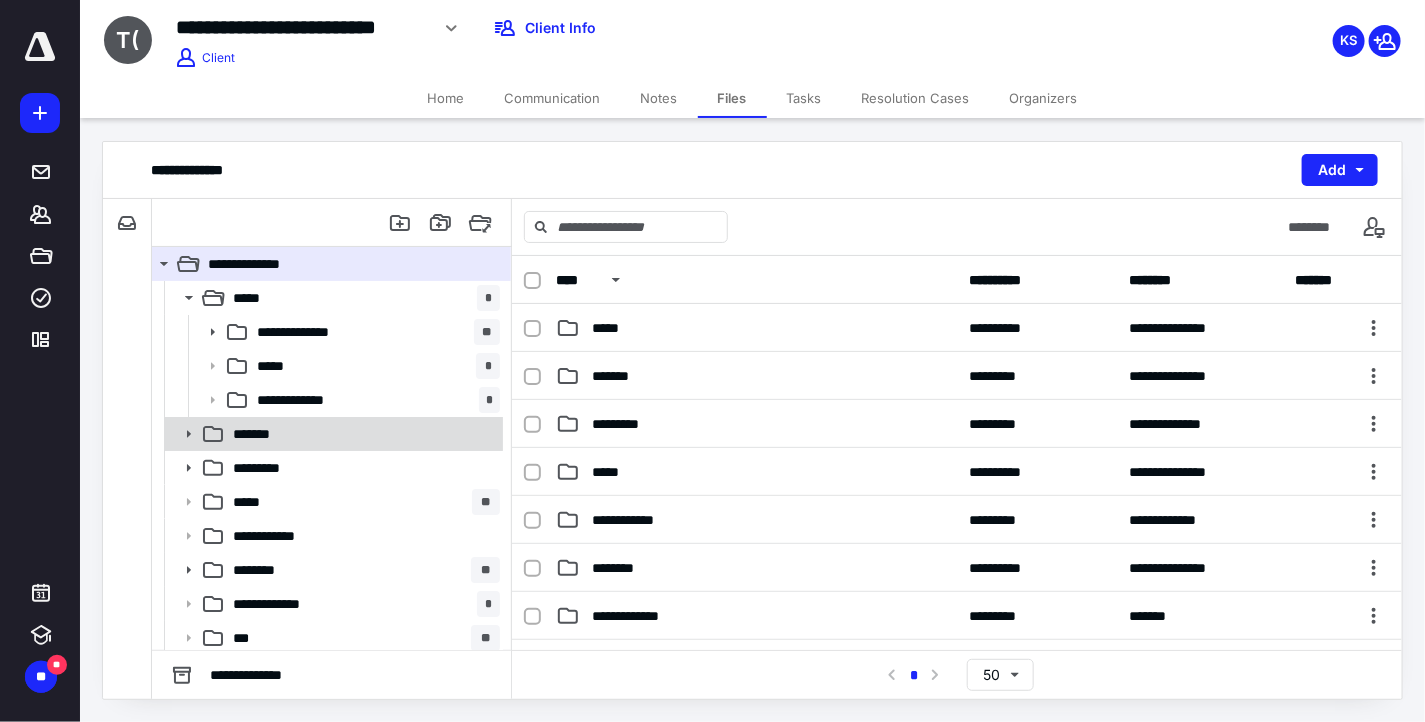 click 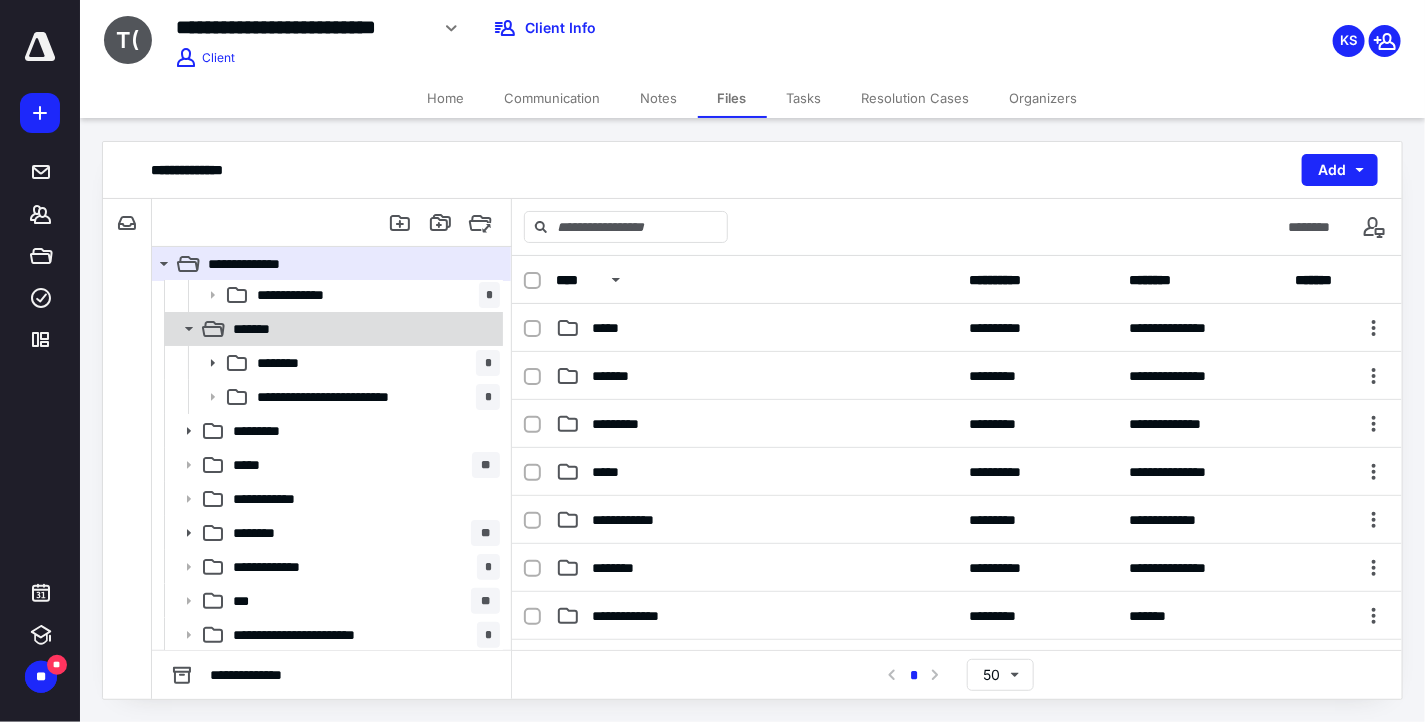 scroll, scrollTop: 106, scrollLeft: 0, axis: vertical 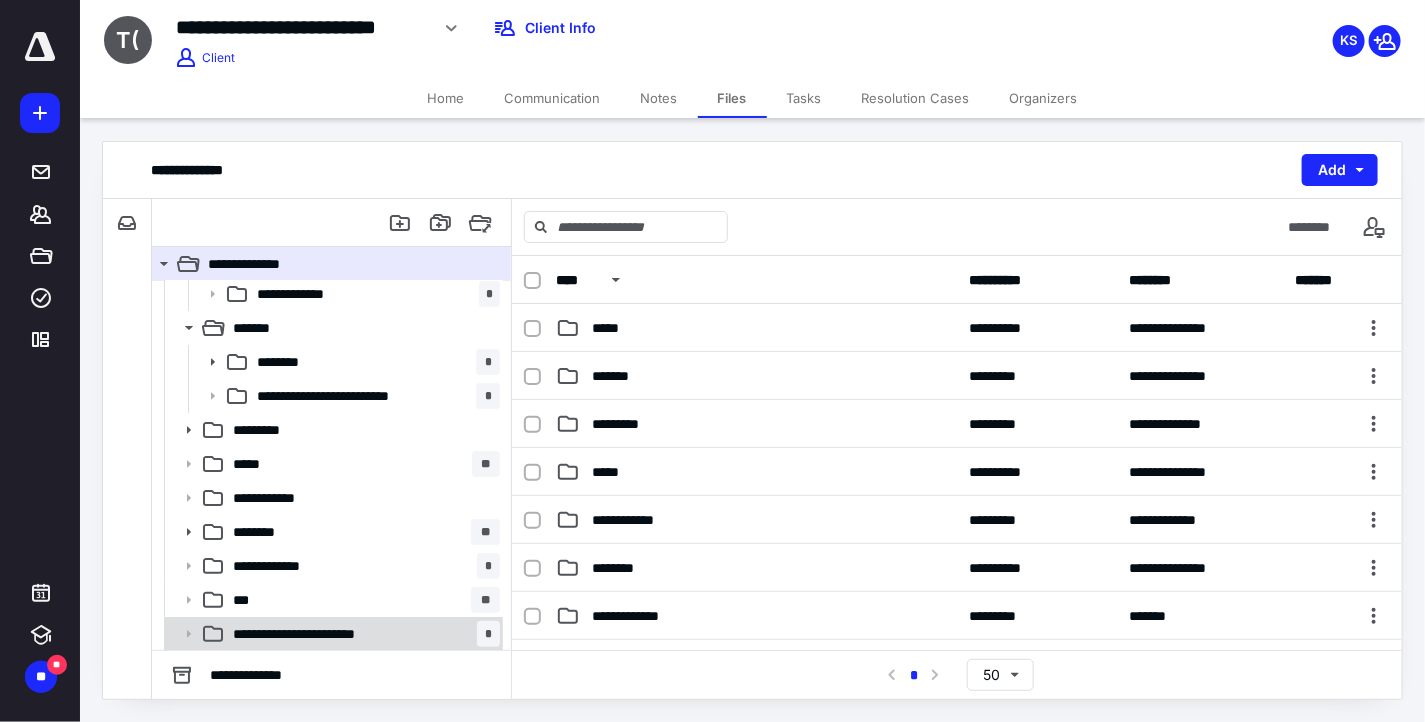 click 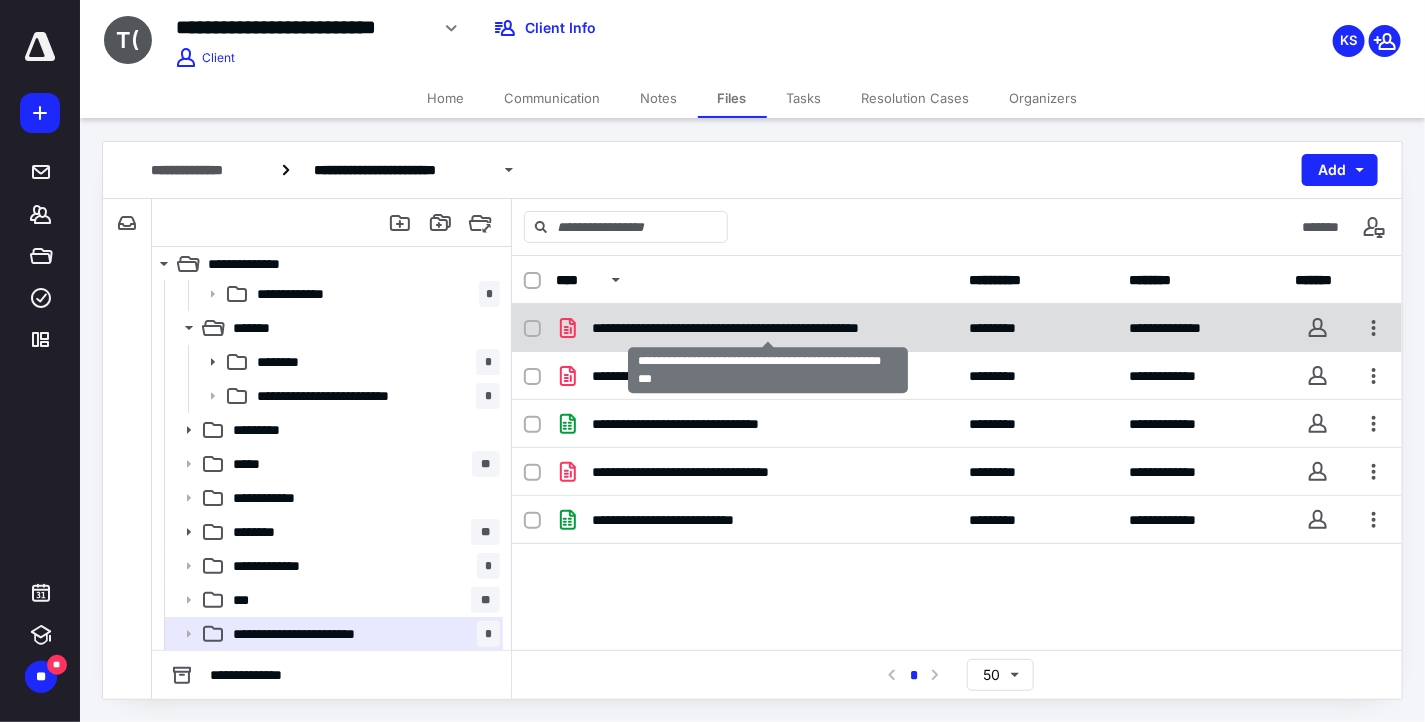click on "**********" at bounding box center [768, 328] 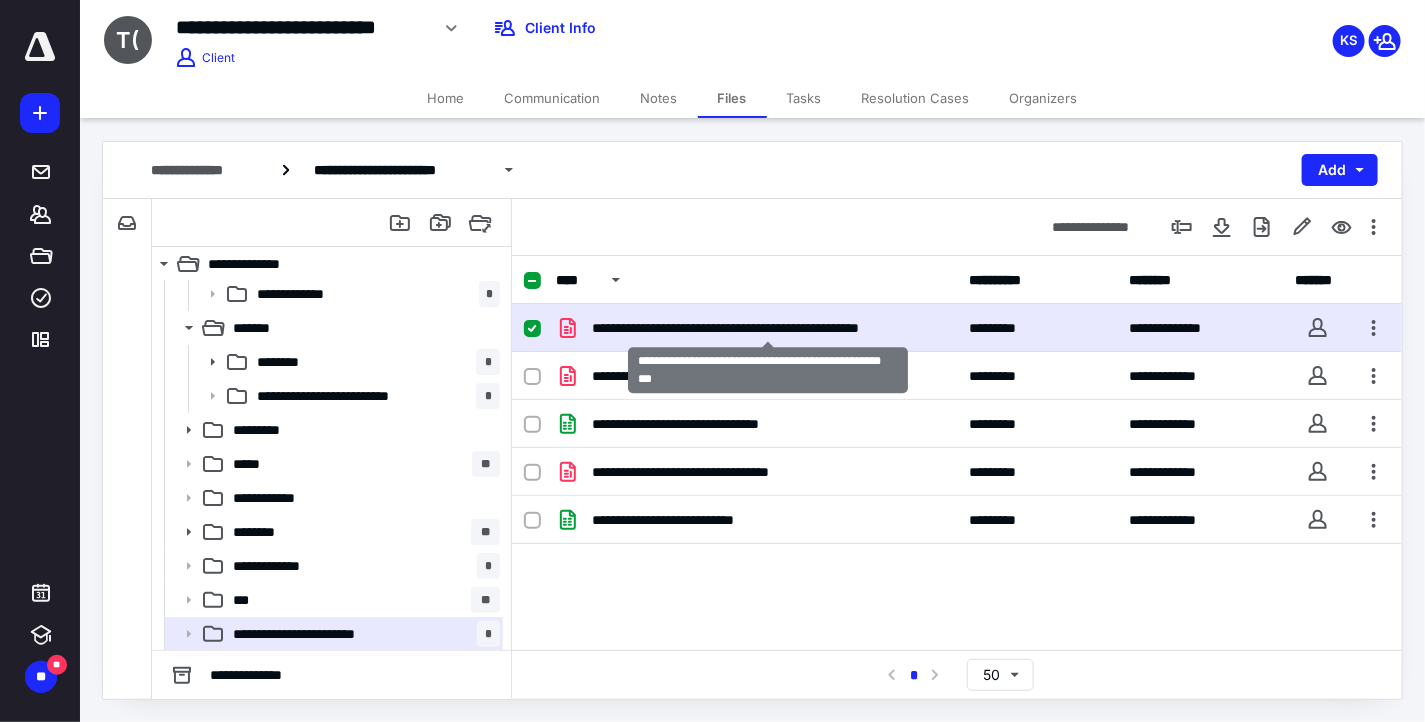 click on "**********" at bounding box center [768, 328] 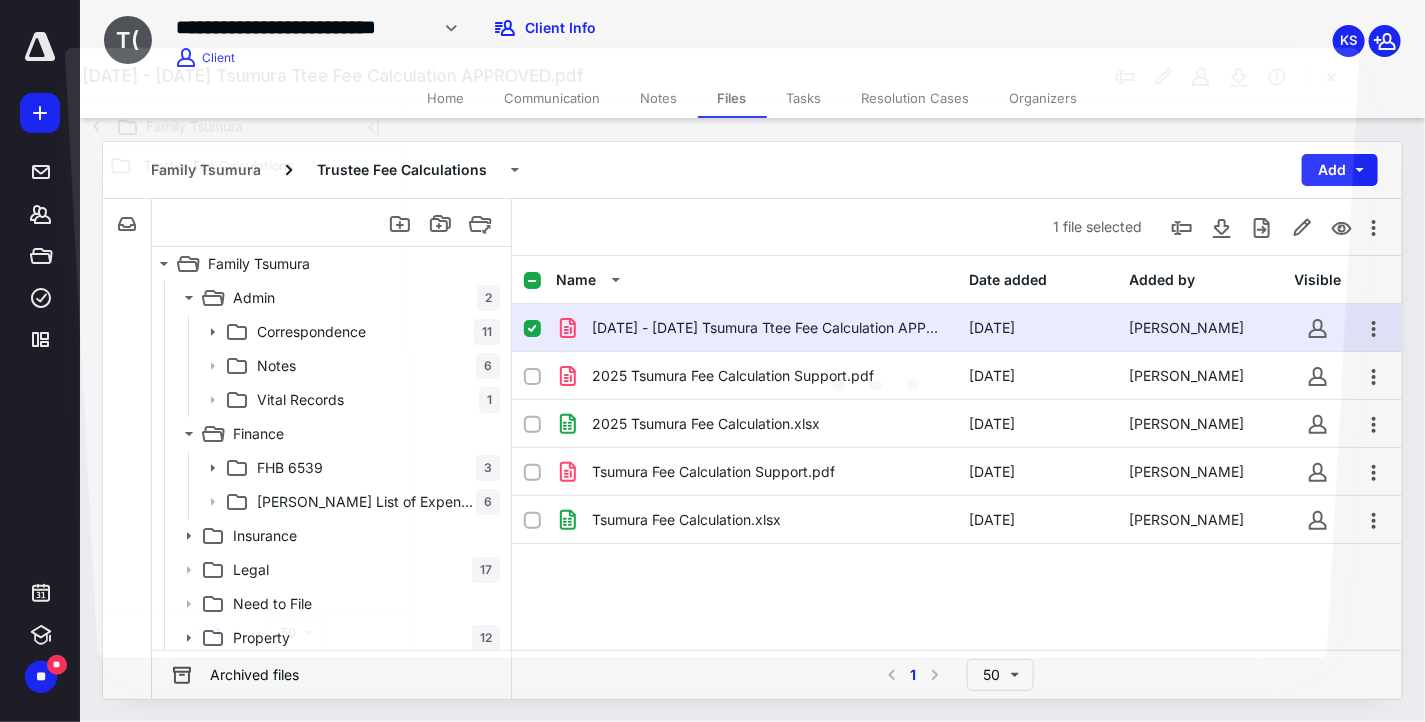 scroll, scrollTop: 106, scrollLeft: 0, axis: vertical 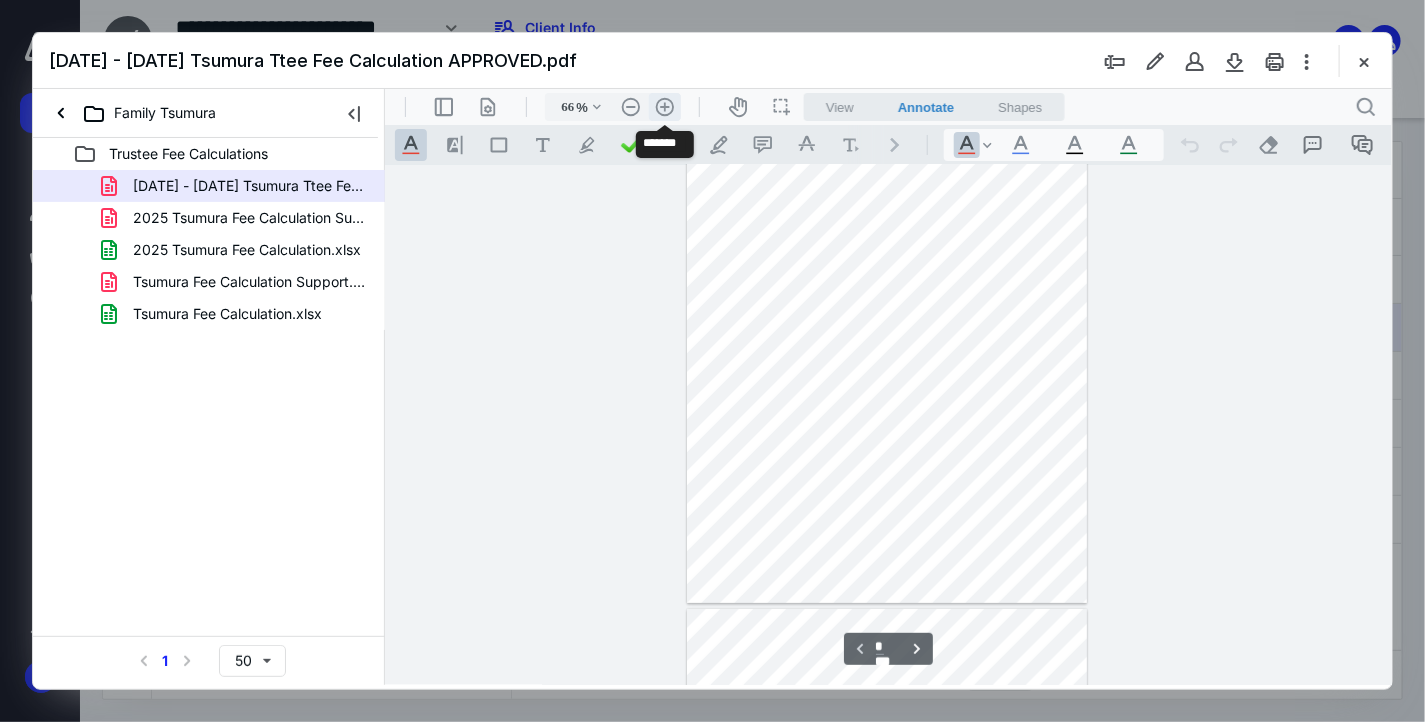 click on ".cls-1{fill:#abb0c4;} icon - header - zoom - in - line" at bounding box center (664, 106) 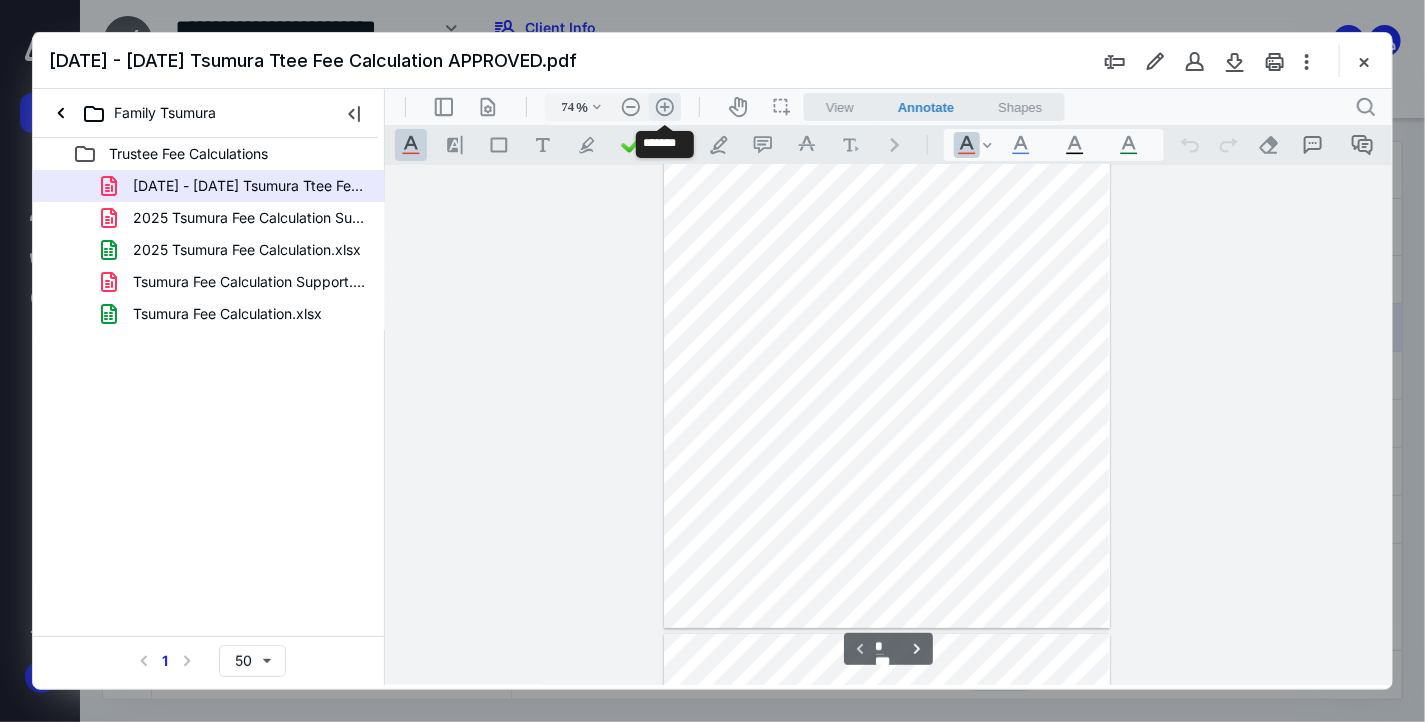click on ".cls-1{fill:#abb0c4;} icon - header - zoom - in - line" at bounding box center (664, 106) 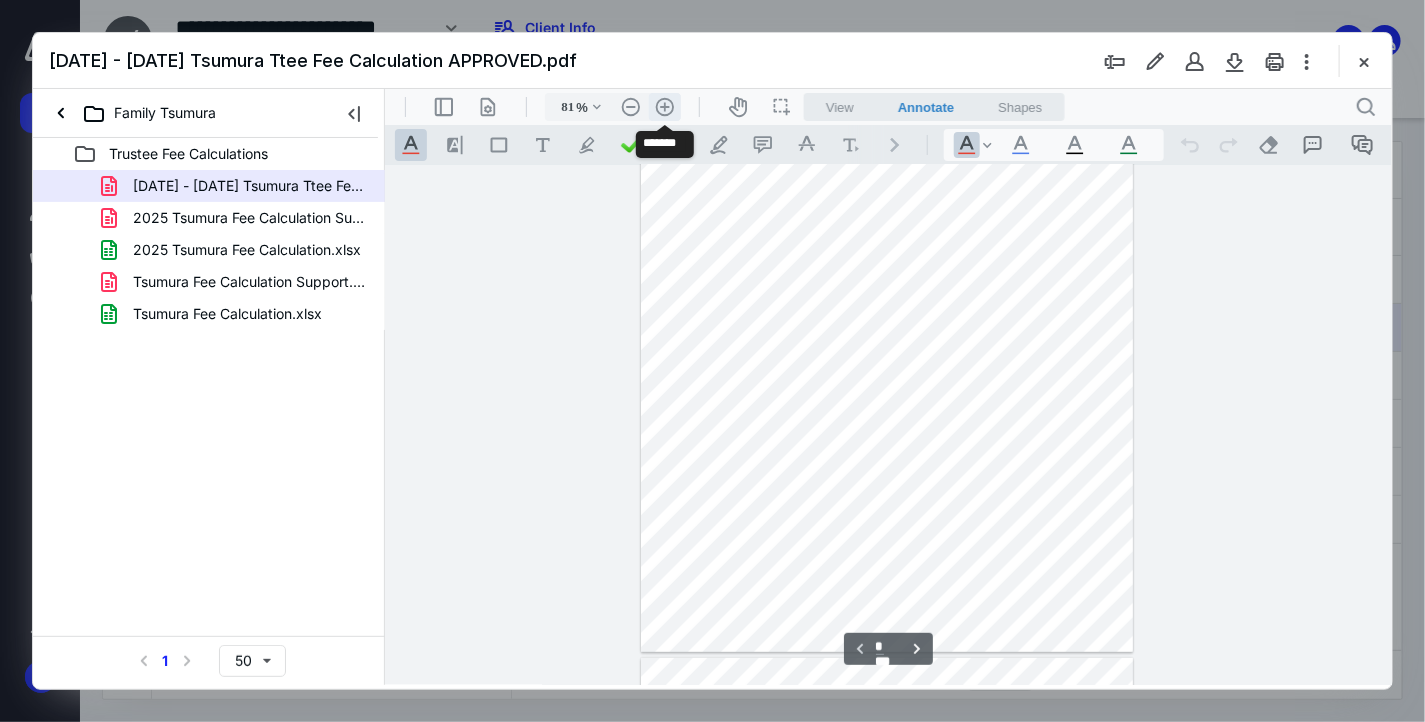 click on ".cls-1{fill:#abb0c4;} icon - header - zoom - in - line" at bounding box center (664, 106) 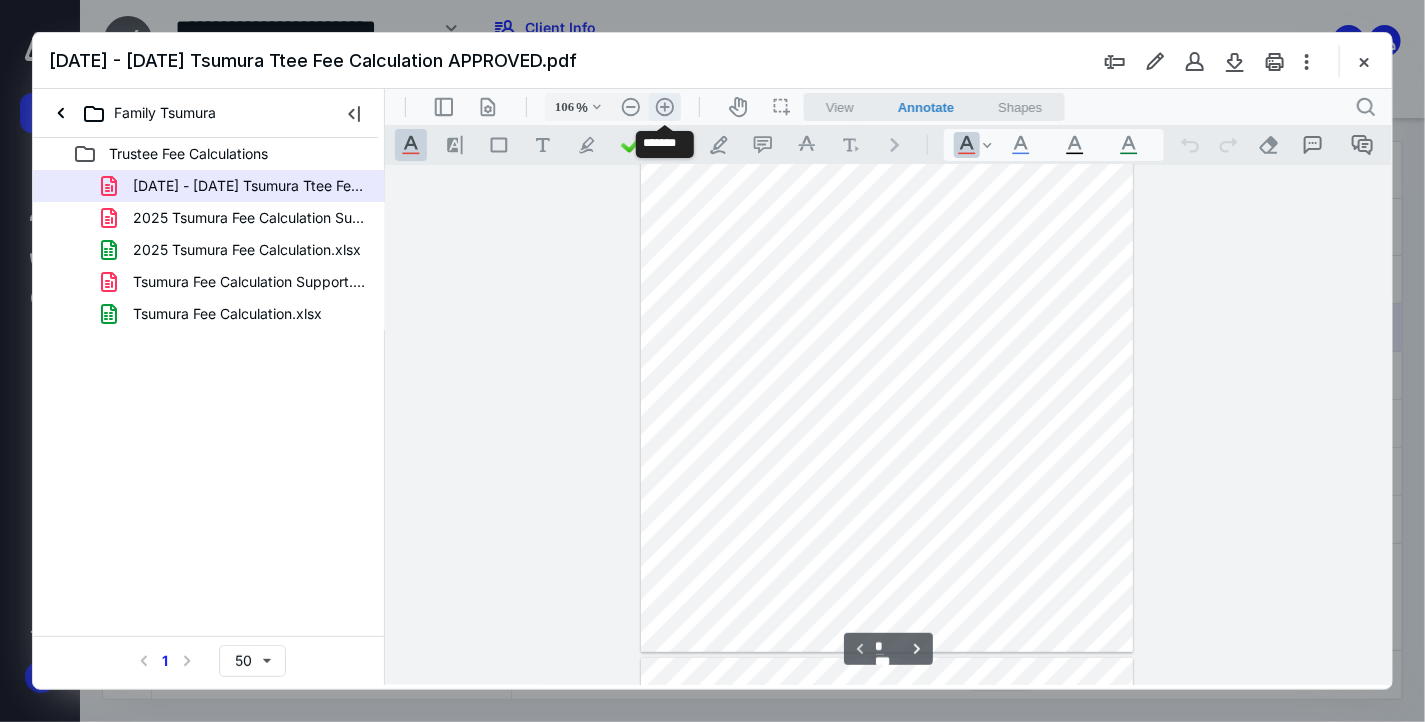 scroll, scrollTop: 262, scrollLeft: 0, axis: vertical 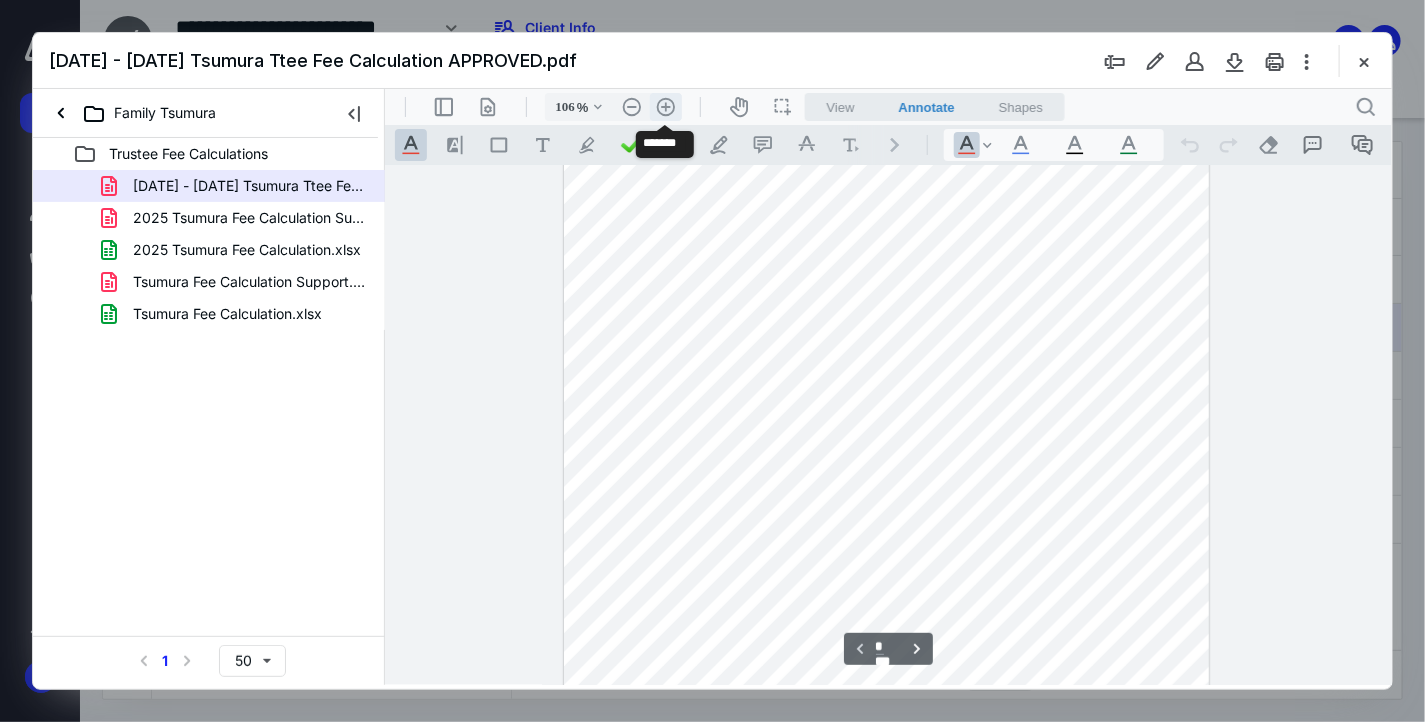 click on ".cls-1{fill:#abb0c4;} icon - header - zoom - in - line" at bounding box center (665, 106) 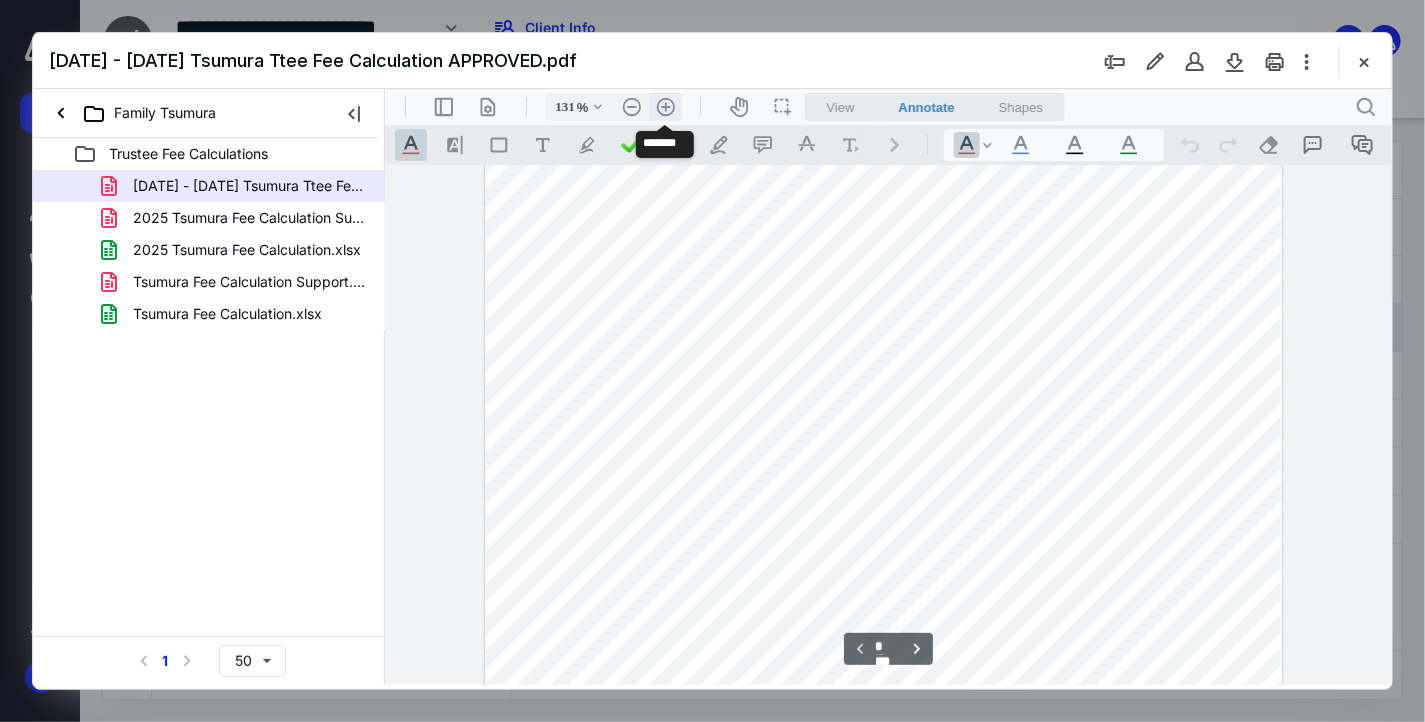 click on ".cls-1{fill:#abb0c4;} icon - header - zoom - in - line" at bounding box center [665, 106] 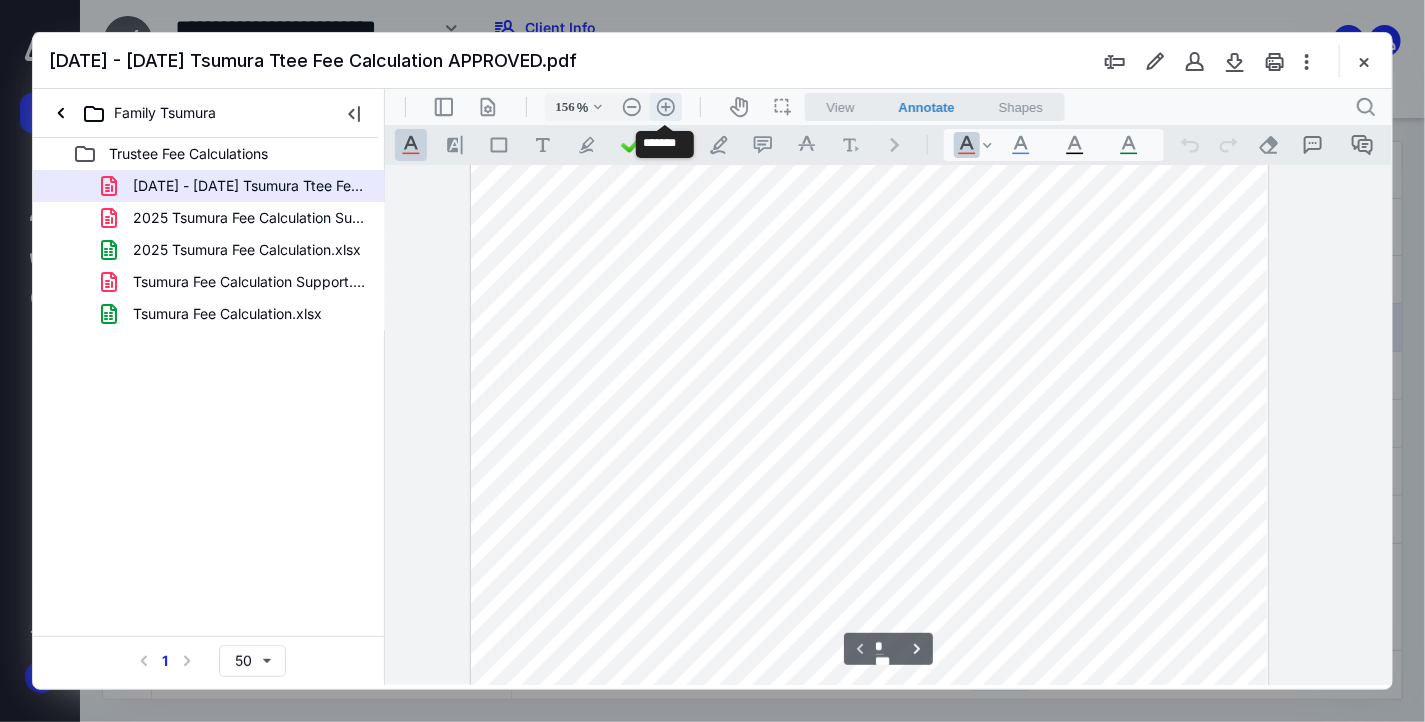 click on ".cls-1{fill:#abb0c4;} icon - header - zoom - in - line" at bounding box center (665, 106) 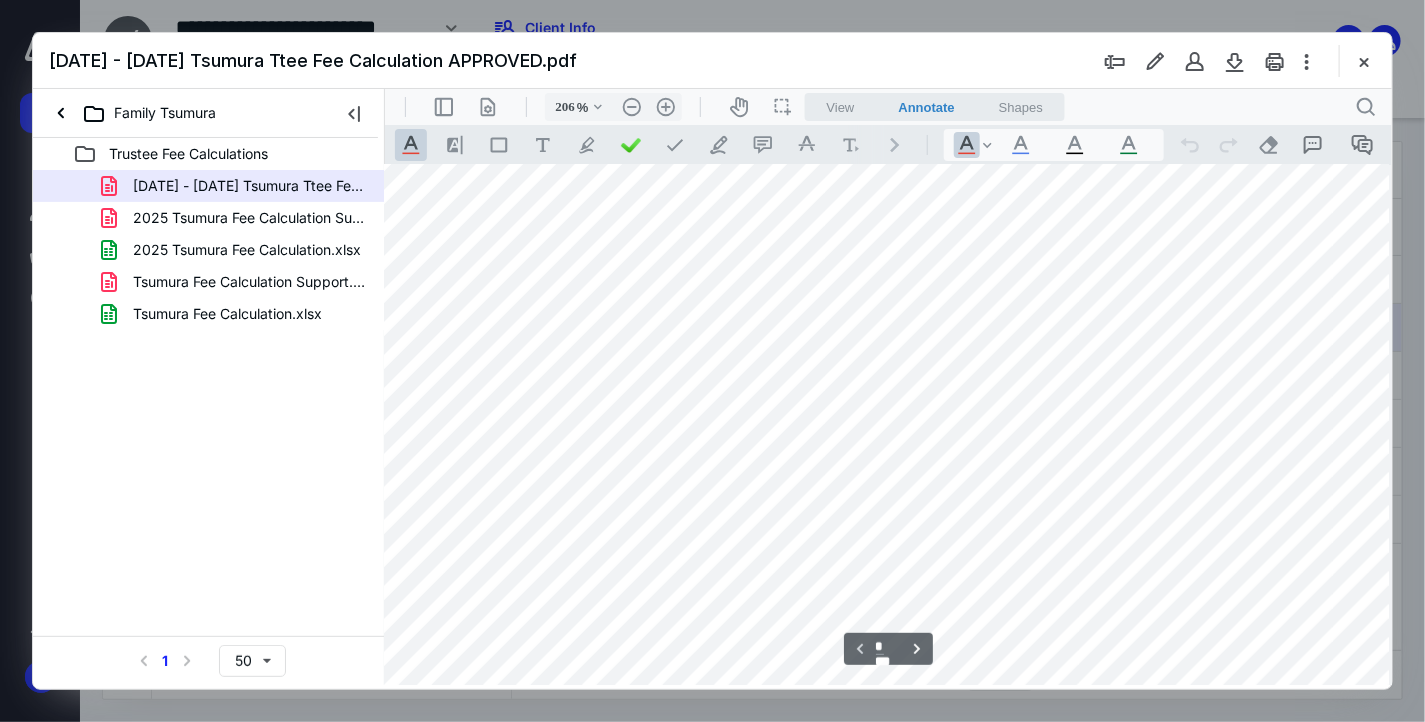 scroll, scrollTop: 0, scrollLeft: 323, axis: horizontal 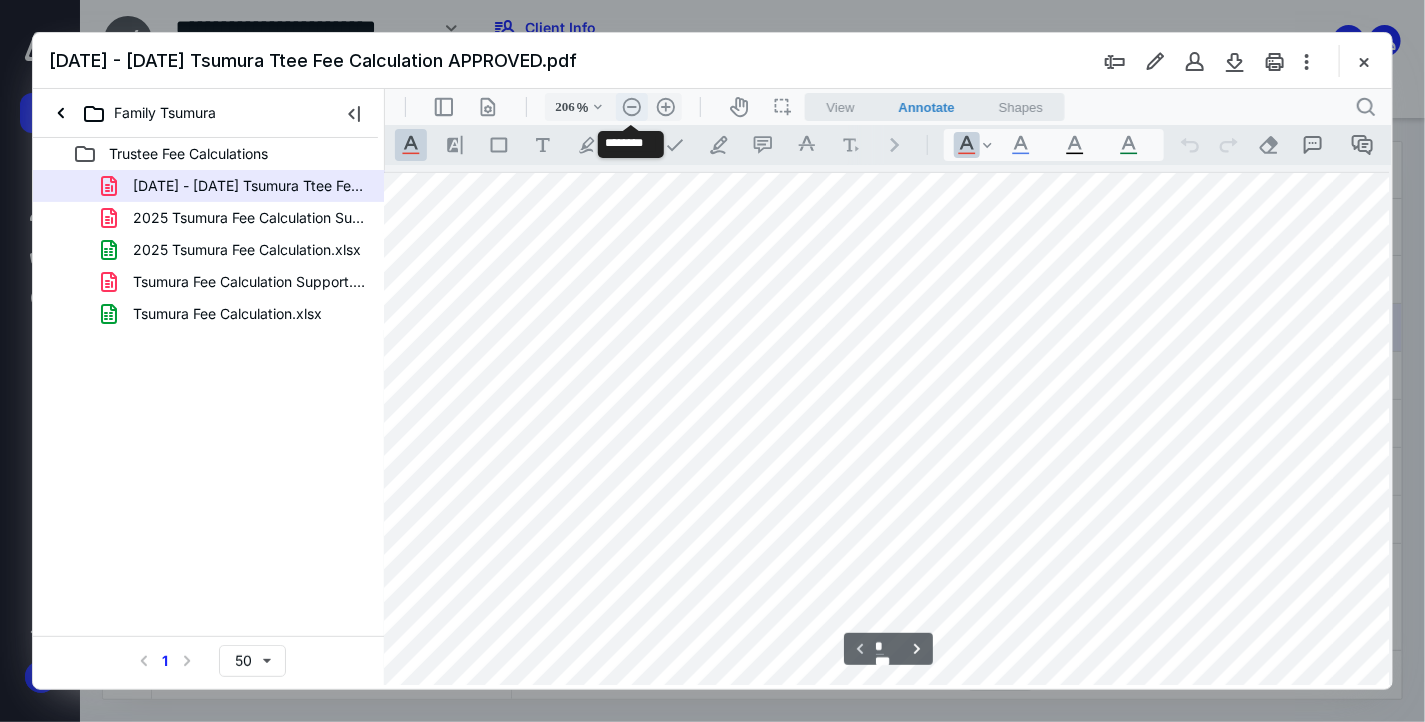 click on ".cls-1{fill:#abb0c4;} icon - header - zoom - out - line" at bounding box center (631, 106) 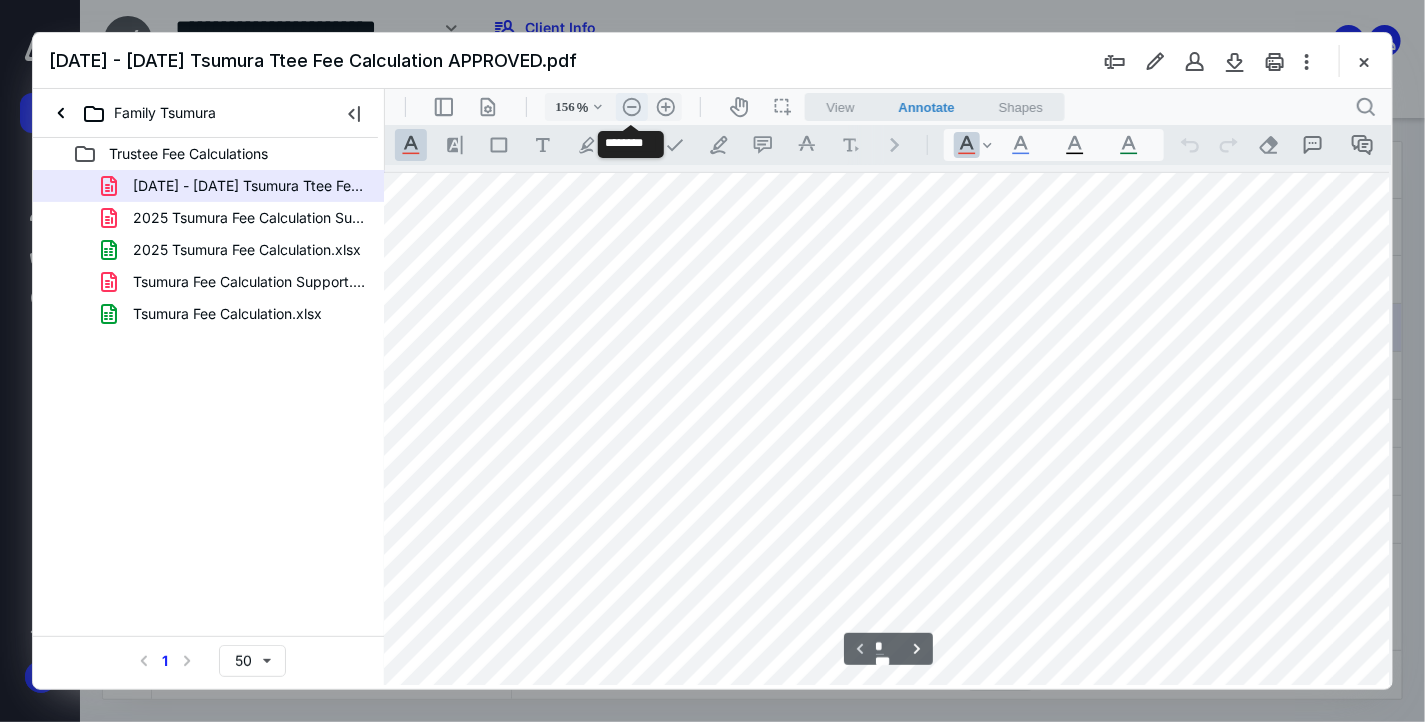 scroll, scrollTop: 0, scrollLeft: 122, axis: horizontal 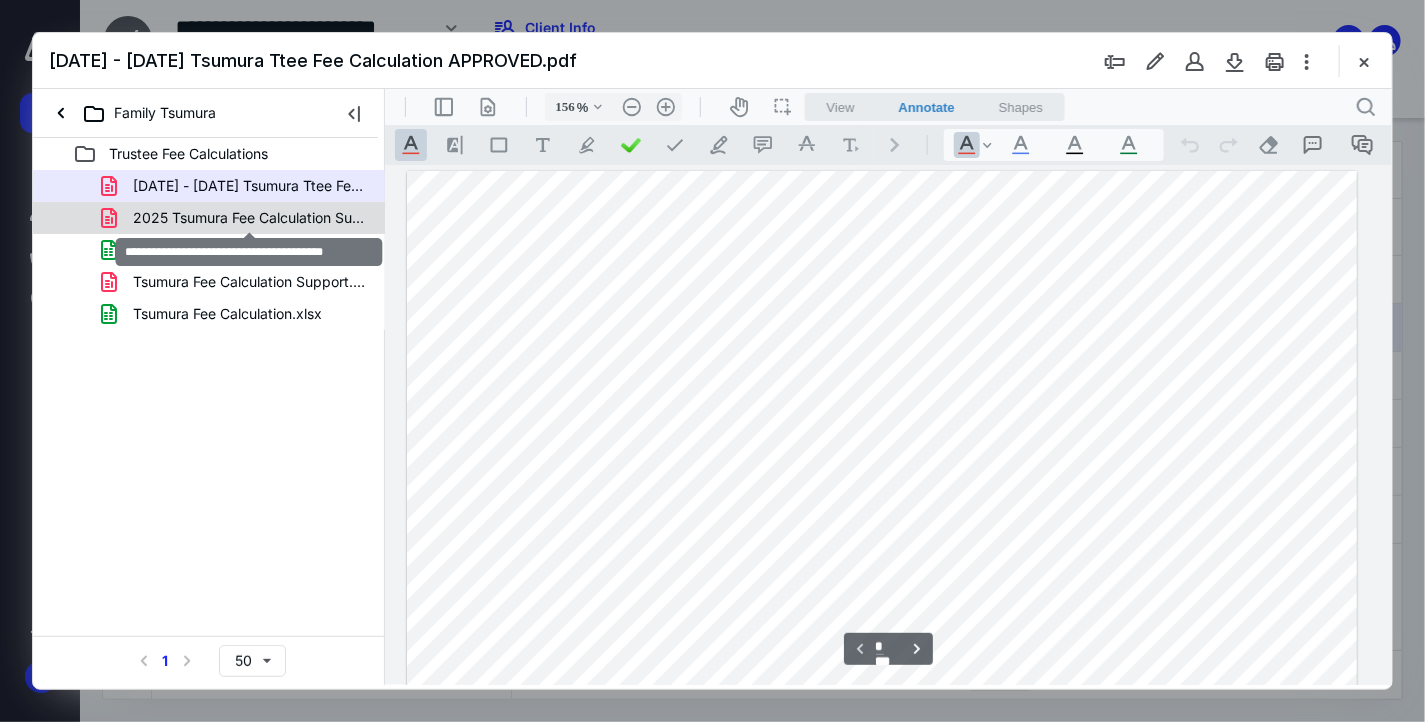 click on "2025 Tsumura Fee Calculation Support.pdf" at bounding box center (249, 218) 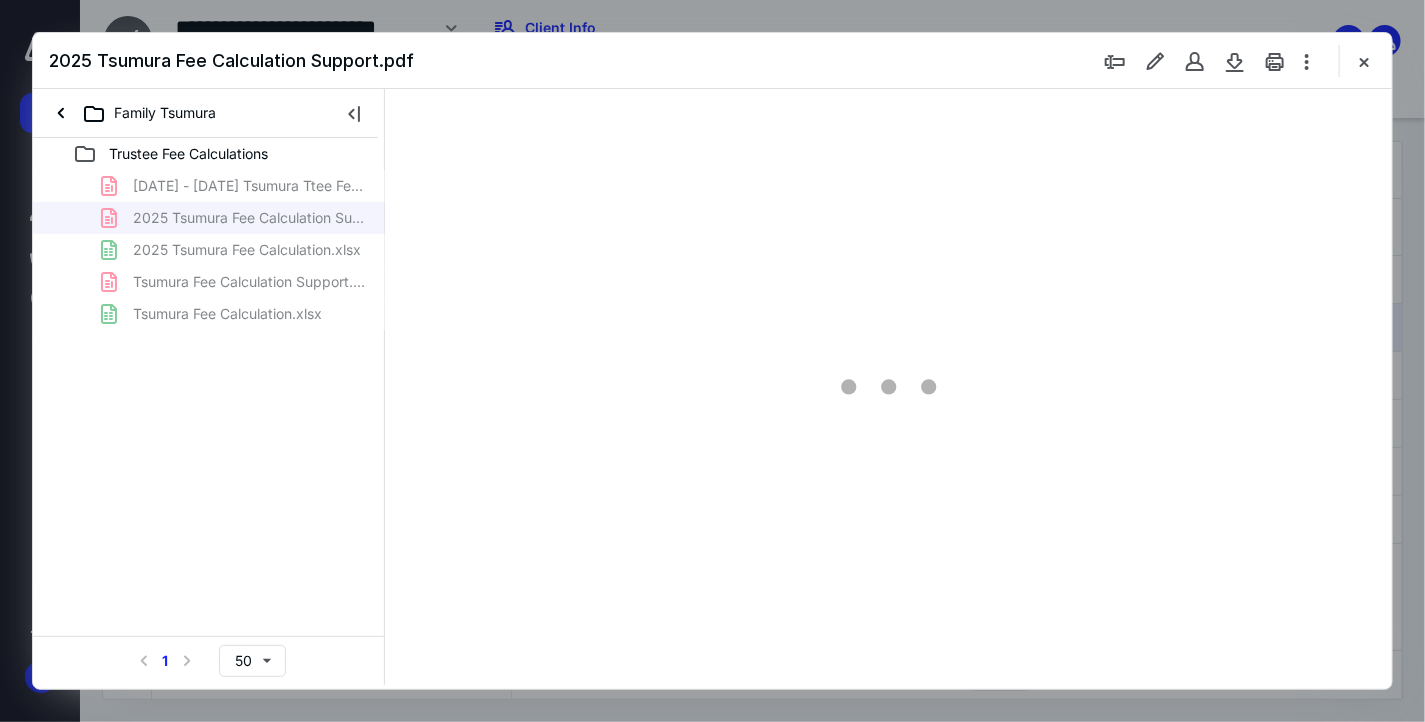 type on "66" 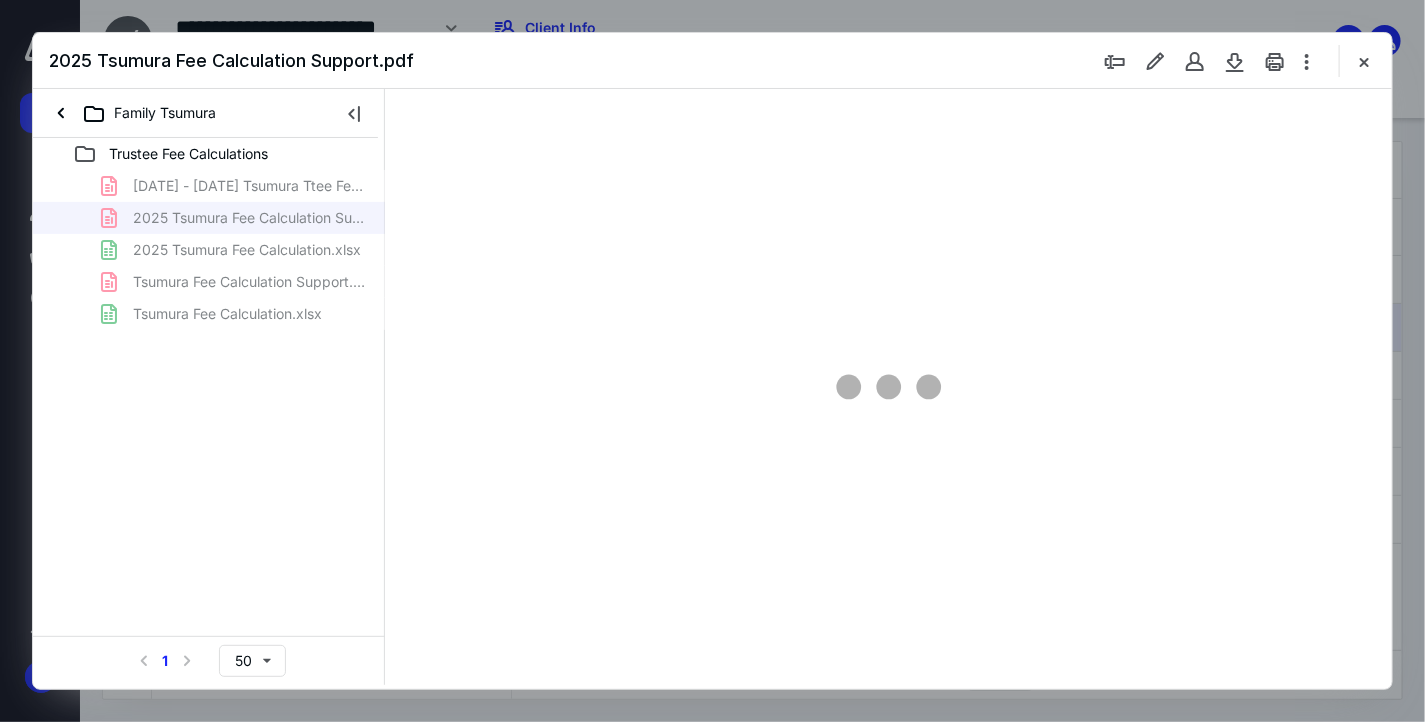 scroll, scrollTop: 79, scrollLeft: 0, axis: vertical 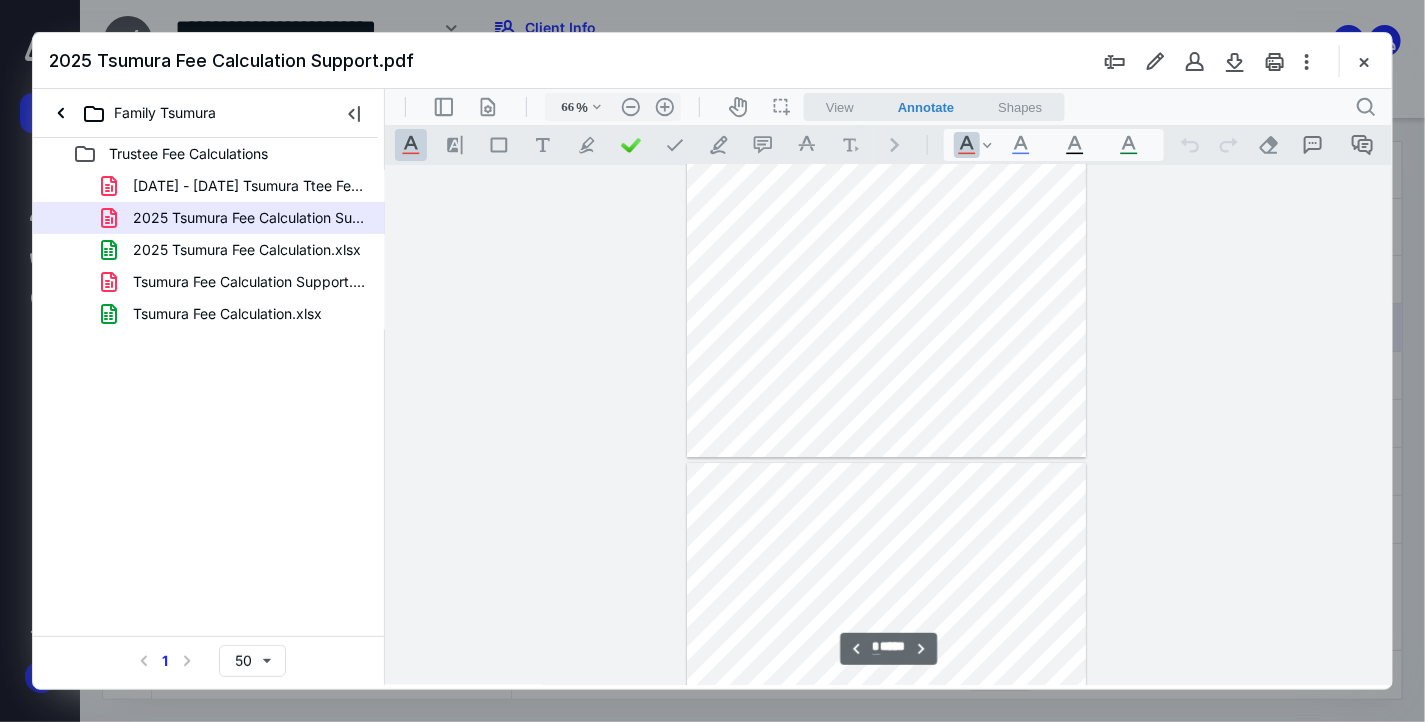 type on "*" 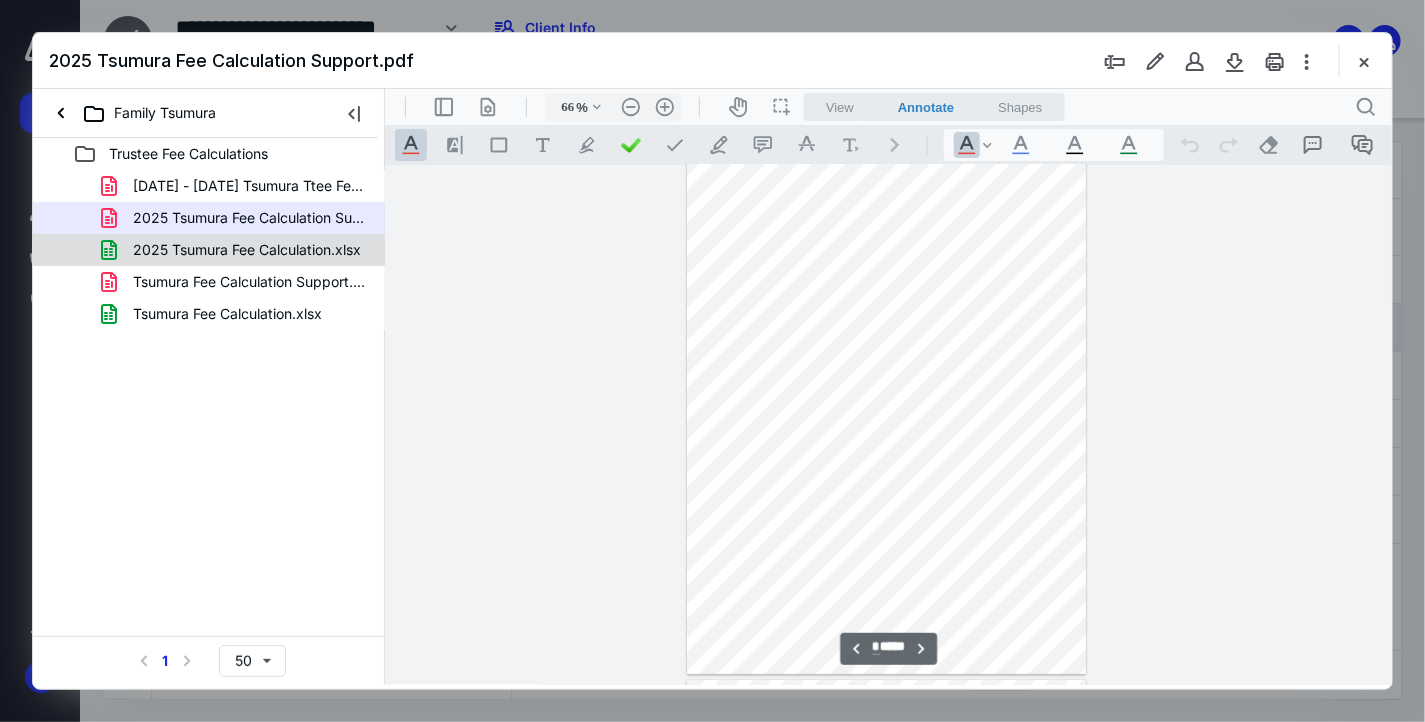 click on "2025 Tsumura Fee Calculation.xlsx" at bounding box center [247, 250] 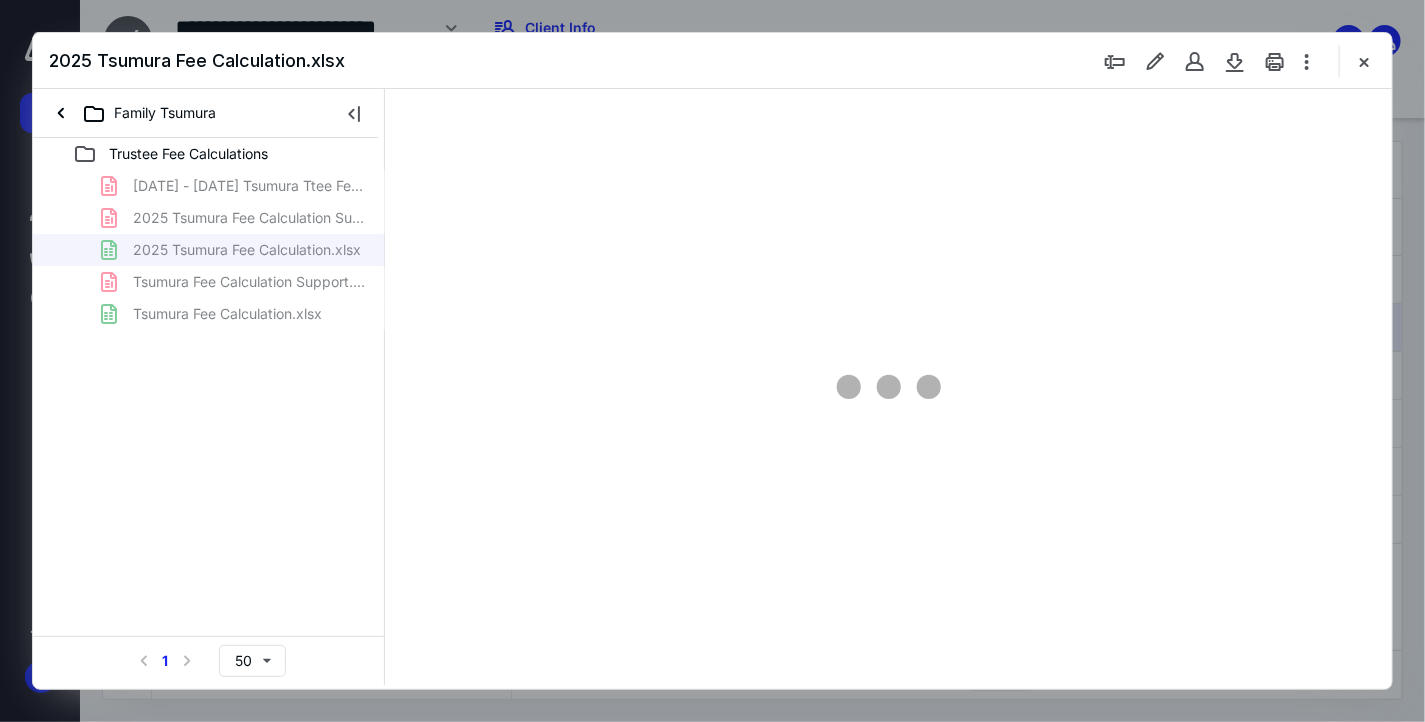 scroll, scrollTop: 0, scrollLeft: 0, axis: both 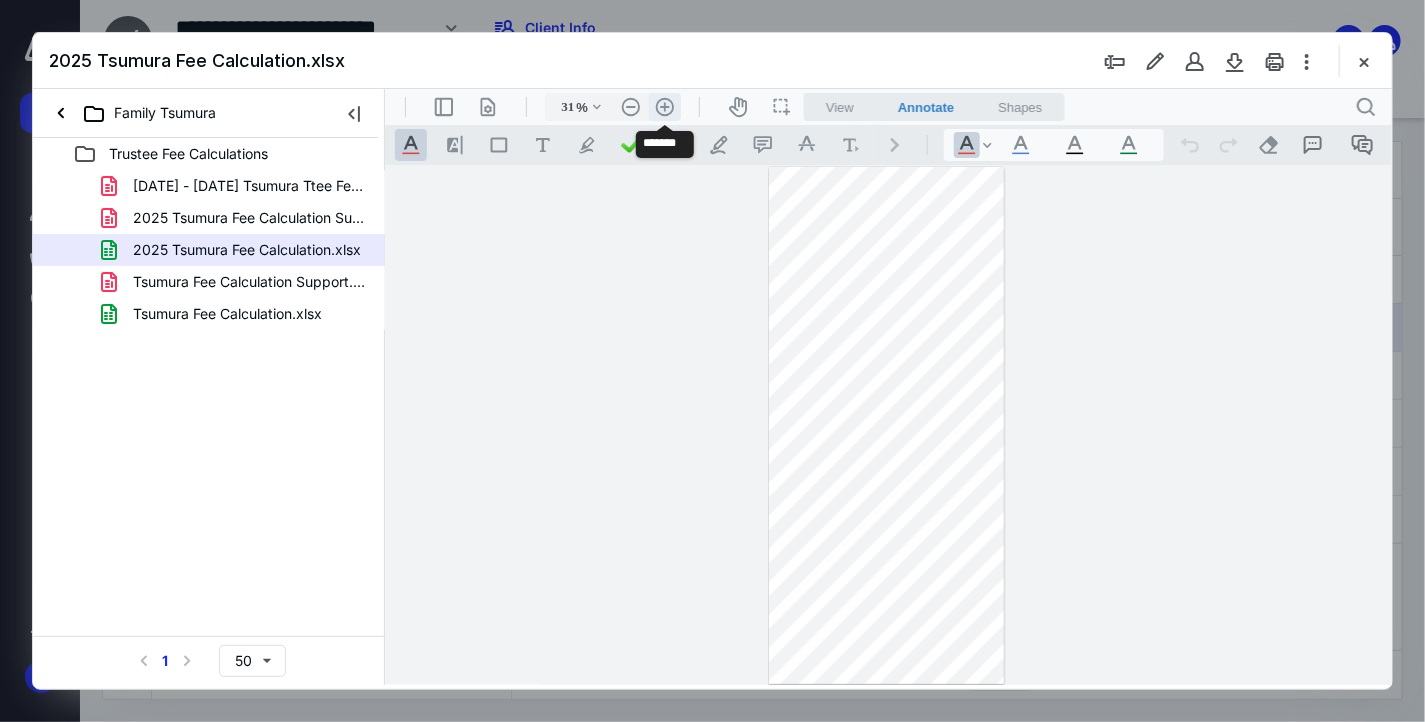 click on ".cls-1{fill:#abb0c4;} icon - header - zoom - in - line" at bounding box center [664, 106] 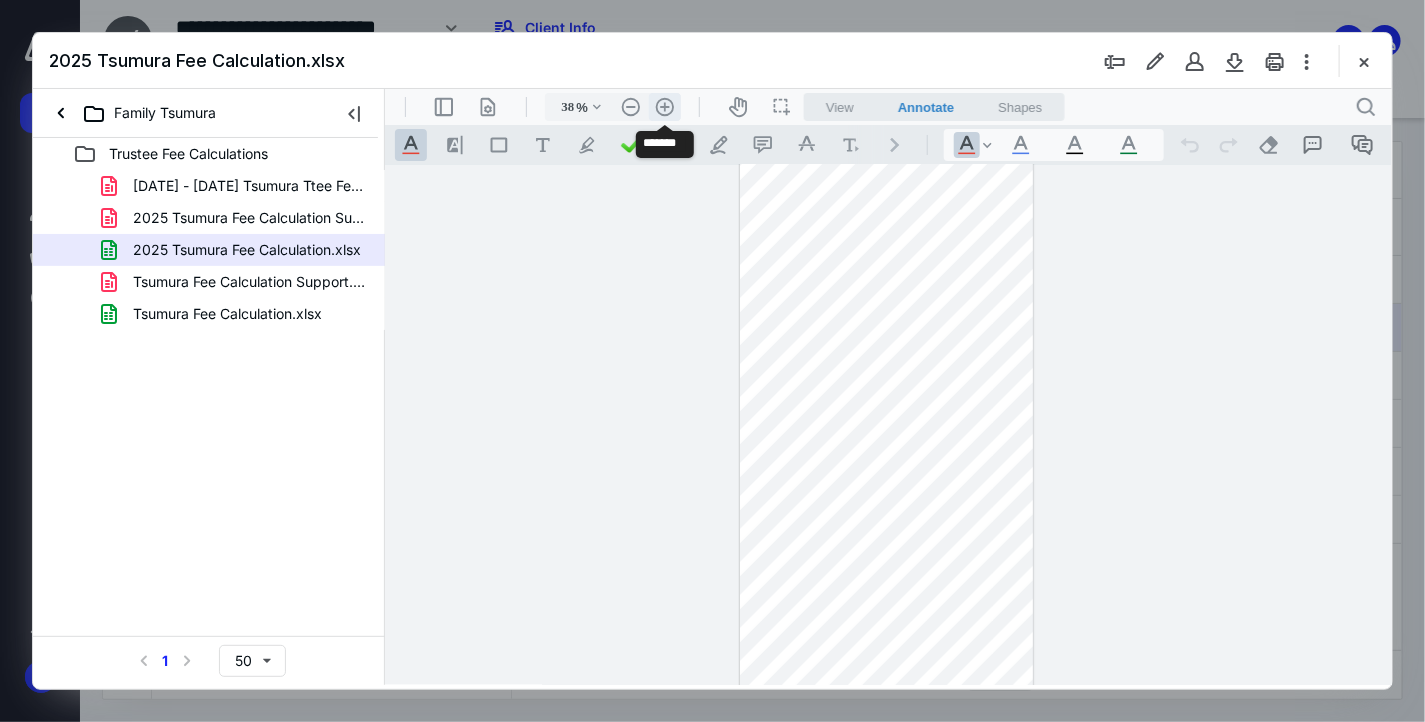 click on ".cls-1{fill:#abb0c4;} icon - header - zoom - in - line" at bounding box center [664, 106] 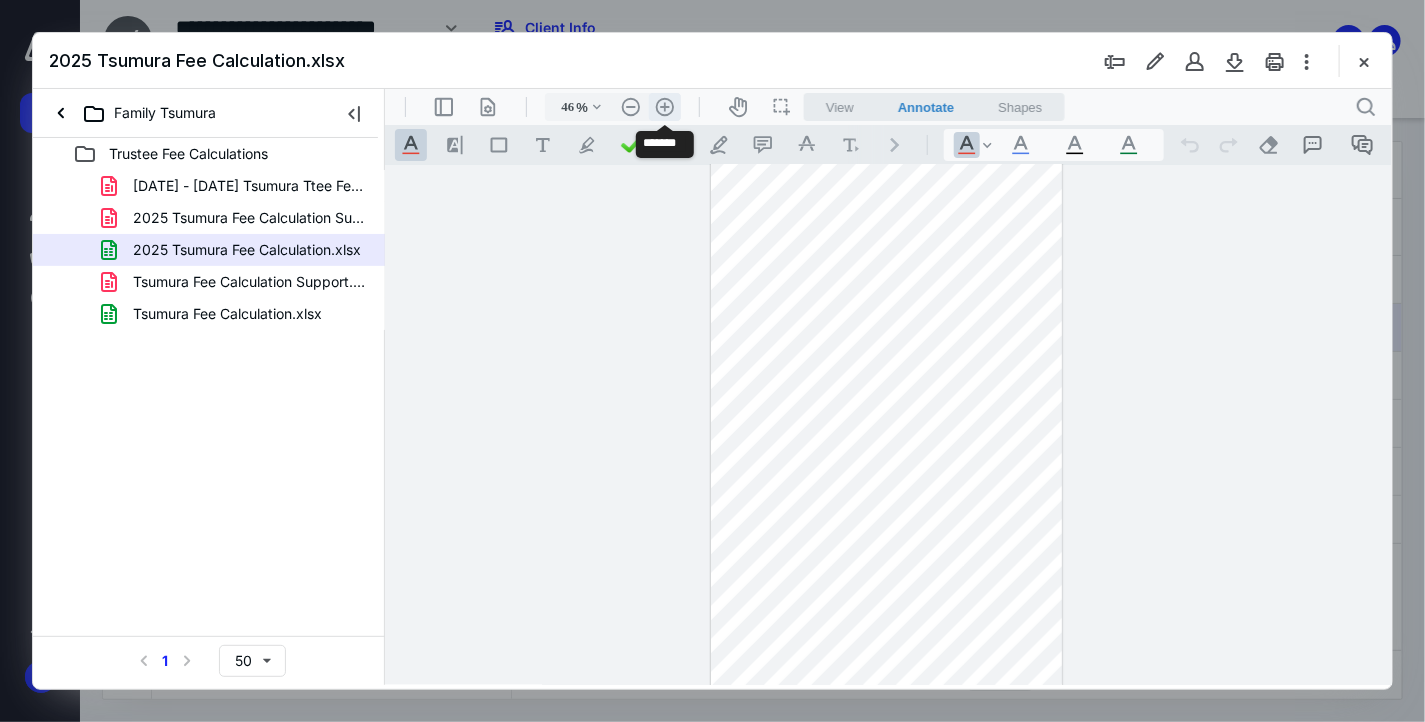 click on ".cls-1{fill:#abb0c4;} icon - header - zoom - in - line" at bounding box center (664, 106) 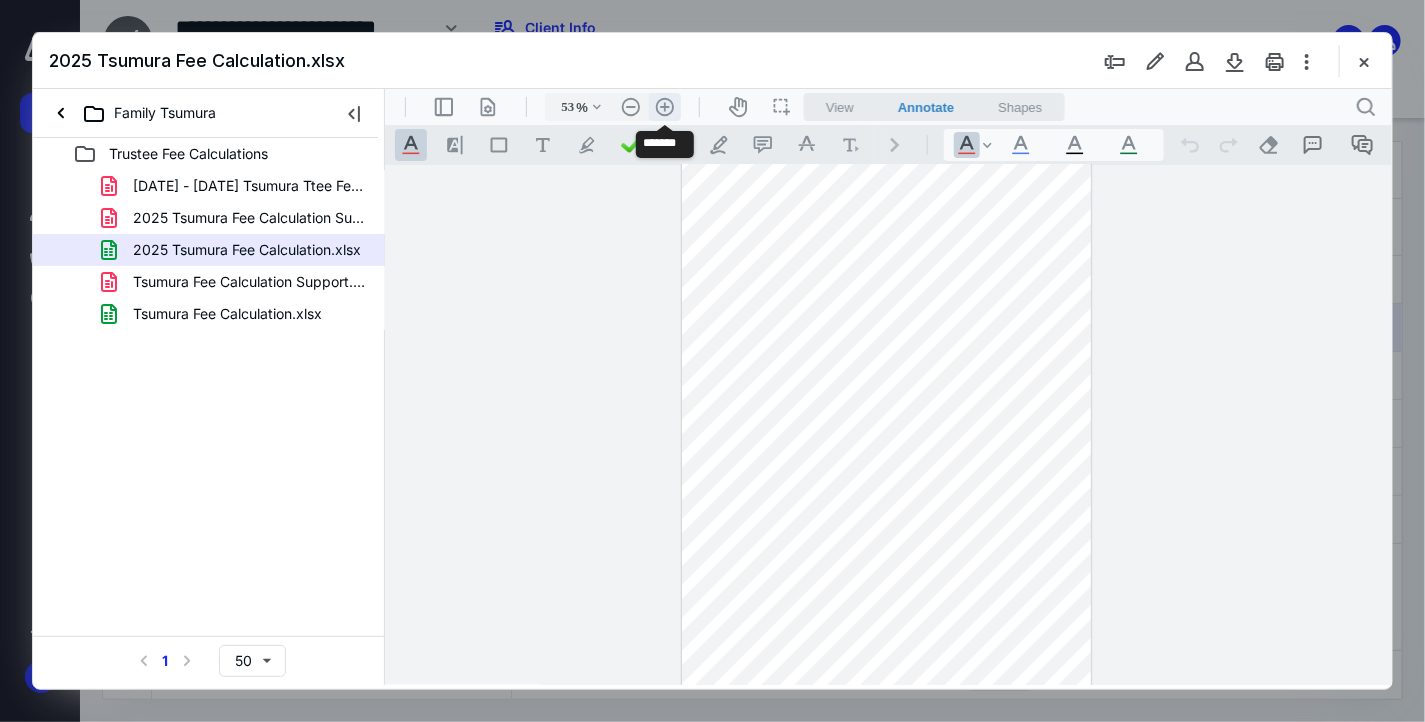 click on ".cls-1{fill:#abb0c4;} icon - header - zoom - in - line" at bounding box center [664, 106] 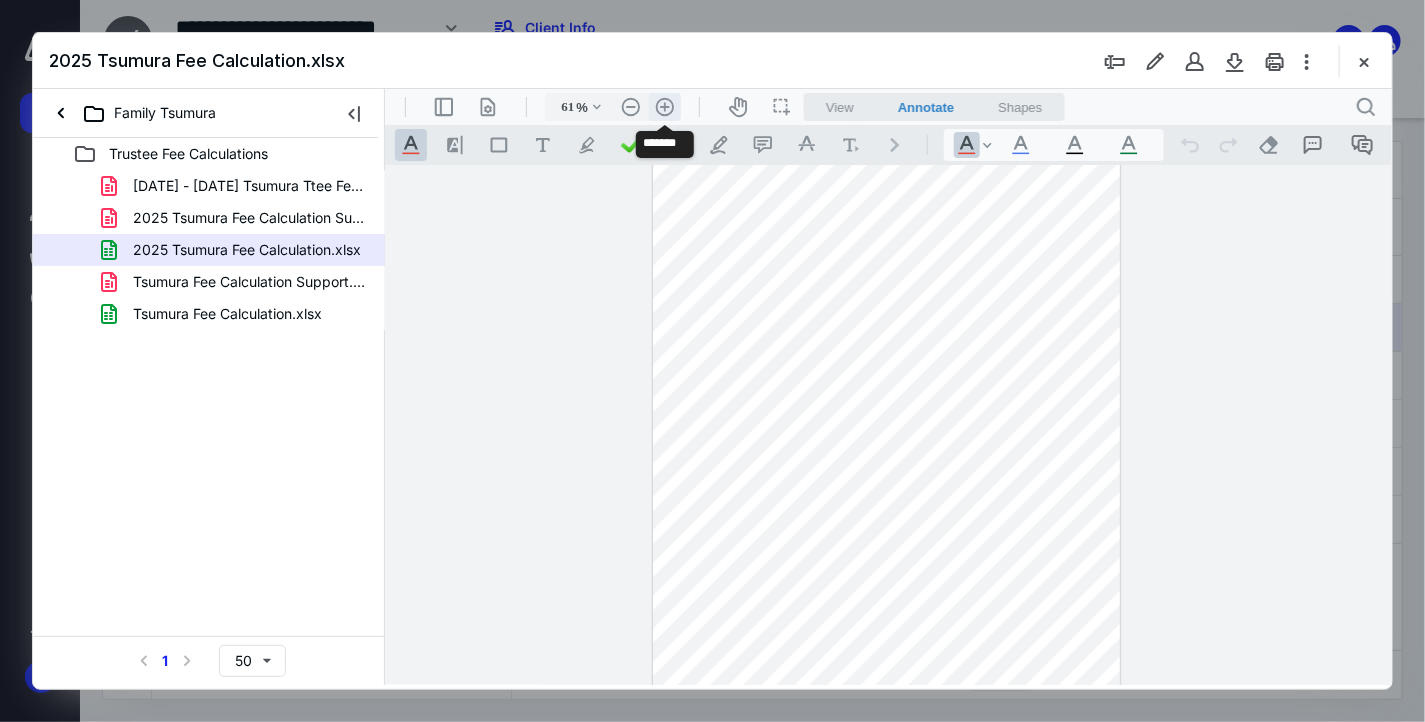 click on ".cls-1{fill:#abb0c4;} icon - header - zoom - in - line" at bounding box center (664, 106) 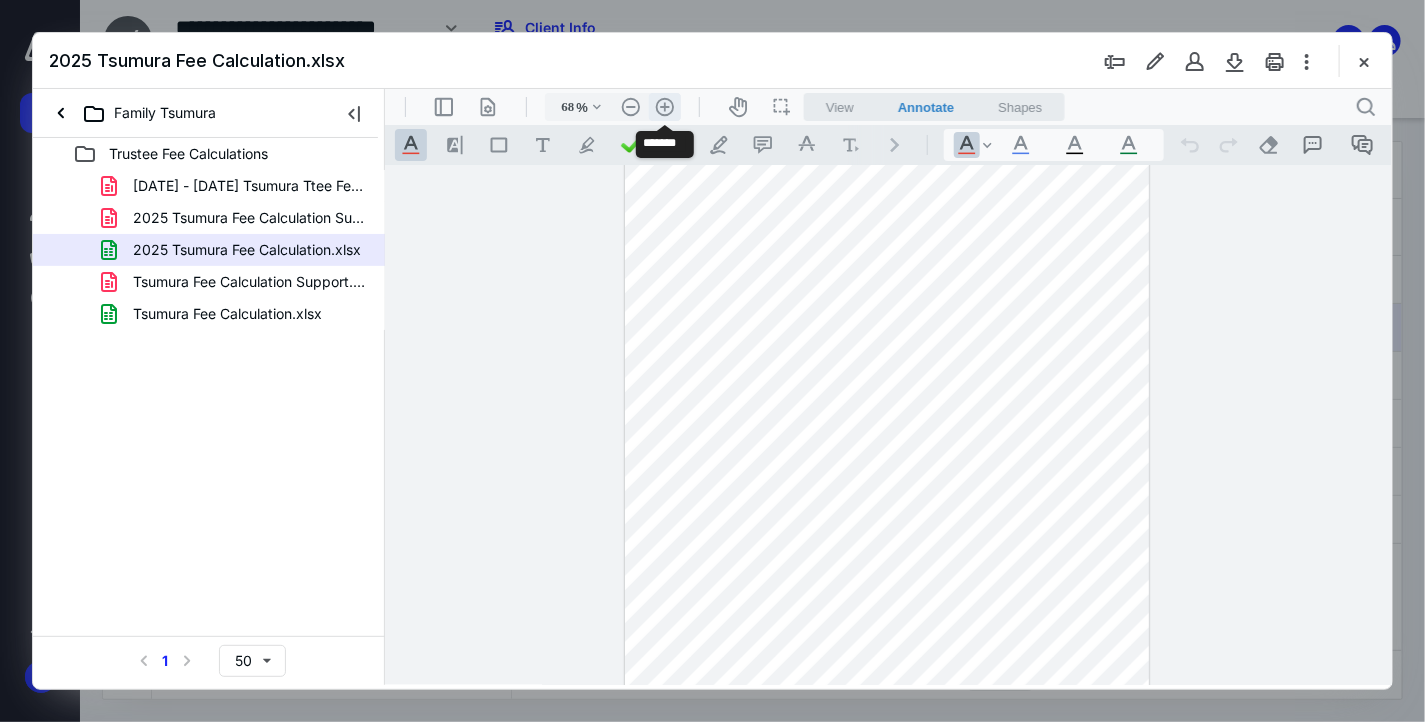 click on ".cls-1{fill:#abb0c4;} icon - header - zoom - in - line" at bounding box center [664, 106] 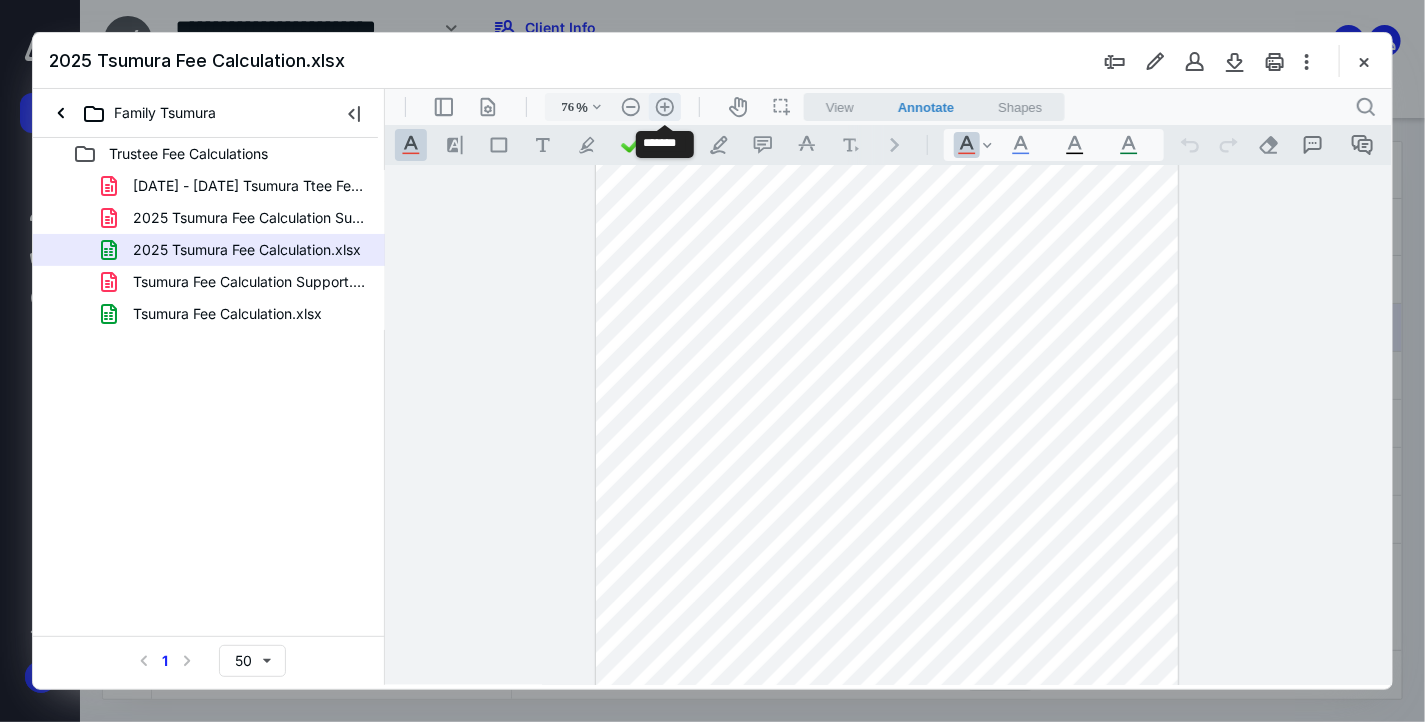 click on ".cls-1{fill:#abb0c4;} icon - header - zoom - in - line" at bounding box center (664, 106) 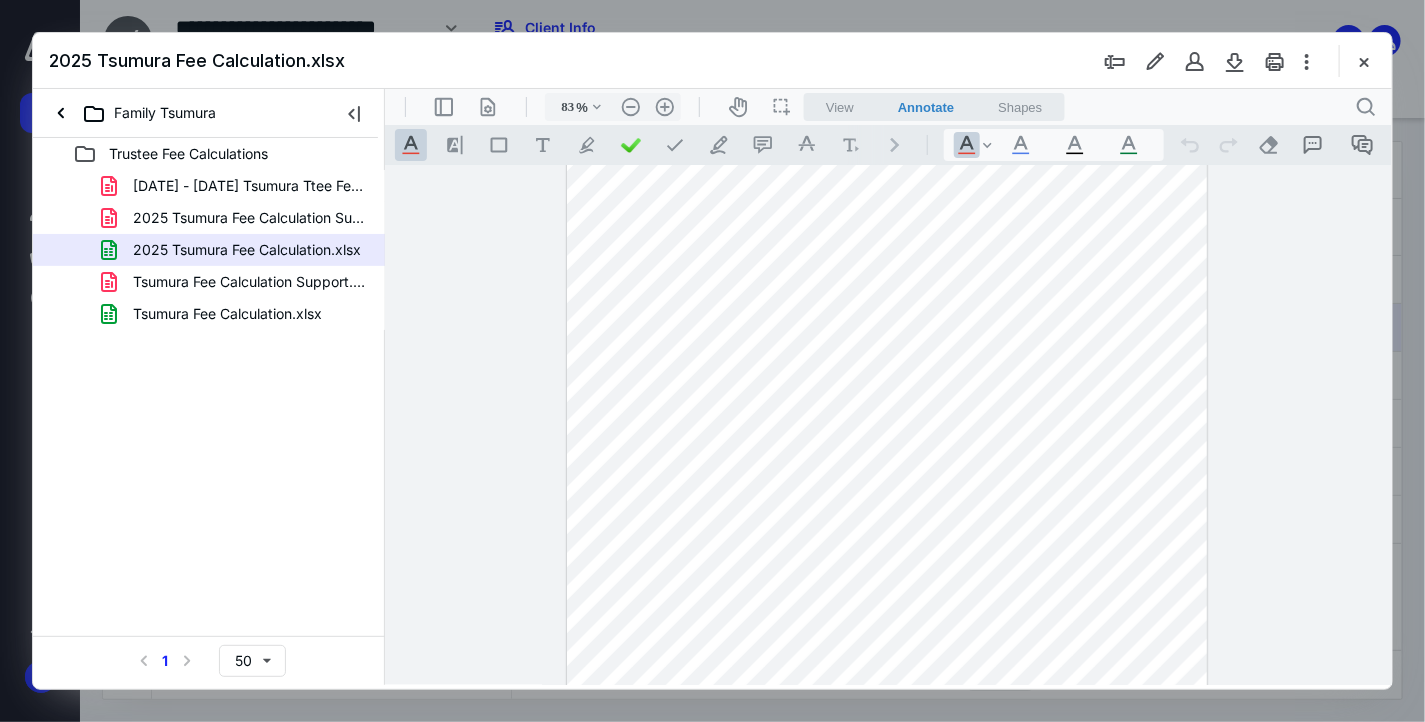 scroll, scrollTop: 0, scrollLeft: 0, axis: both 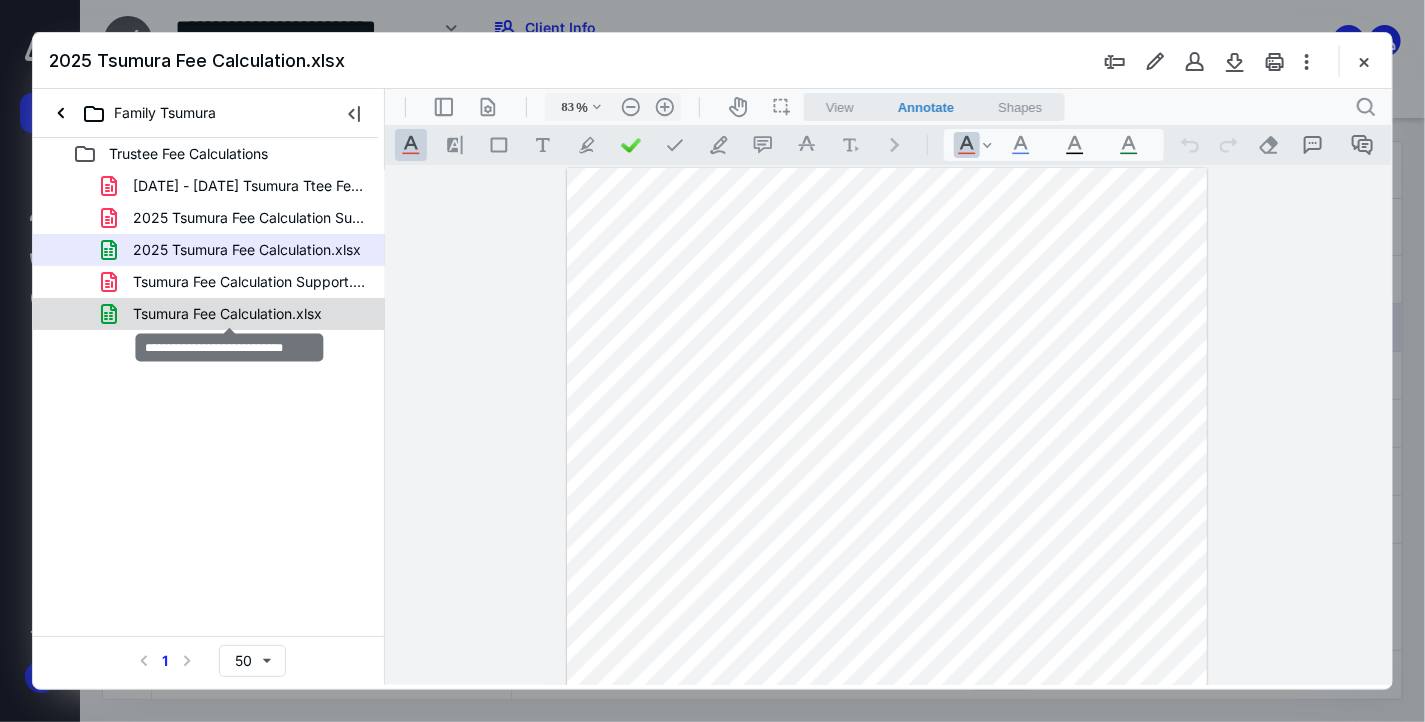 click on "Tsumura Fee Calculation.xlsx" at bounding box center [227, 314] 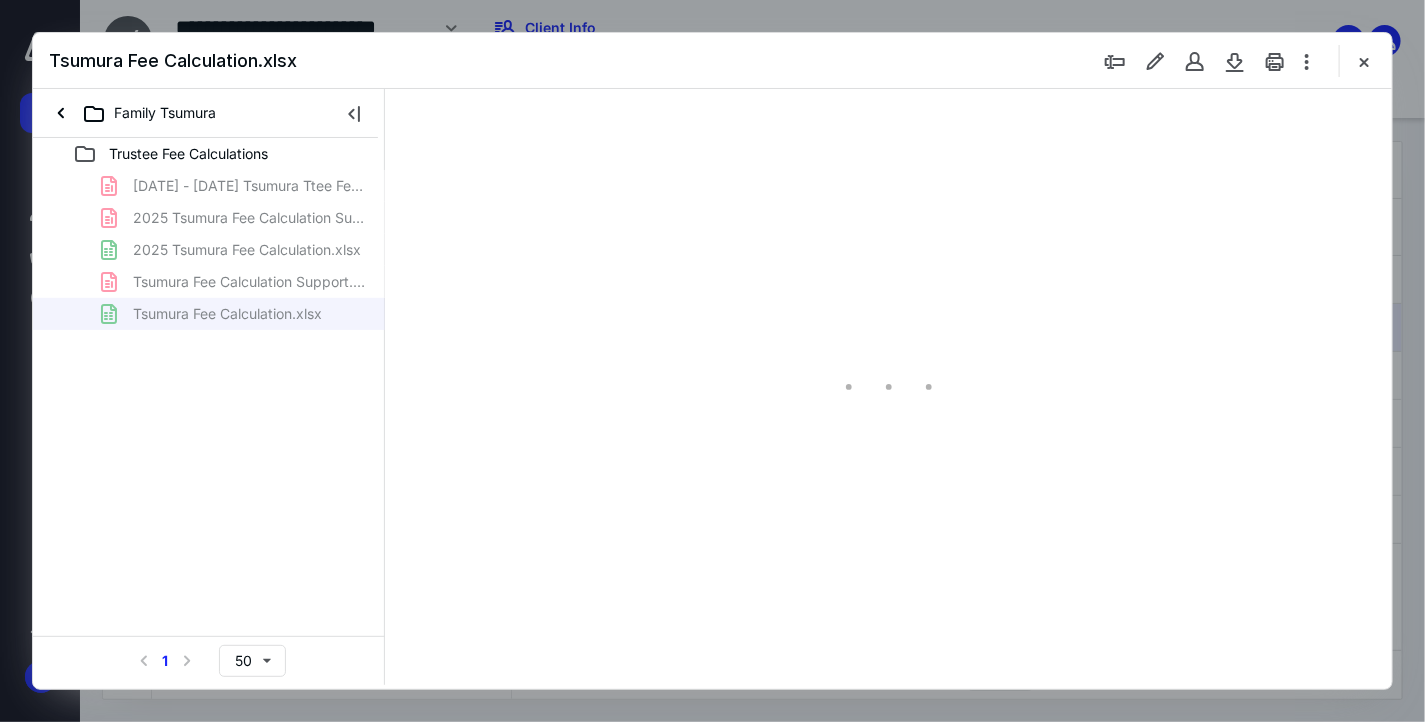 scroll, scrollTop: 77, scrollLeft: 0, axis: vertical 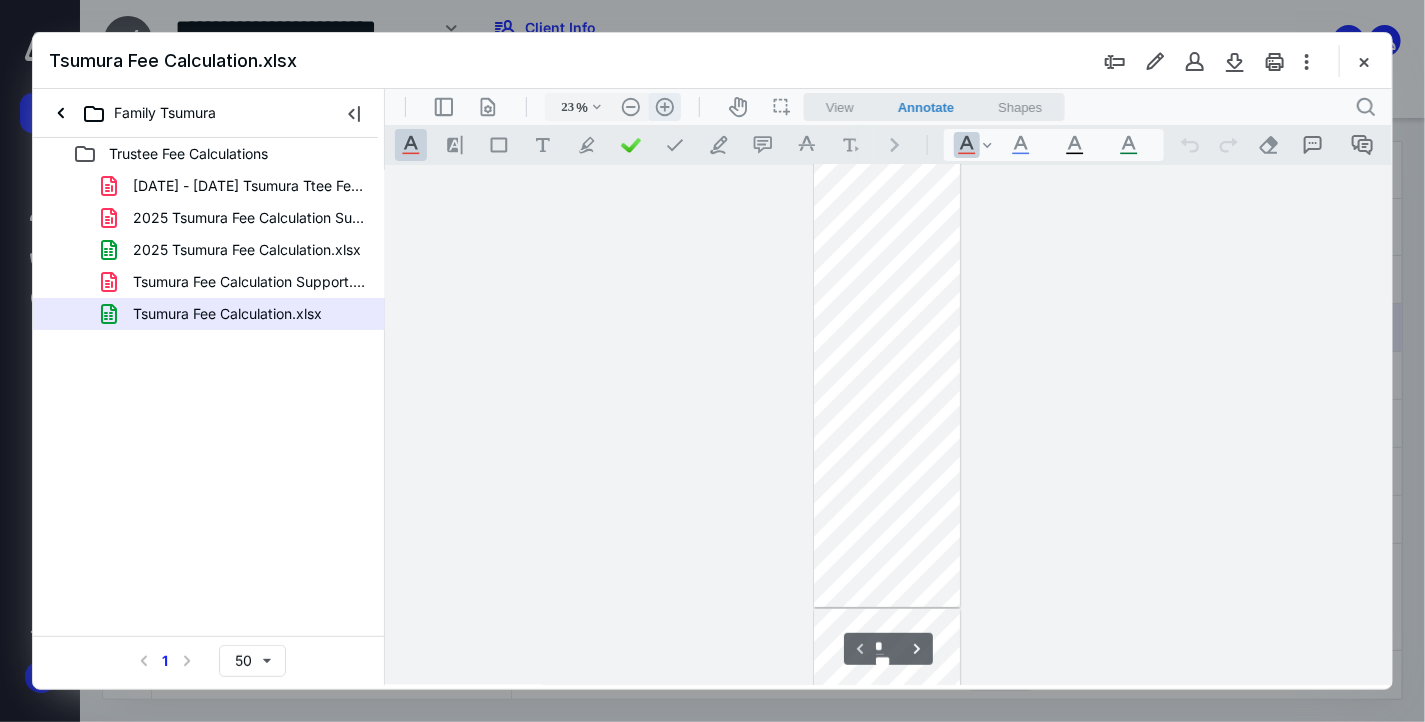 click on ".cls-1{fill:#abb0c4;} icon - header - zoom - in - line" at bounding box center [664, 106] 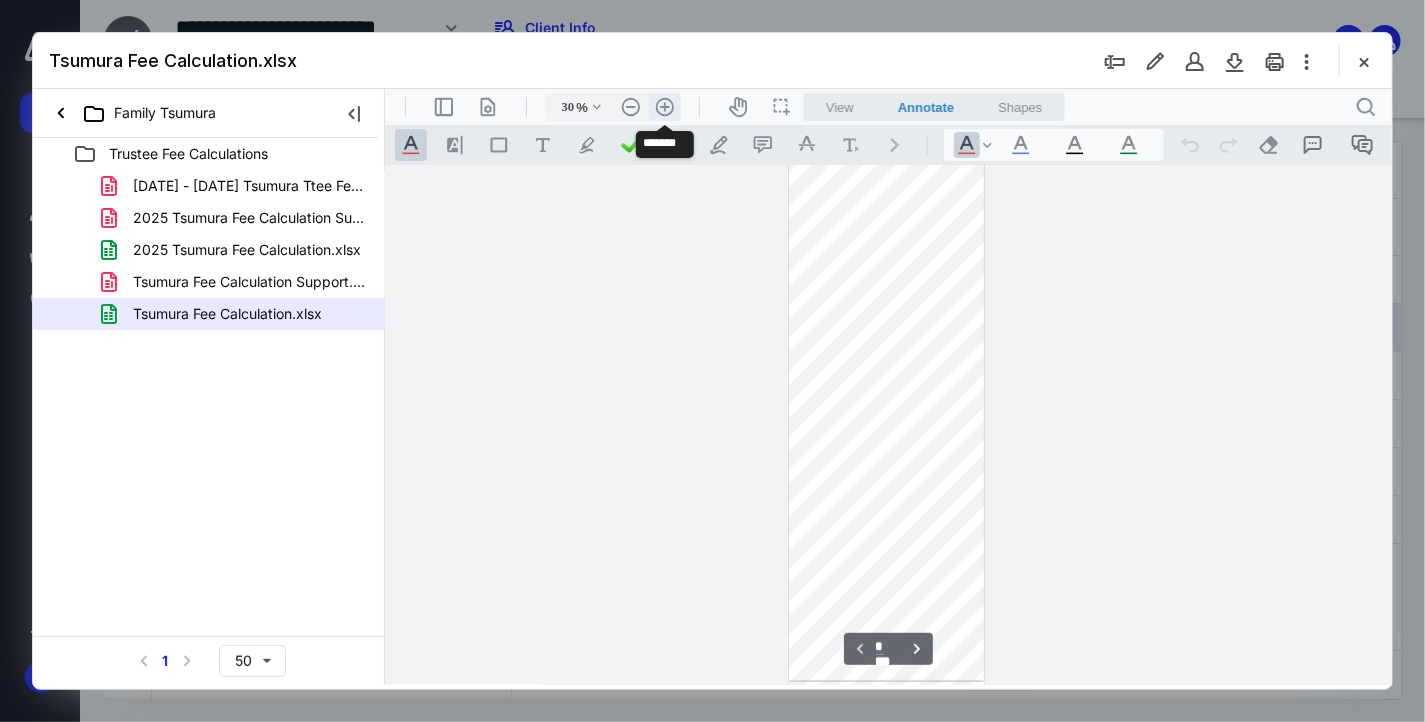 click on ".cls-1{fill:#abb0c4;} icon - header - zoom - in - line" at bounding box center [664, 106] 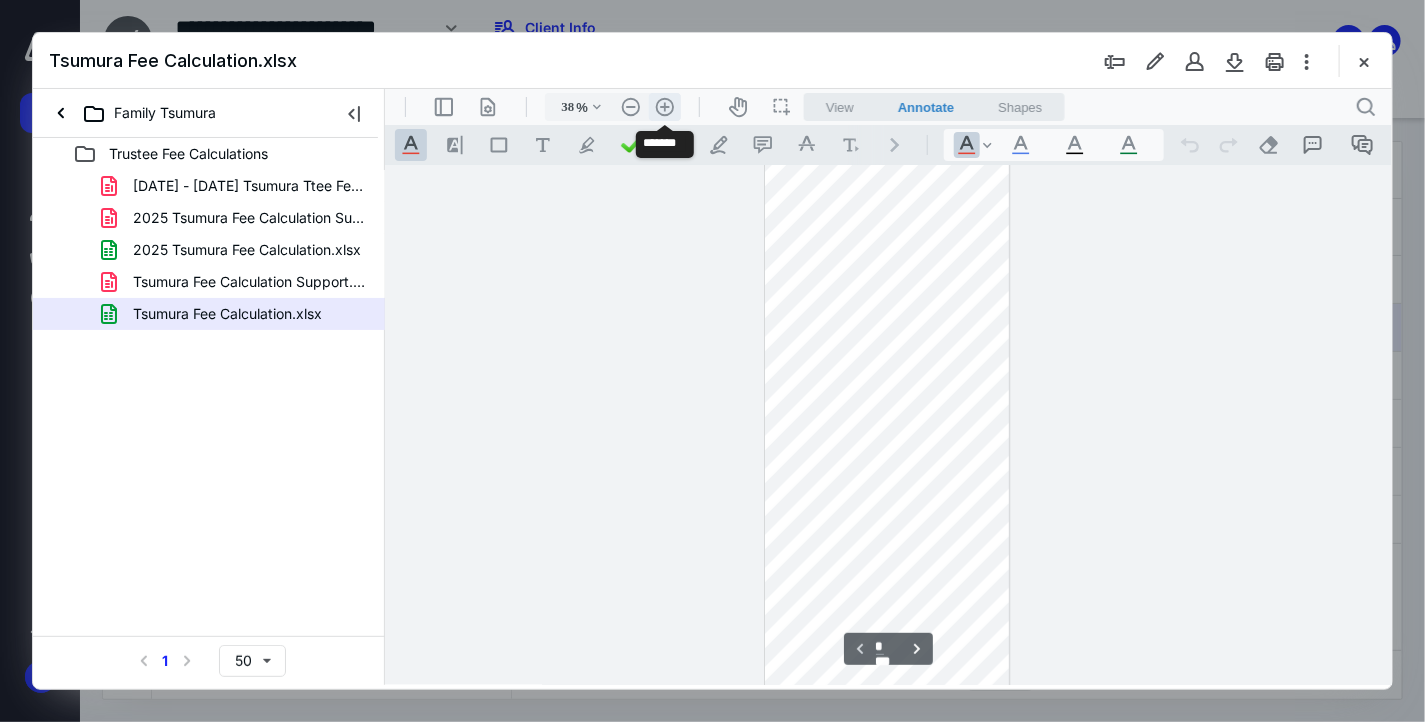 click on ".cls-1{fill:#abb0c4;} icon - header - zoom - in - line" at bounding box center [664, 106] 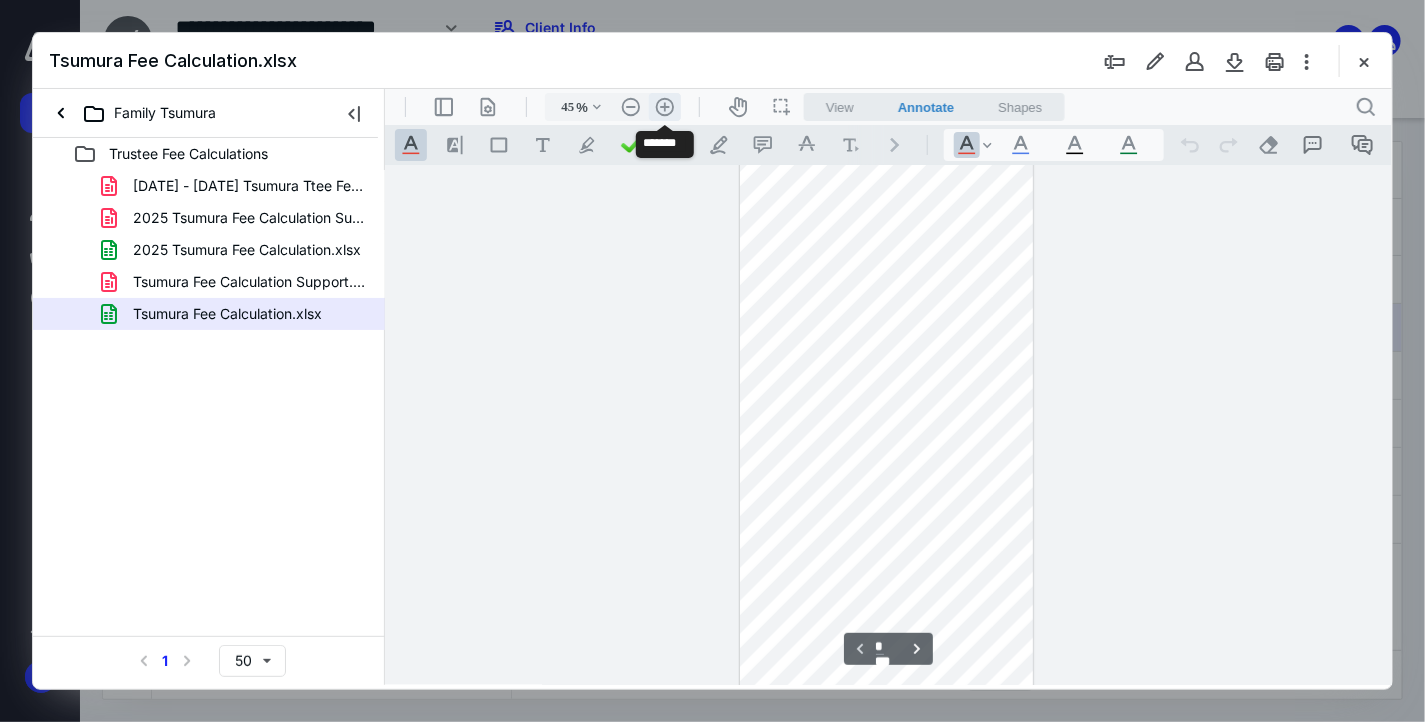 click on ".cls-1{fill:#abb0c4;} icon - header - zoom - in - line" at bounding box center [664, 106] 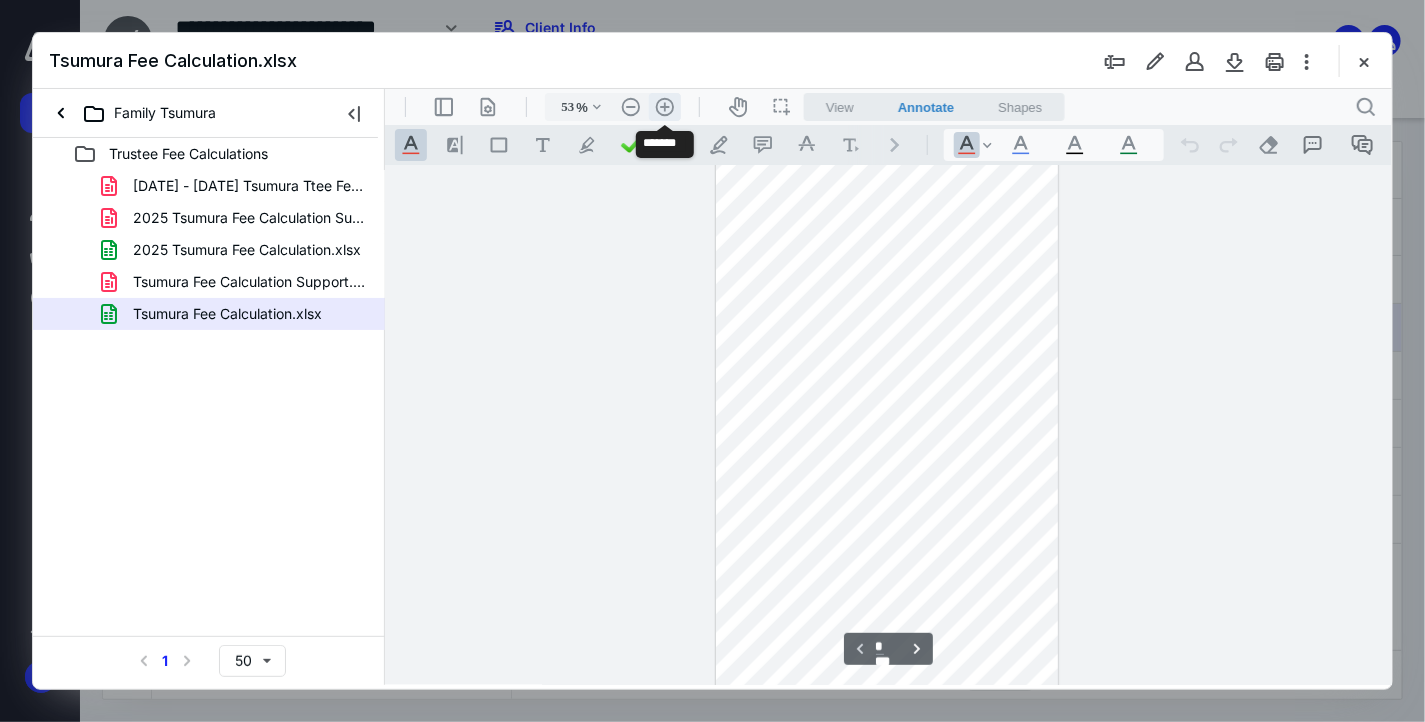 click on ".cls-1{fill:#abb0c4;} icon - header - zoom - in - line" at bounding box center (664, 106) 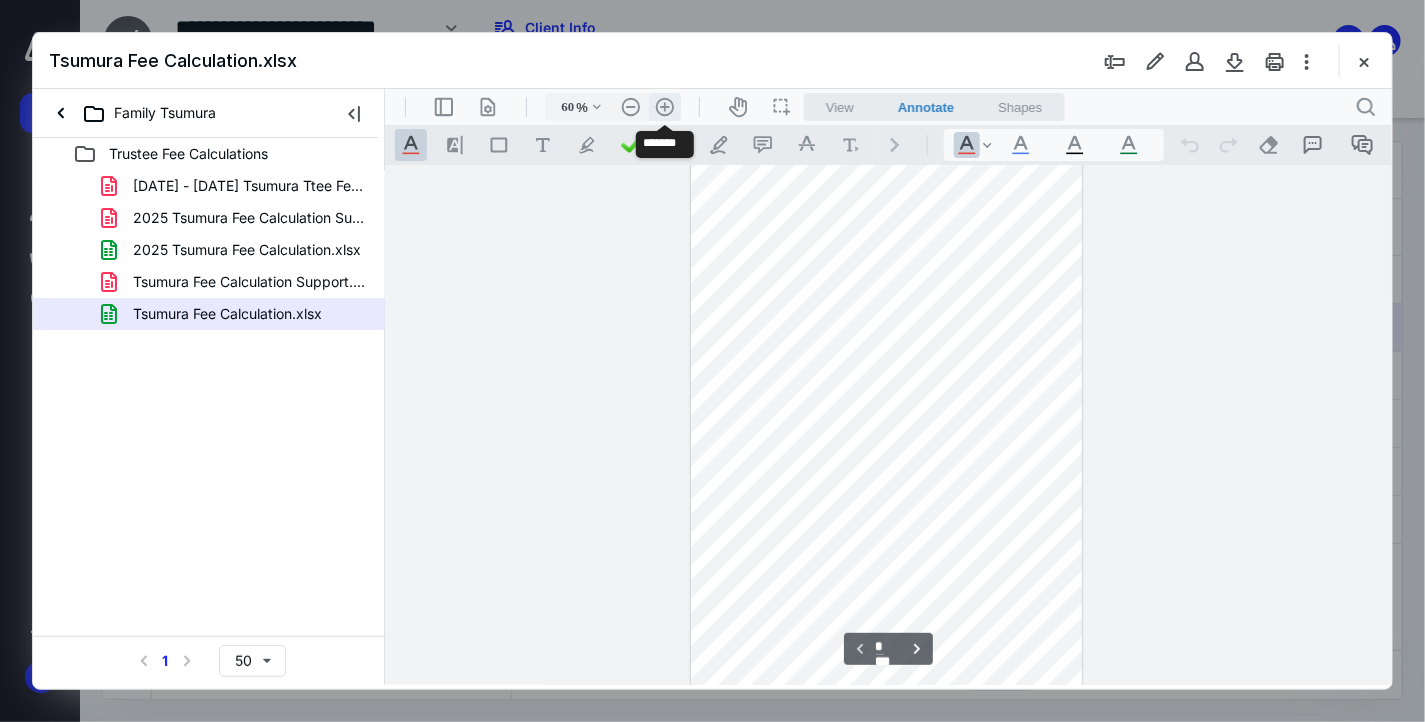 click on ".cls-1{fill:#abb0c4;} icon - header - zoom - in - line" at bounding box center (664, 106) 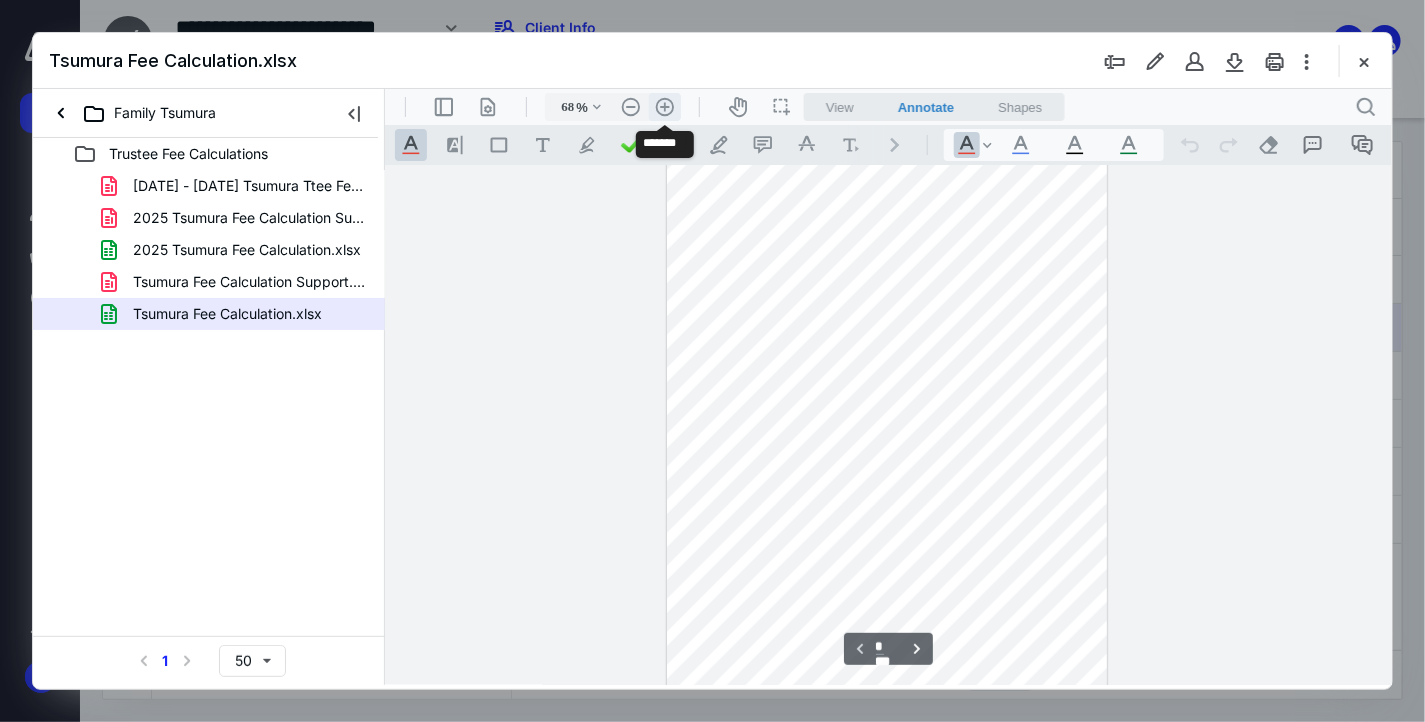 click on ".cls-1{fill:#abb0c4;} icon - header - zoom - in - line" at bounding box center (664, 106) 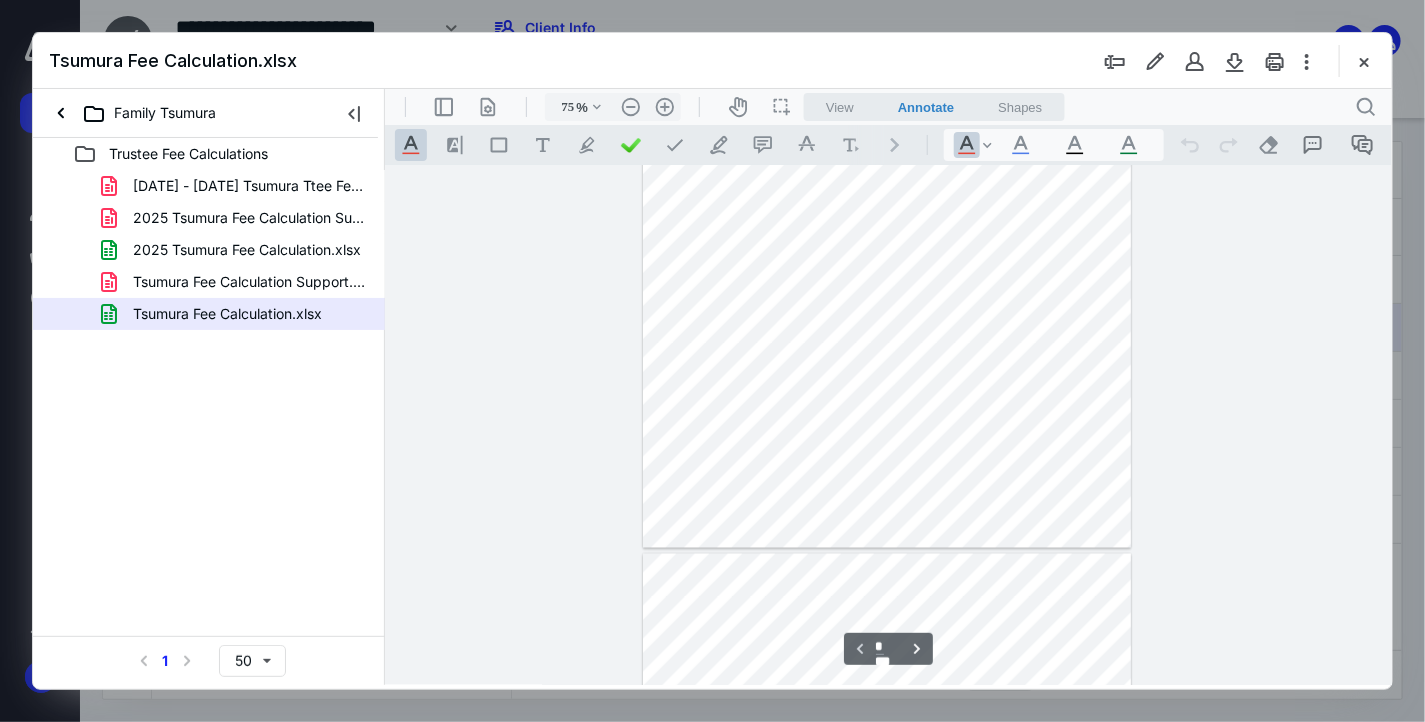 scroll, scrollTop: 1350, scrollLeft: 0, axis: vertical 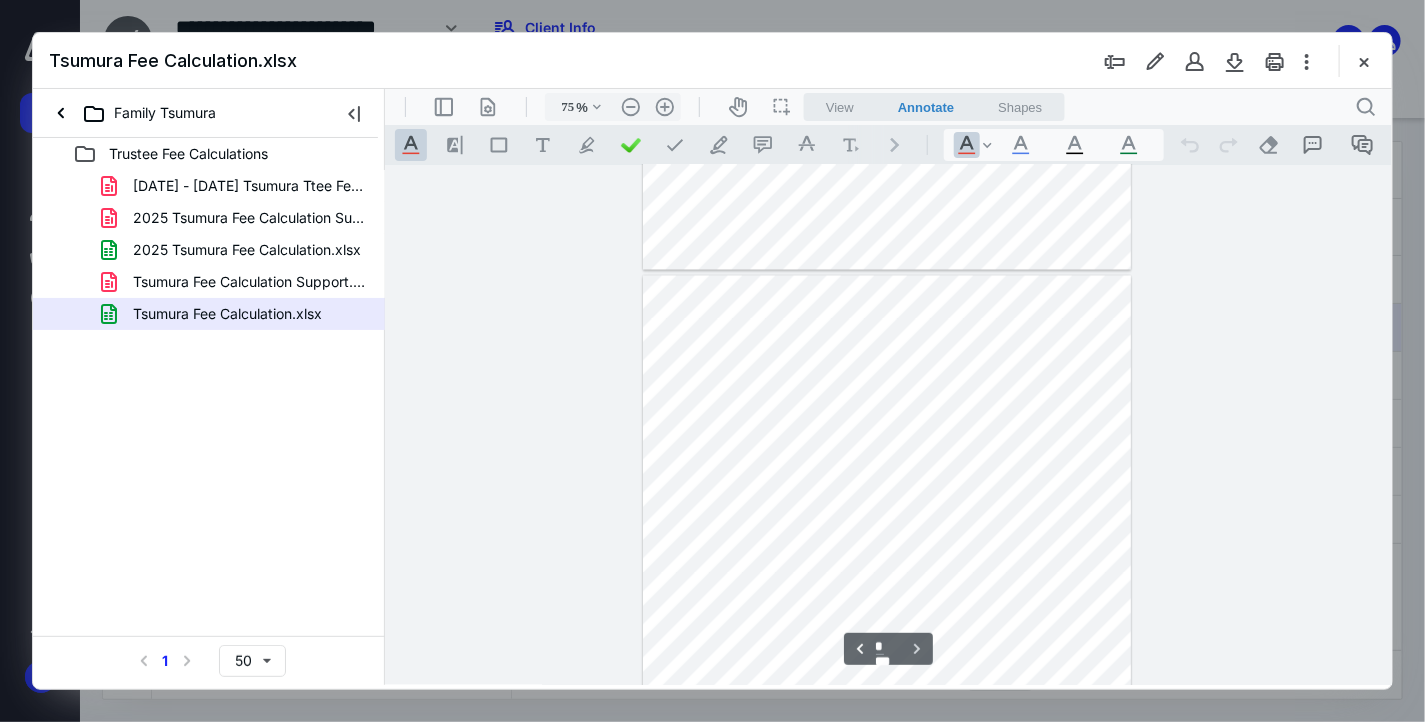 type on "*" 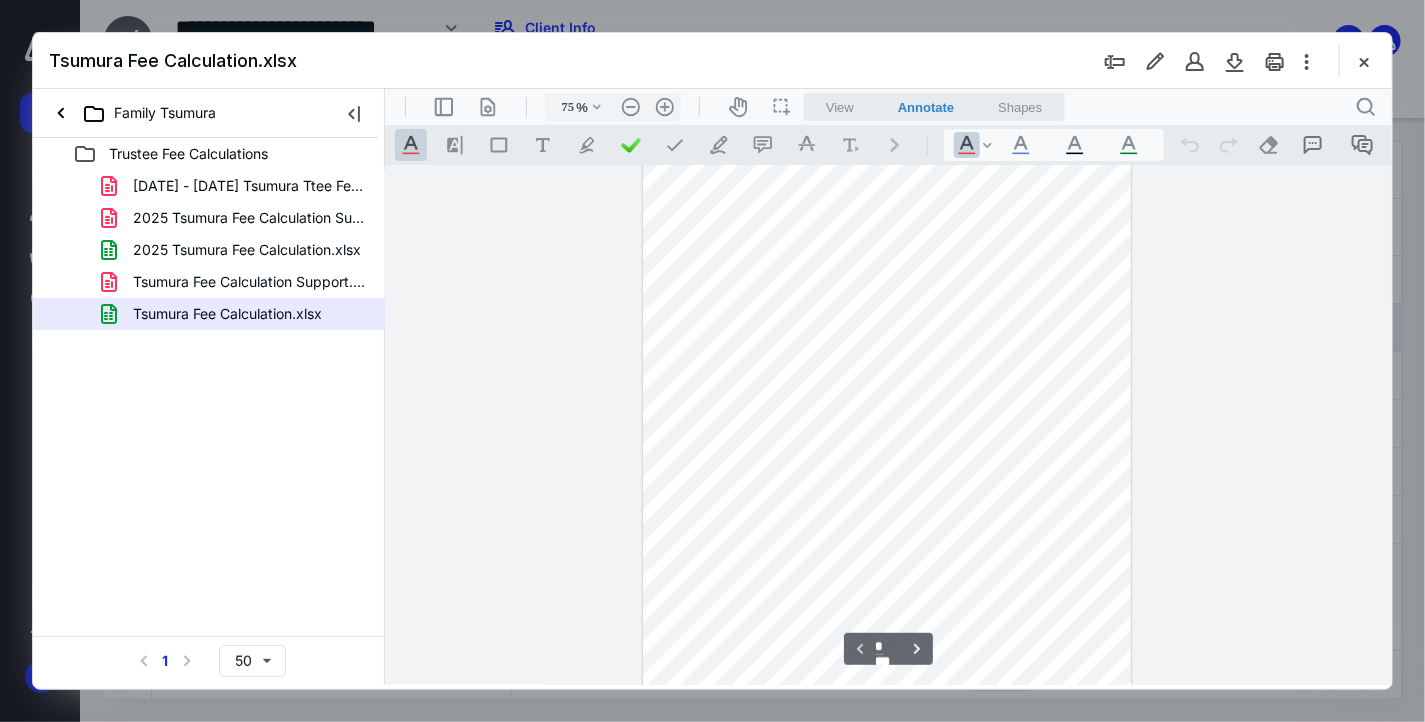 scroll, scrollTop: 95, scrollLeft: 0, axis: vertical 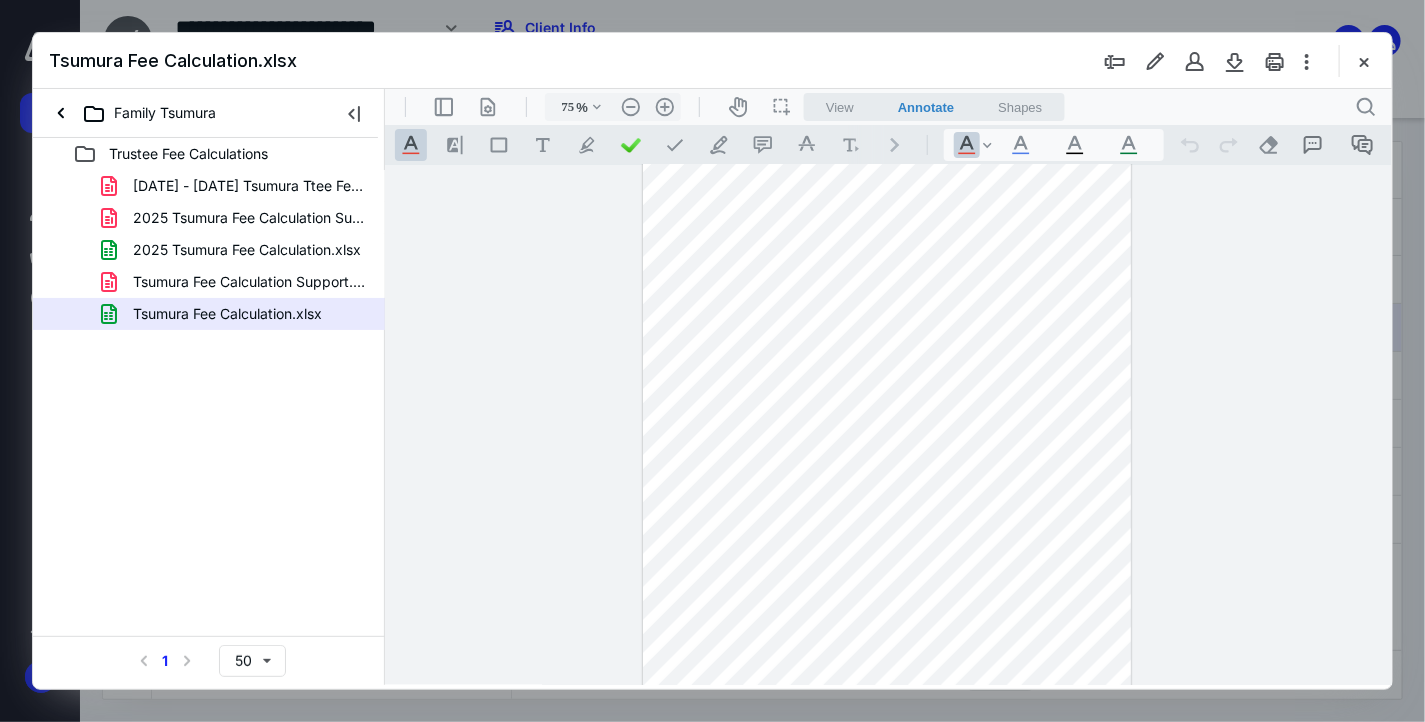 click at bounding box center [1364, 61] 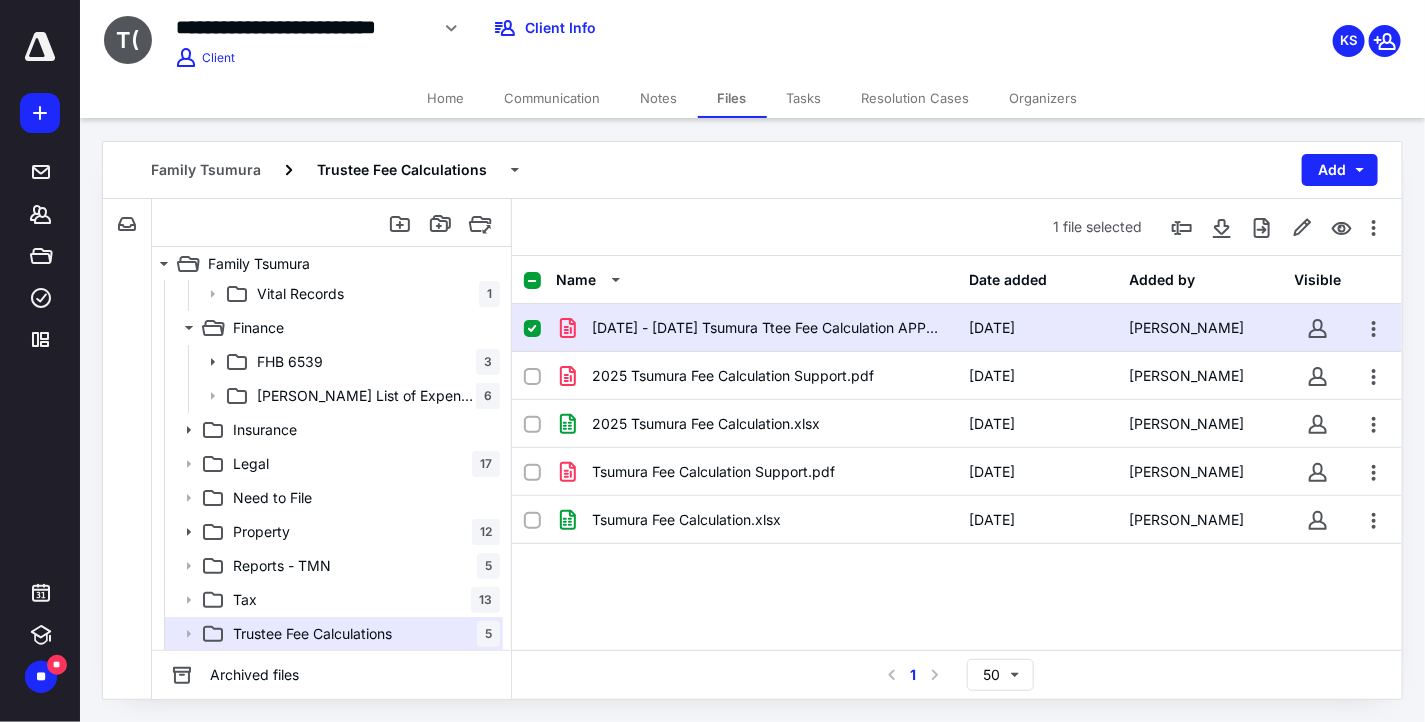 click on "[DATE] - [DATE] Tsumura Ttee Fee Calculation APPROVED.pdf" at bounding box center (756, 328) 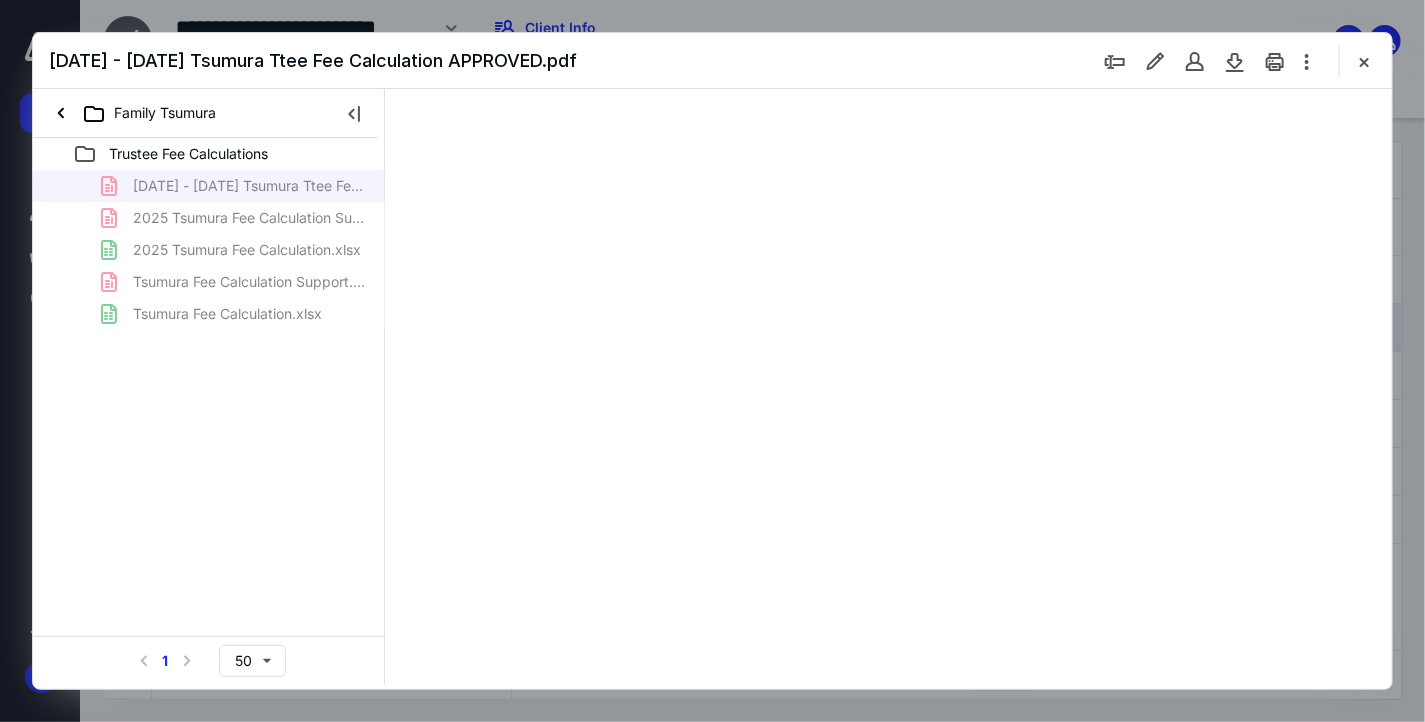 scroll, scrollTop: 0, scrollLeft: 0, axis: both 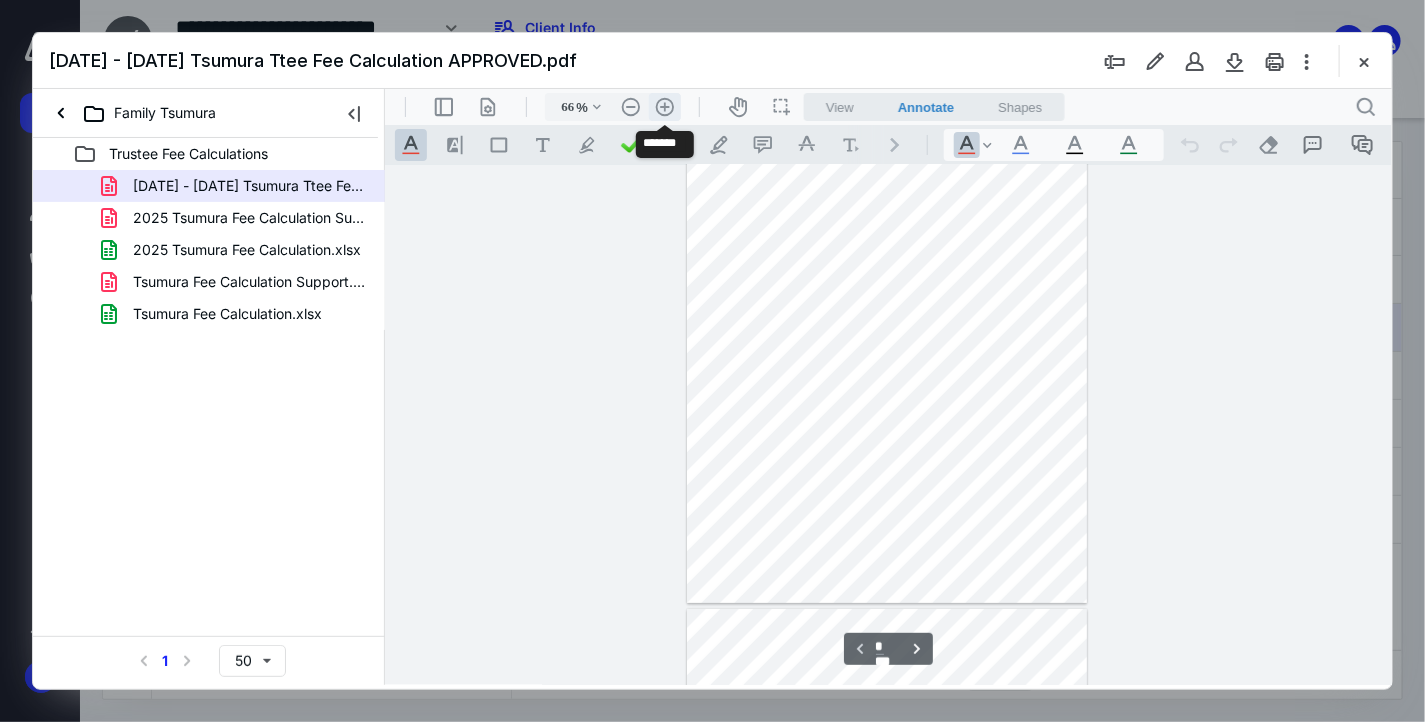 click on ".cls-1{fill:#abb0c4;} icon - header - zoom - in - line" at bounding box center [664, 106] 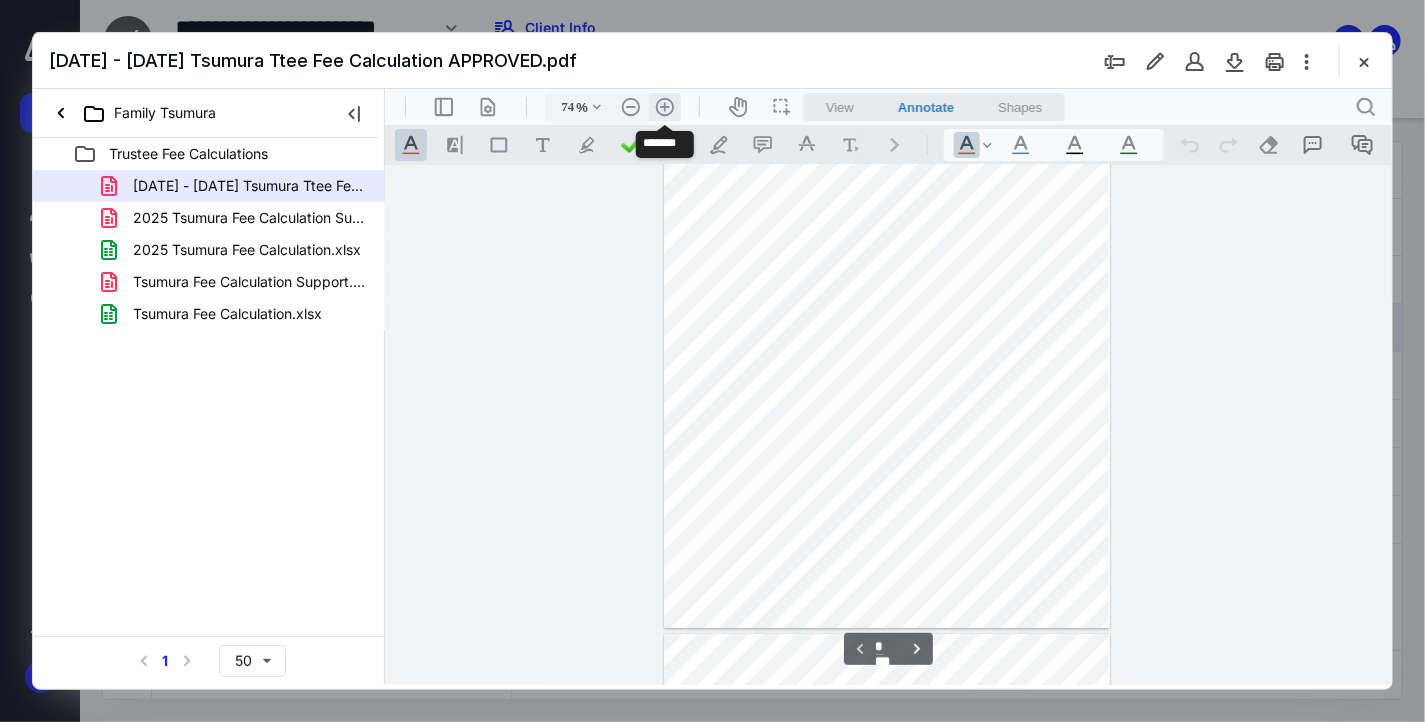 click on ".cls-1{fill:#abb0c4;} icon - header - zoom - in - line" at bounding box center (664, 106) 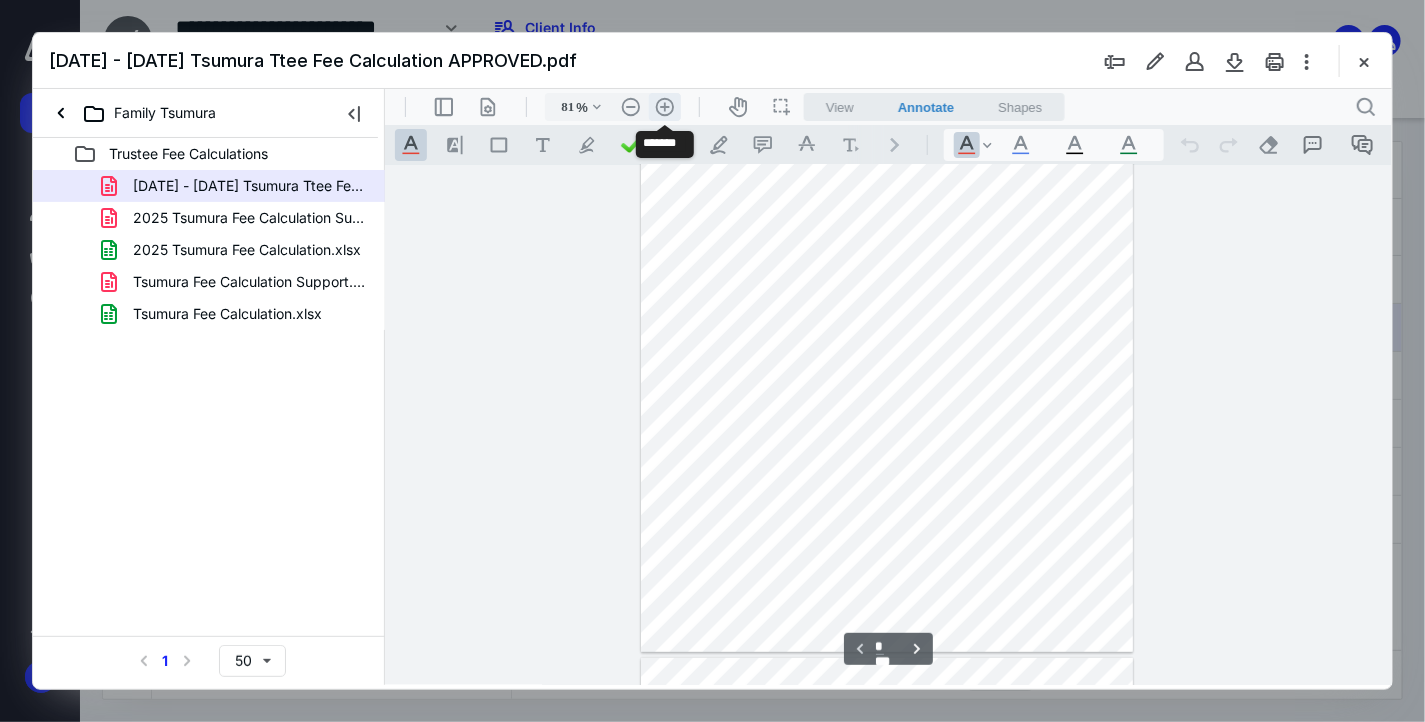 click on ".cls-1{fill:#abb0c4;} icon - header - zoom - in - line" at bounding box center [664, 106] 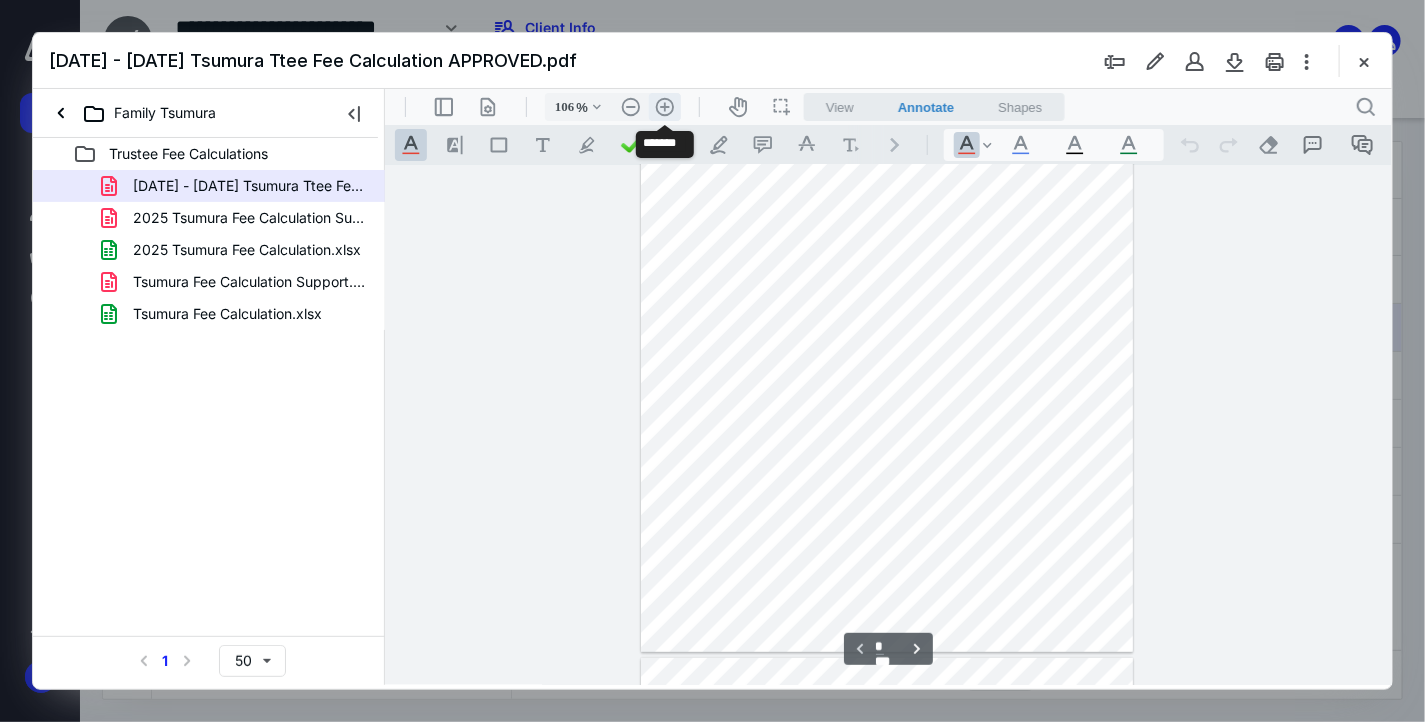 scroll, scrollTop: 262, scrollLeft: 0, axis: vertical 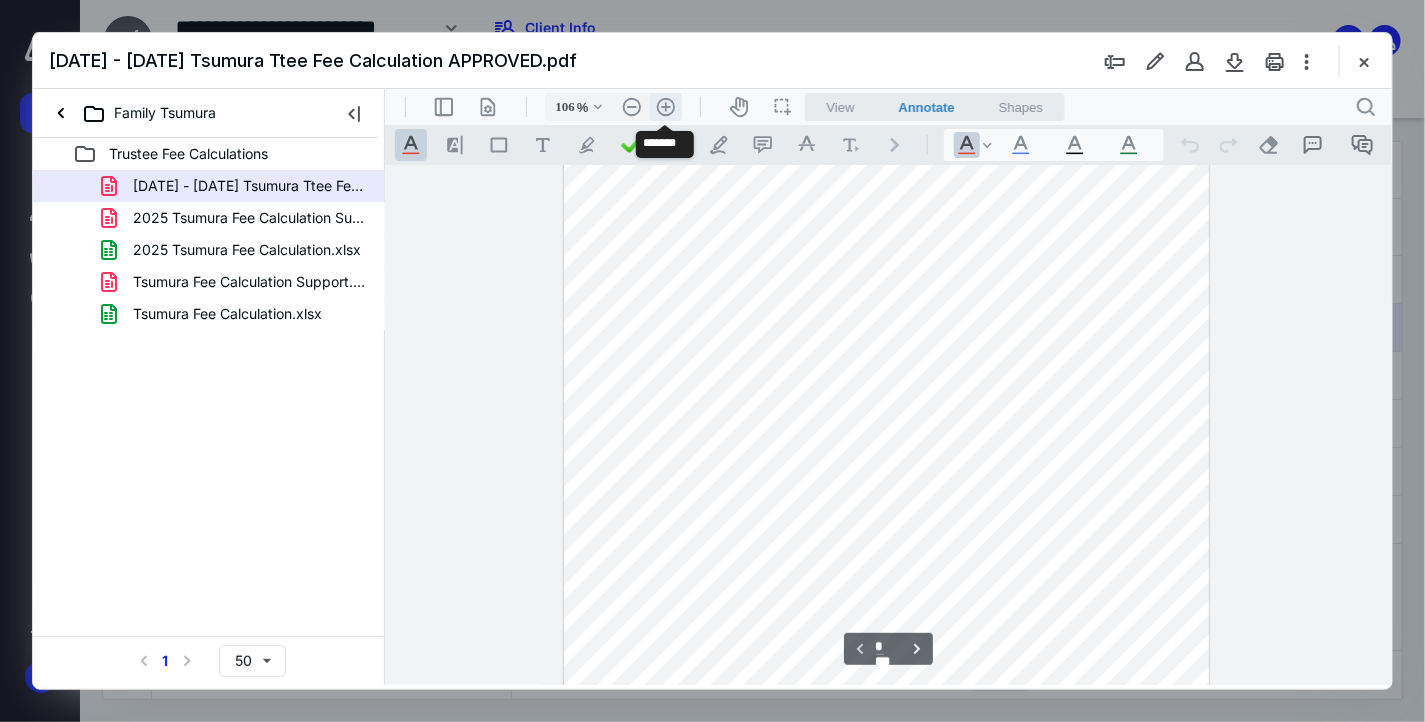 click on ".cls-1{fill:#abb0c4;} icon - header - zoom - in - line" at bounding box center (665, 106) 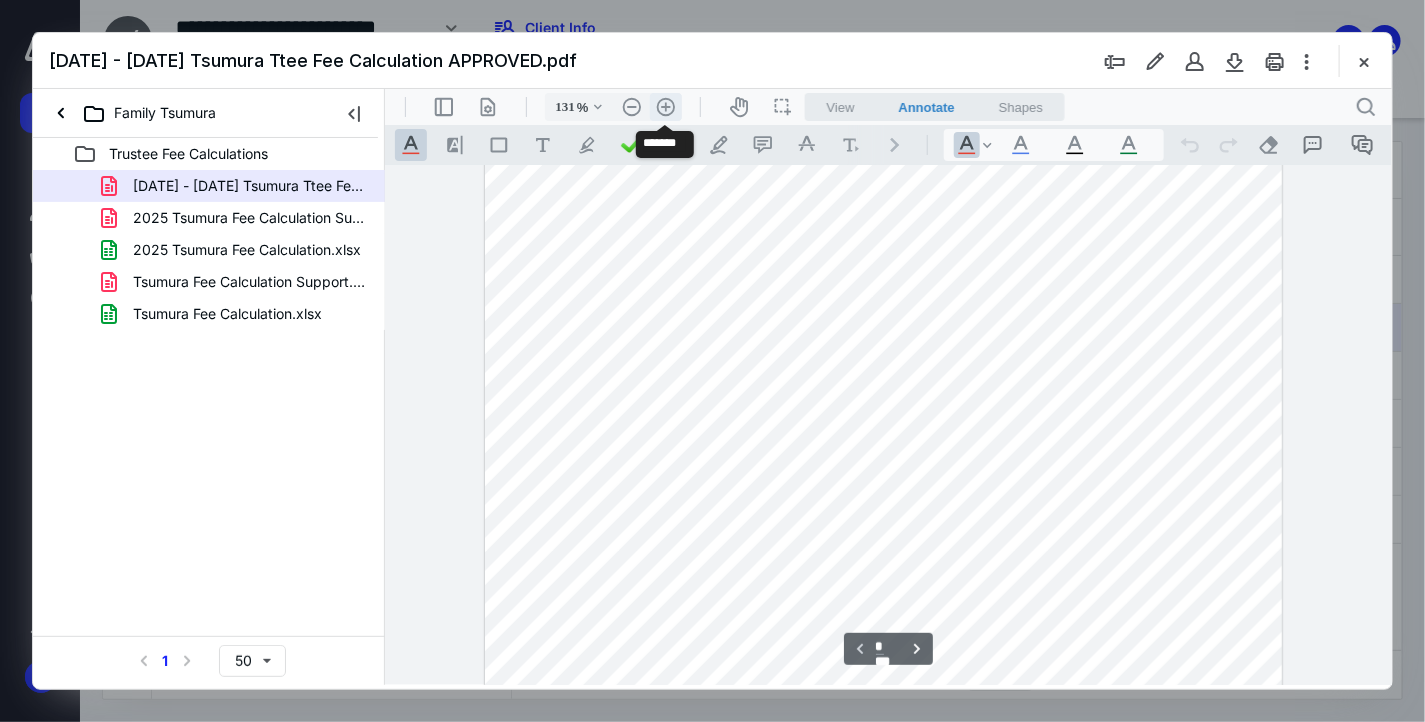 click on ".cls-1{fill:#abb0c4;} icon - header - zoom - in - line" at bounding box center (665, 106) 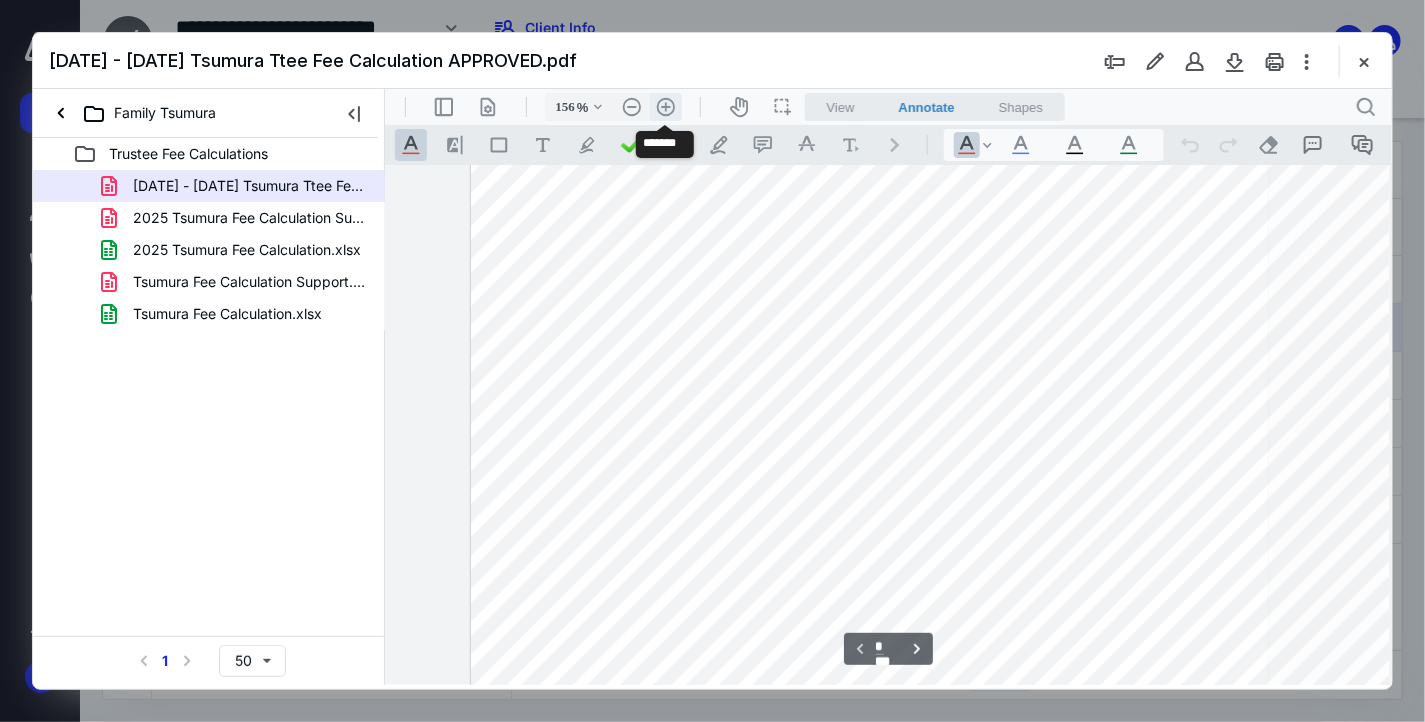 click on ".cls-1{fill:#abb0c4;} icon - header - zoom - in - line" at bounding box center [665, 106] 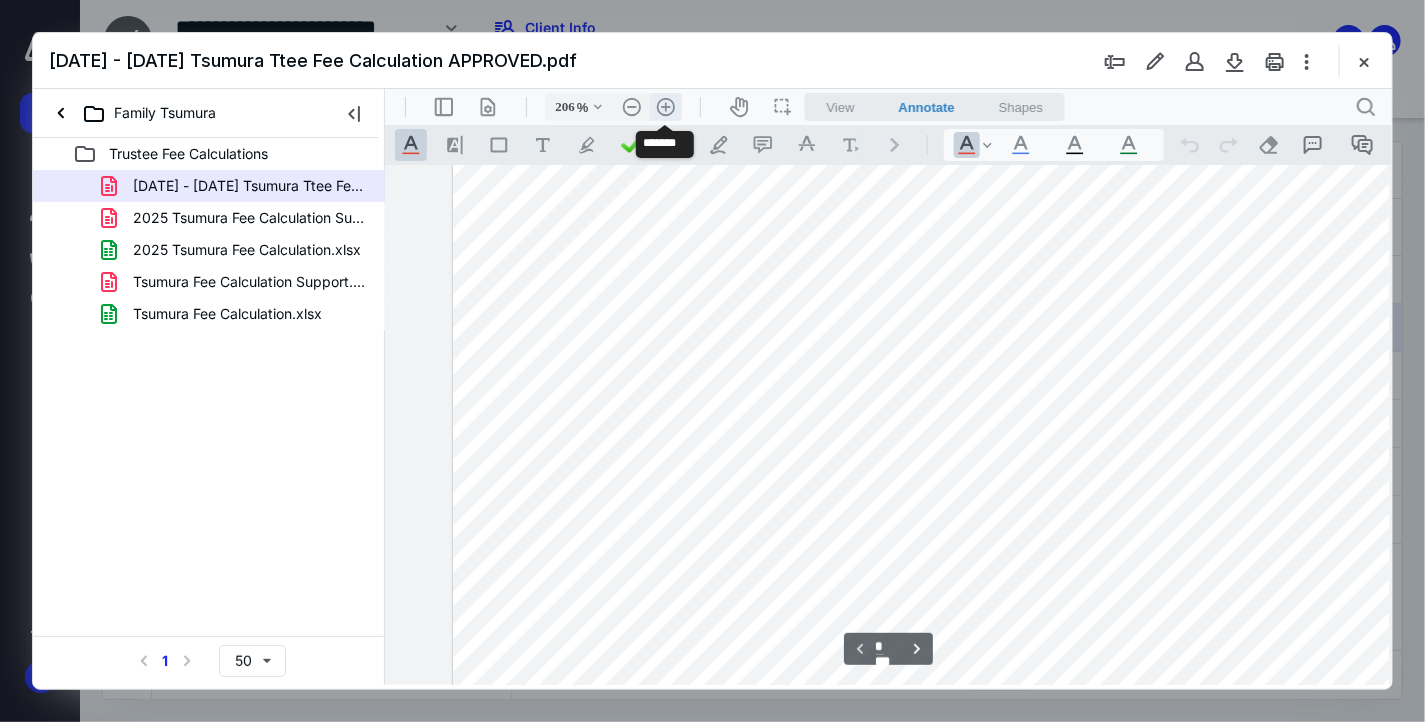 scroll, scrollTop: 720, scrollLeft: 323, axis: both 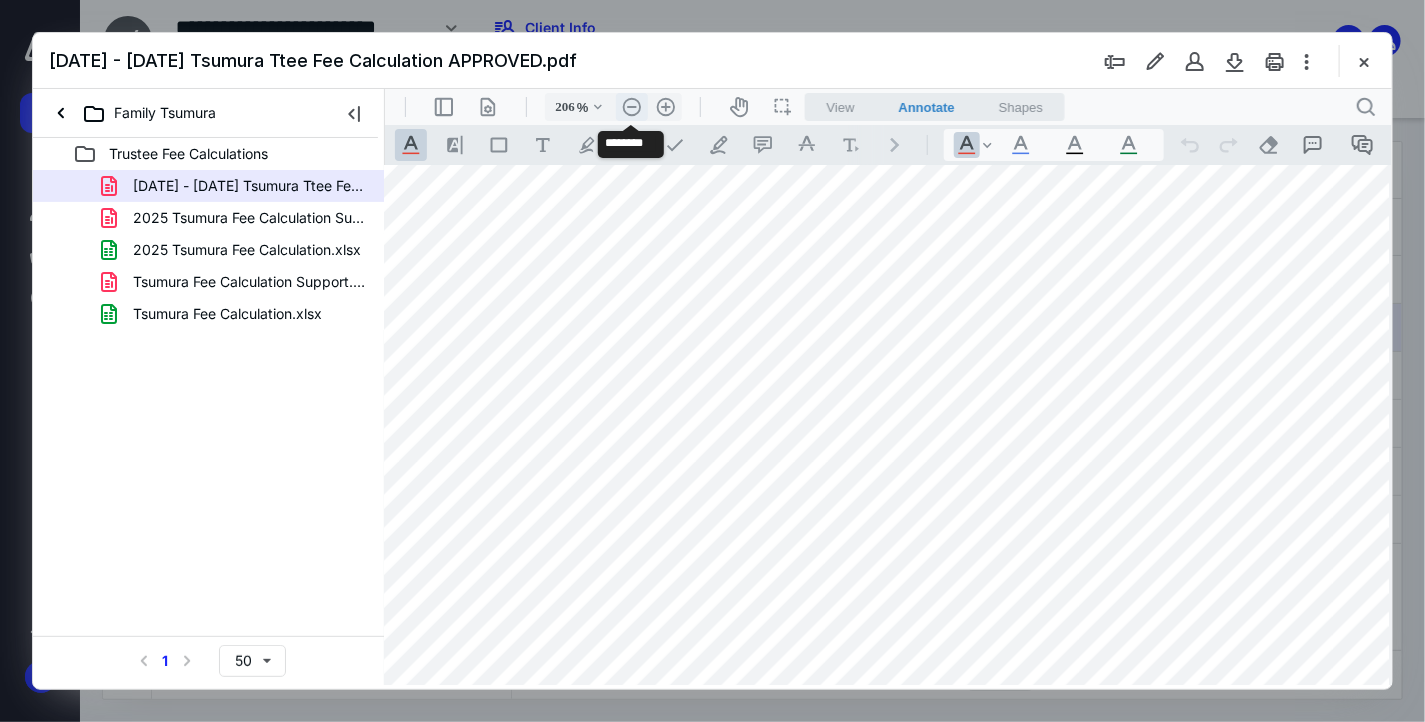 click on ".cls-1{fill:#abb0c4;} icon - header - zoom - out - line" at bounding box center [631, 106] 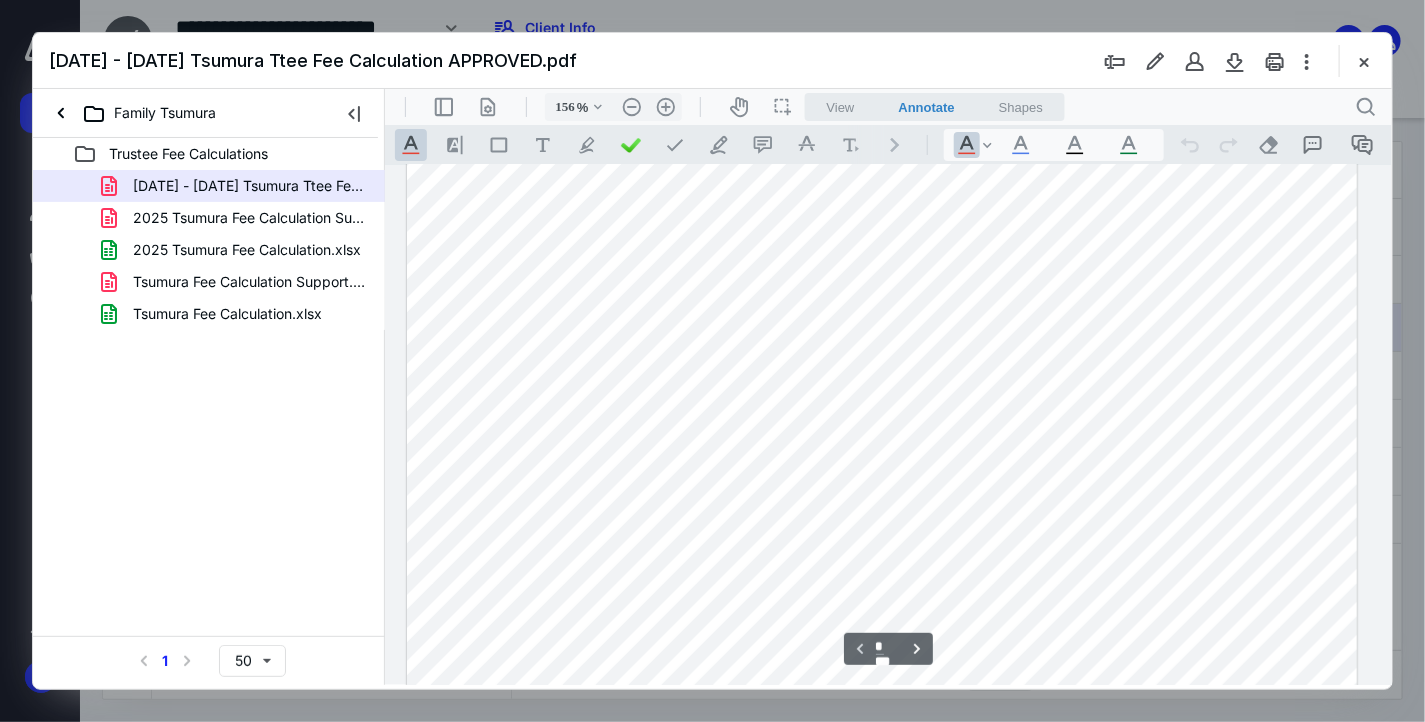 scroll, scrollTop: 0, scrollLeft: 122, axis: horizontal 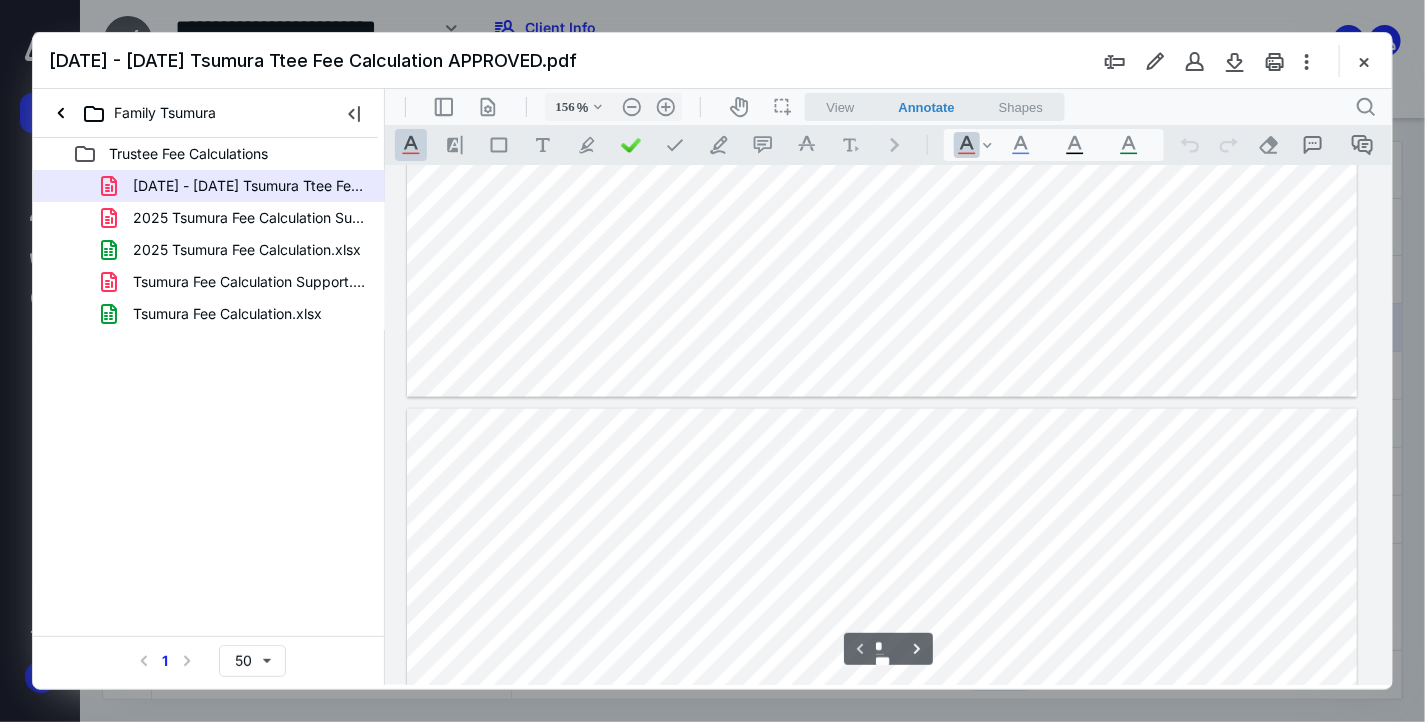 type on "*" 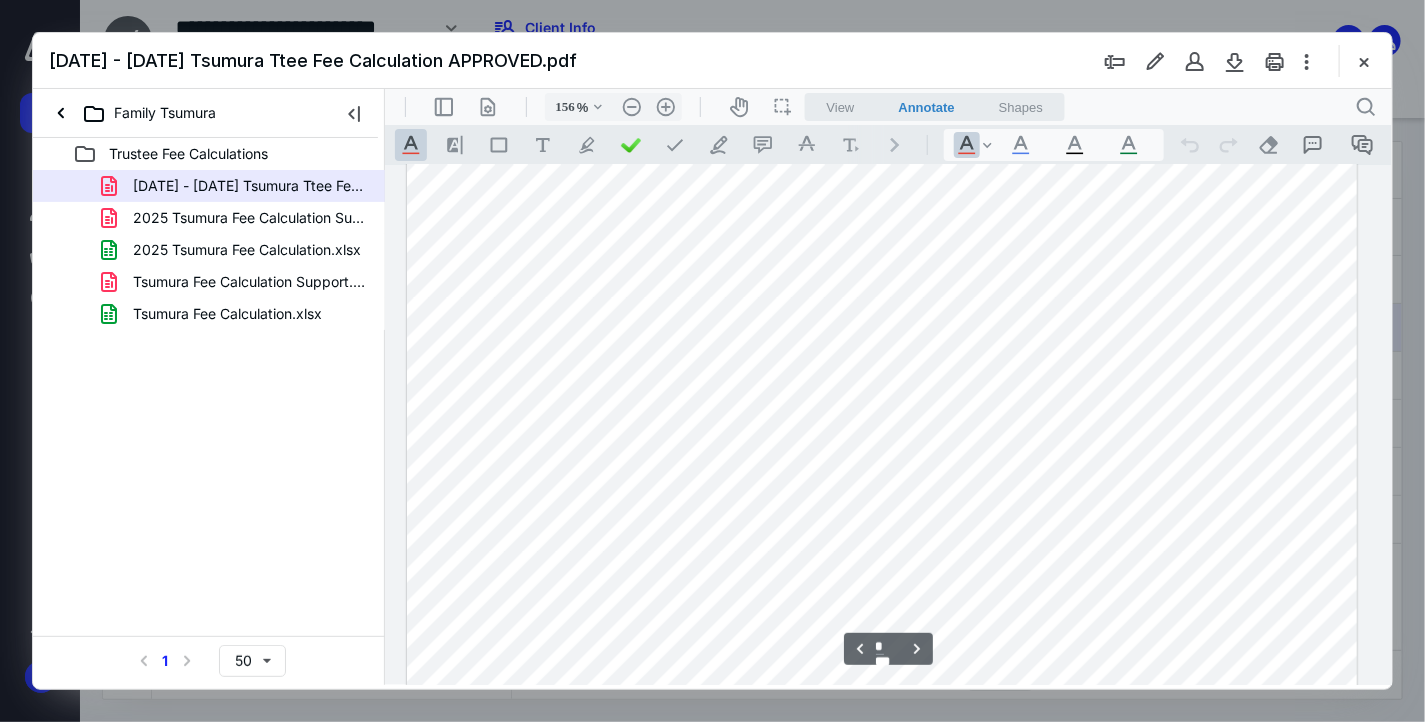 scroll, scrollTop: 1650, scrollLeft: 122, axis: both 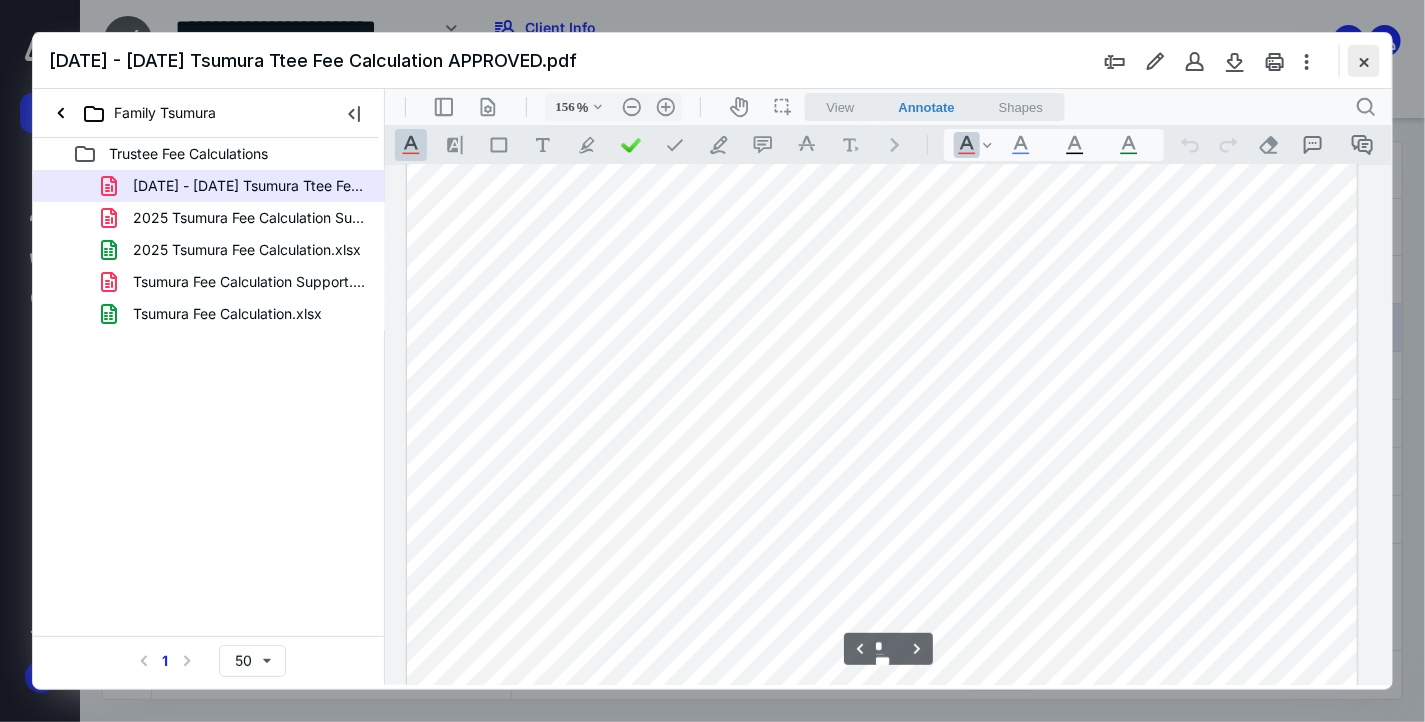 click at bounding box center (1364, 61) 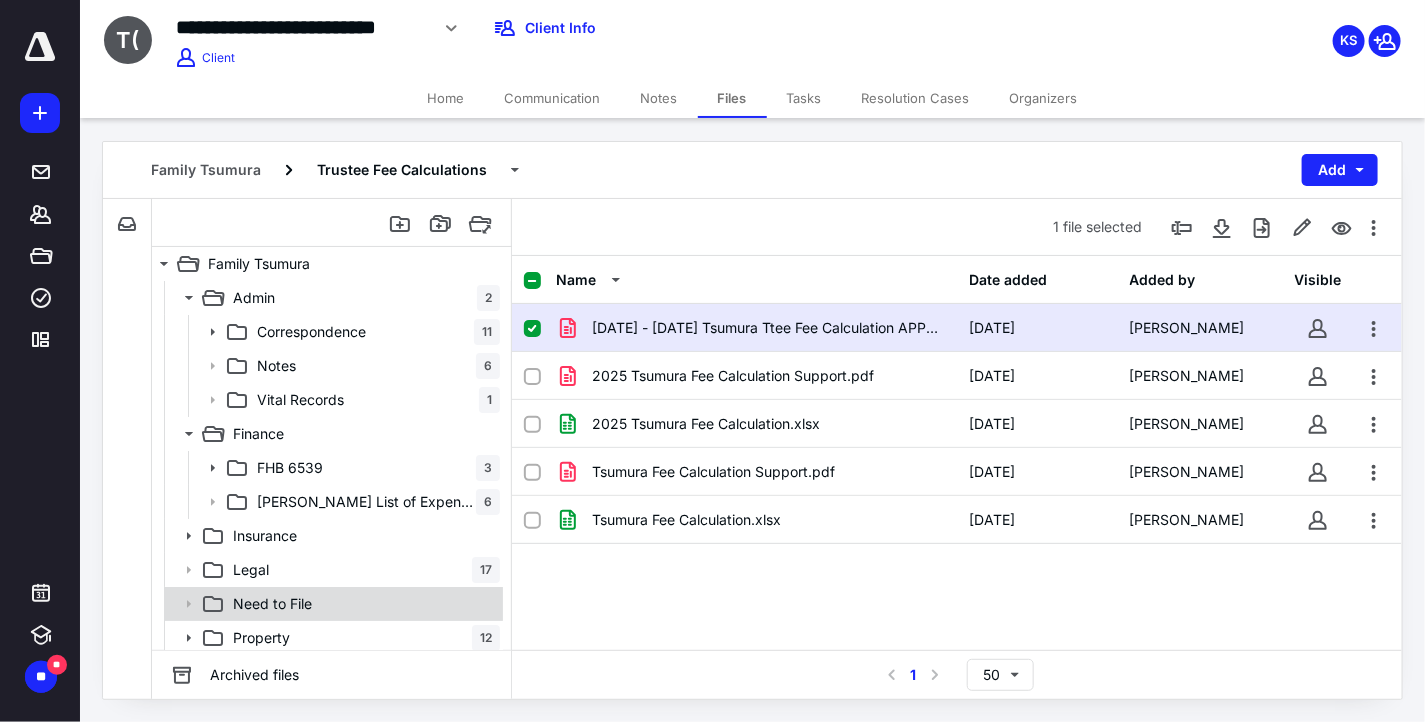 scroll, scrollTop: 0, scrollLeft: 0, axis: both 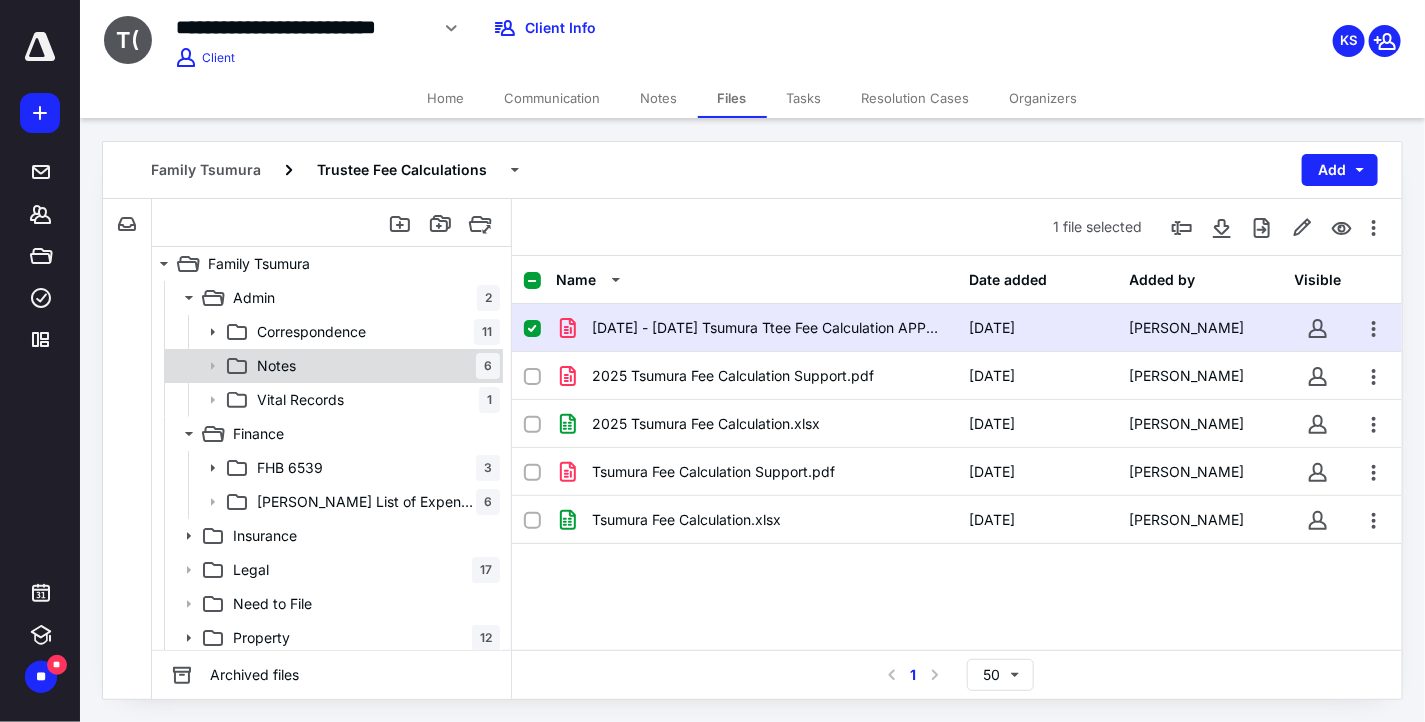 click on "Notes" at bounding box center (276, 366) 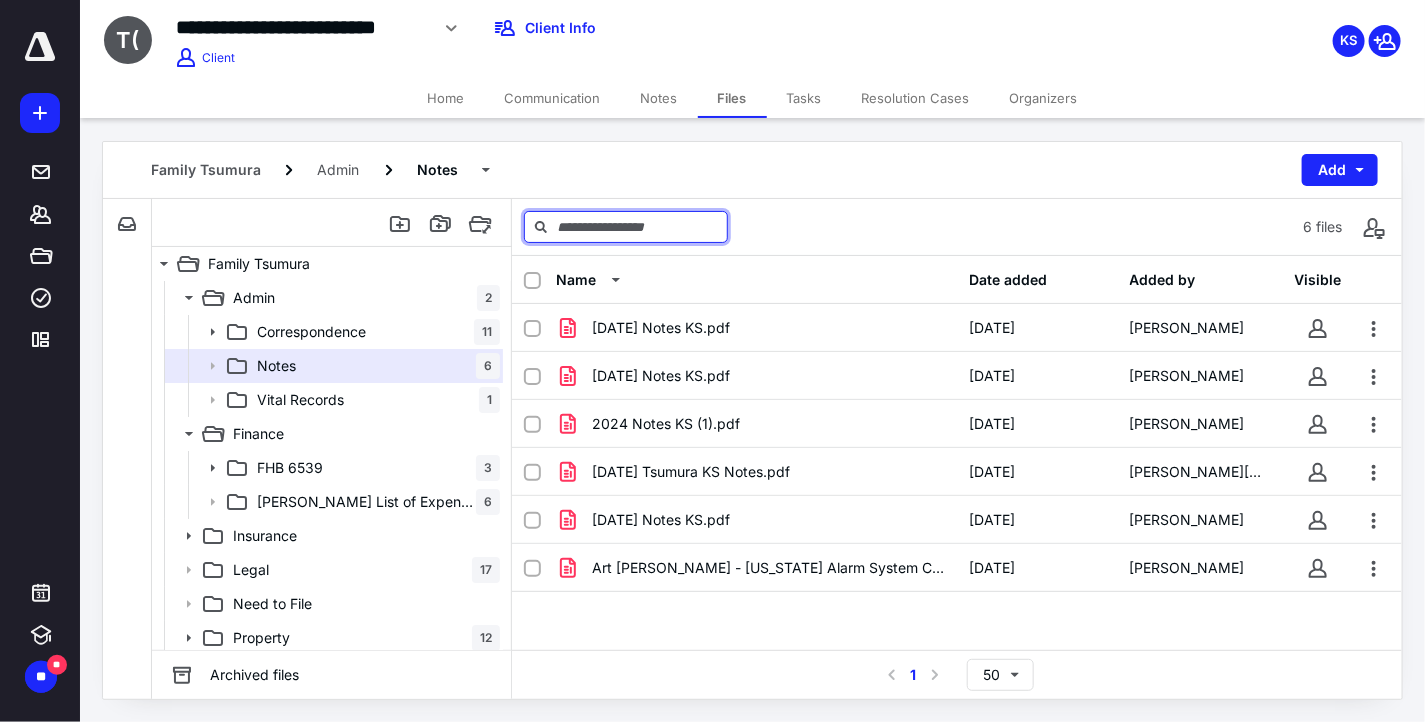 click at bounding box center [626, 227] 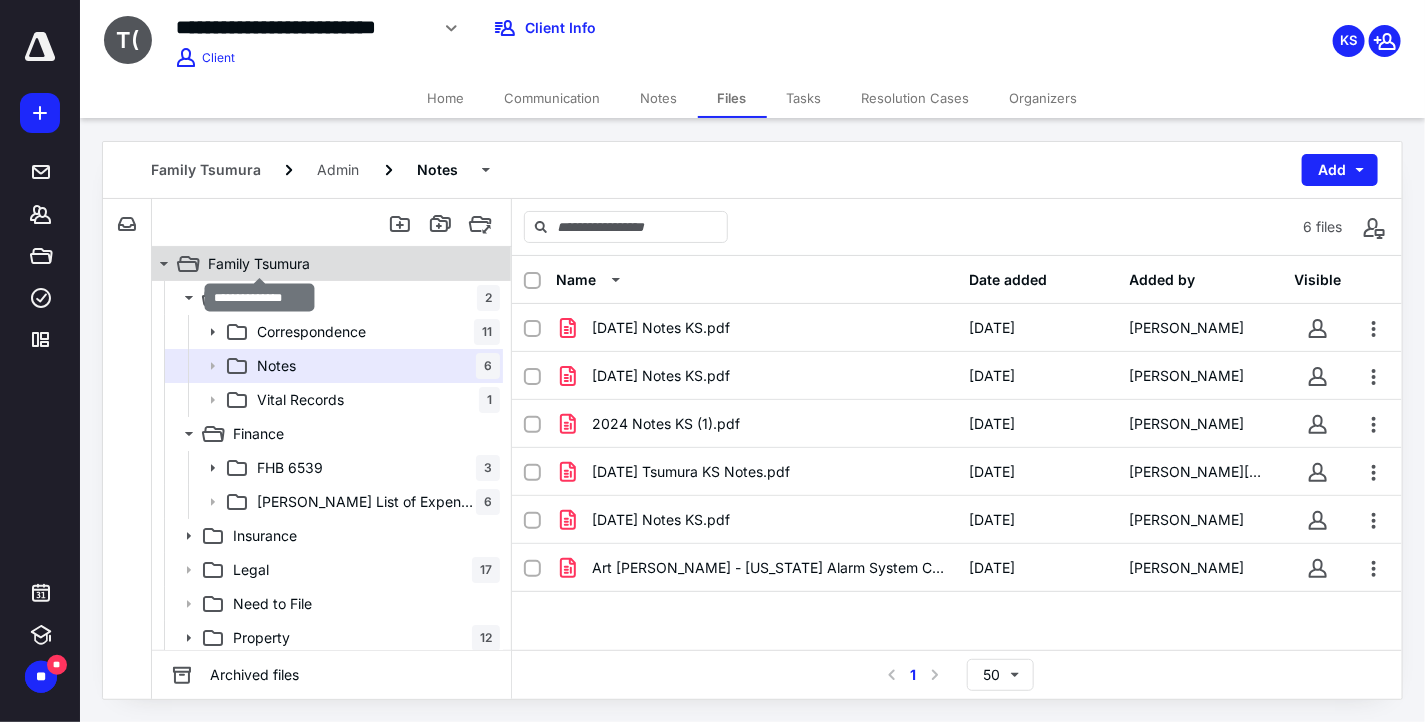 click on "Family Tsumura" at bounding box center [259, 264] 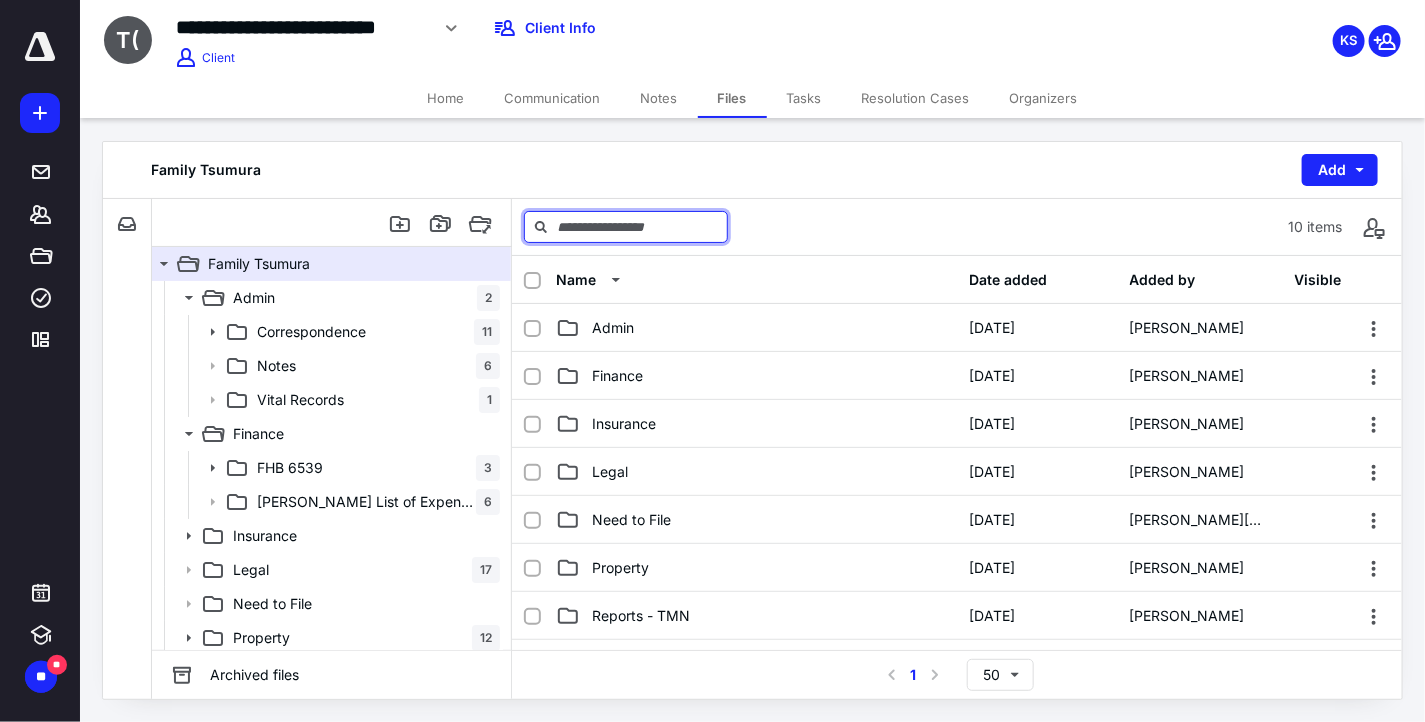 click at bounding box center [626, 227] 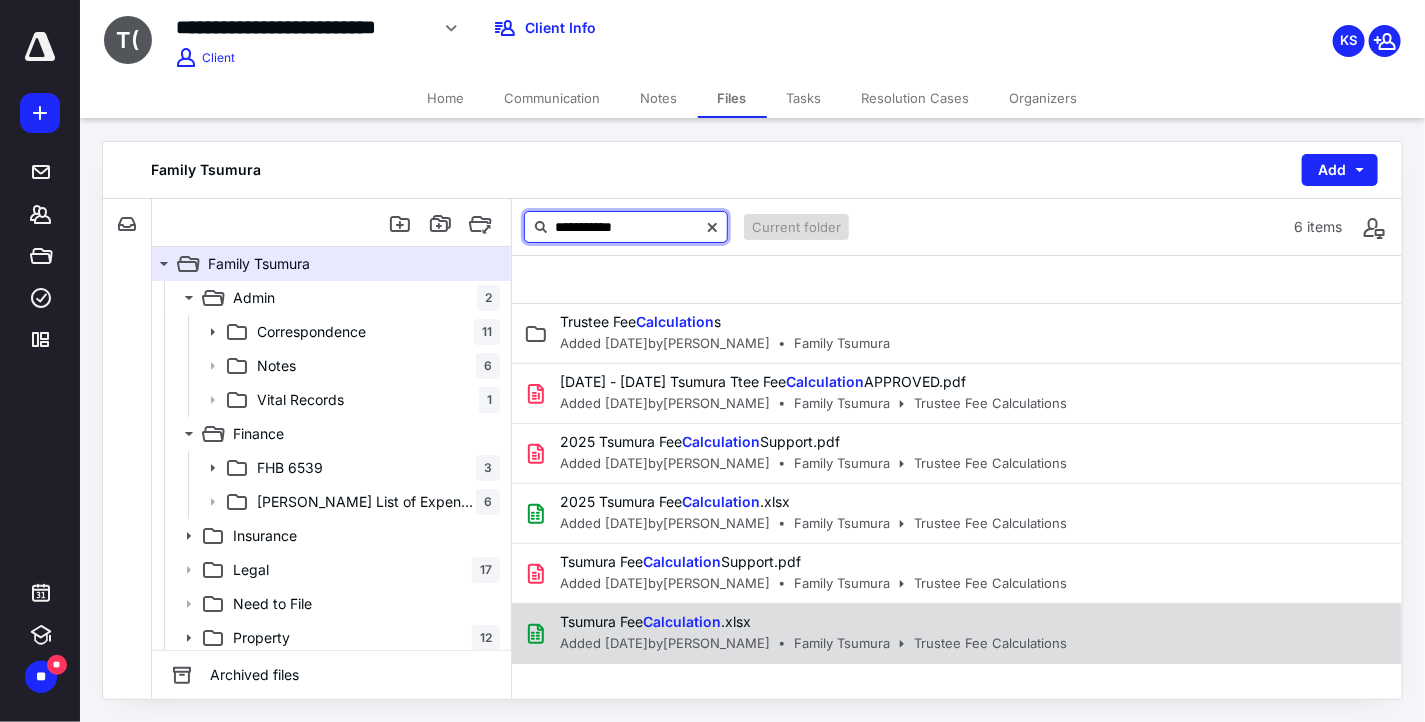 type on "**********" 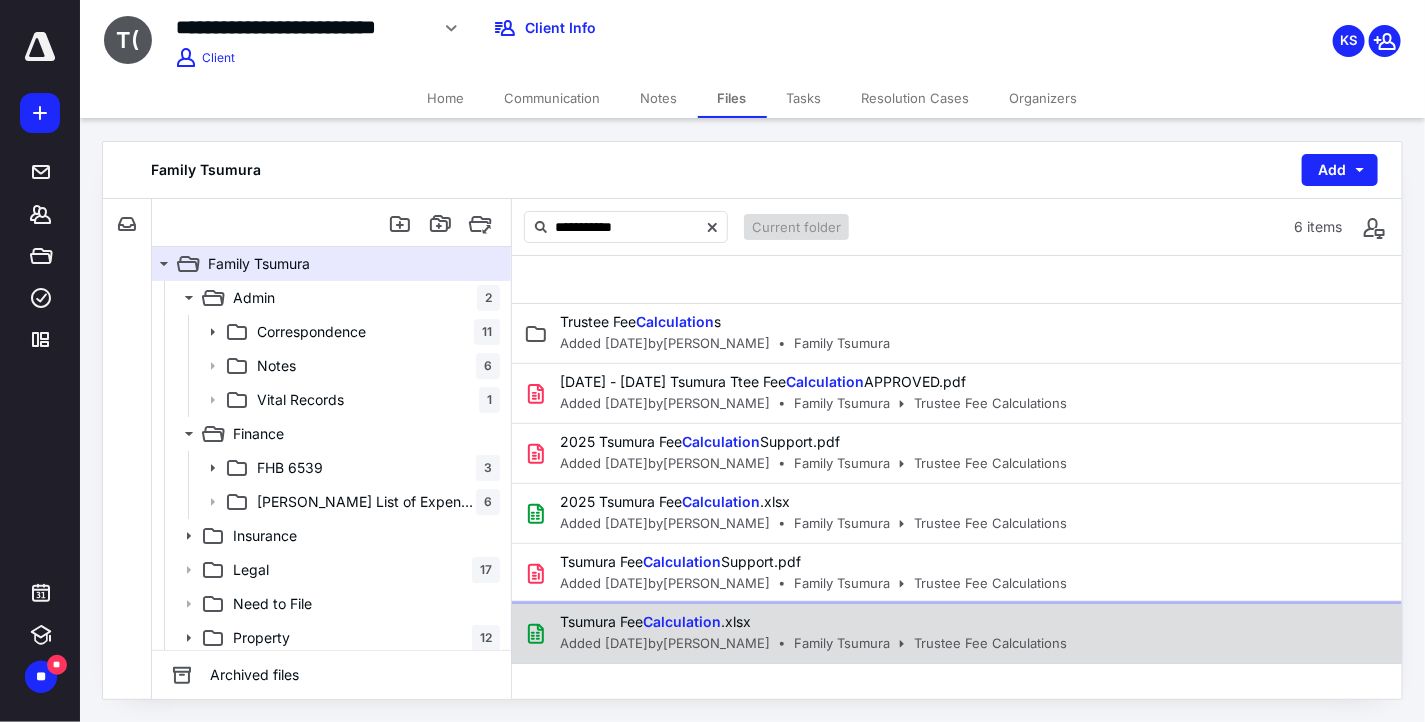 click on "Tsumura Fee  Calculation .xlsx" at bounding box center (807, 622) 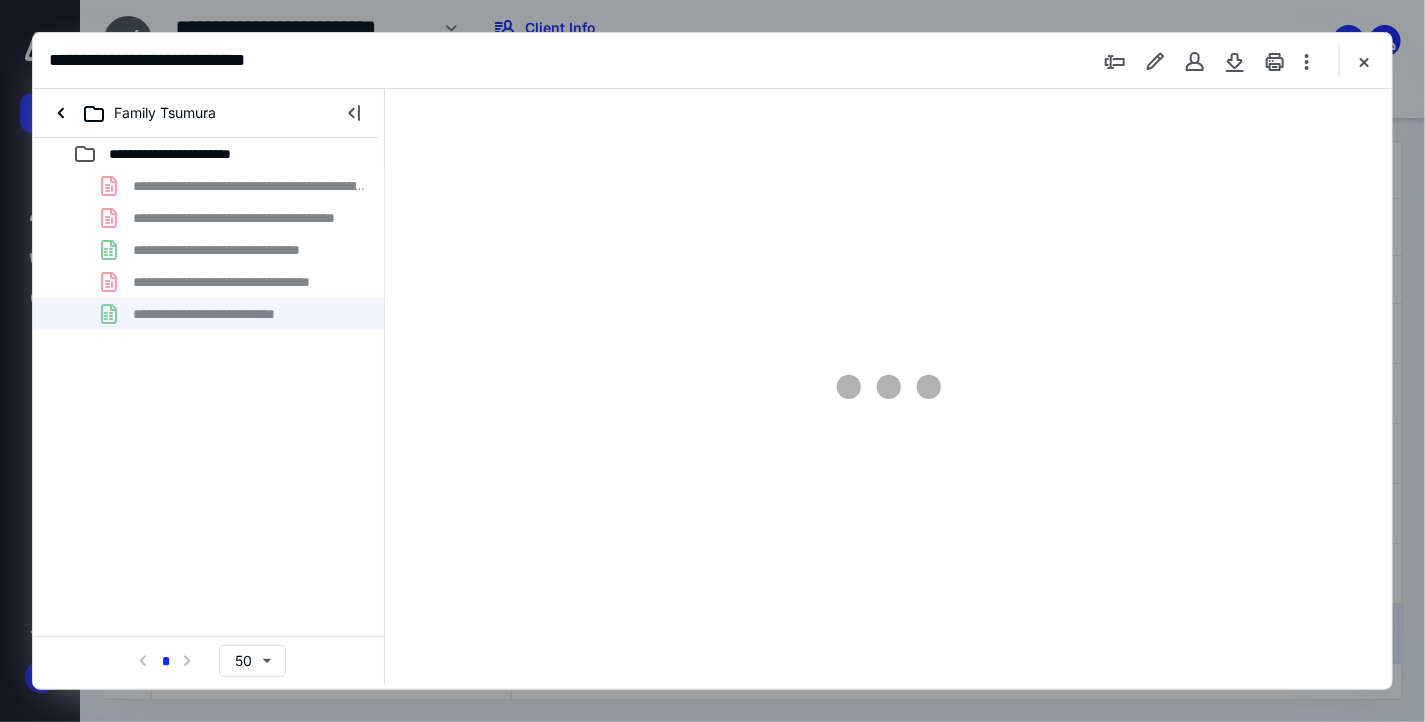 scroll, scrollTop: 0, scrollLeft: 0, axis: both 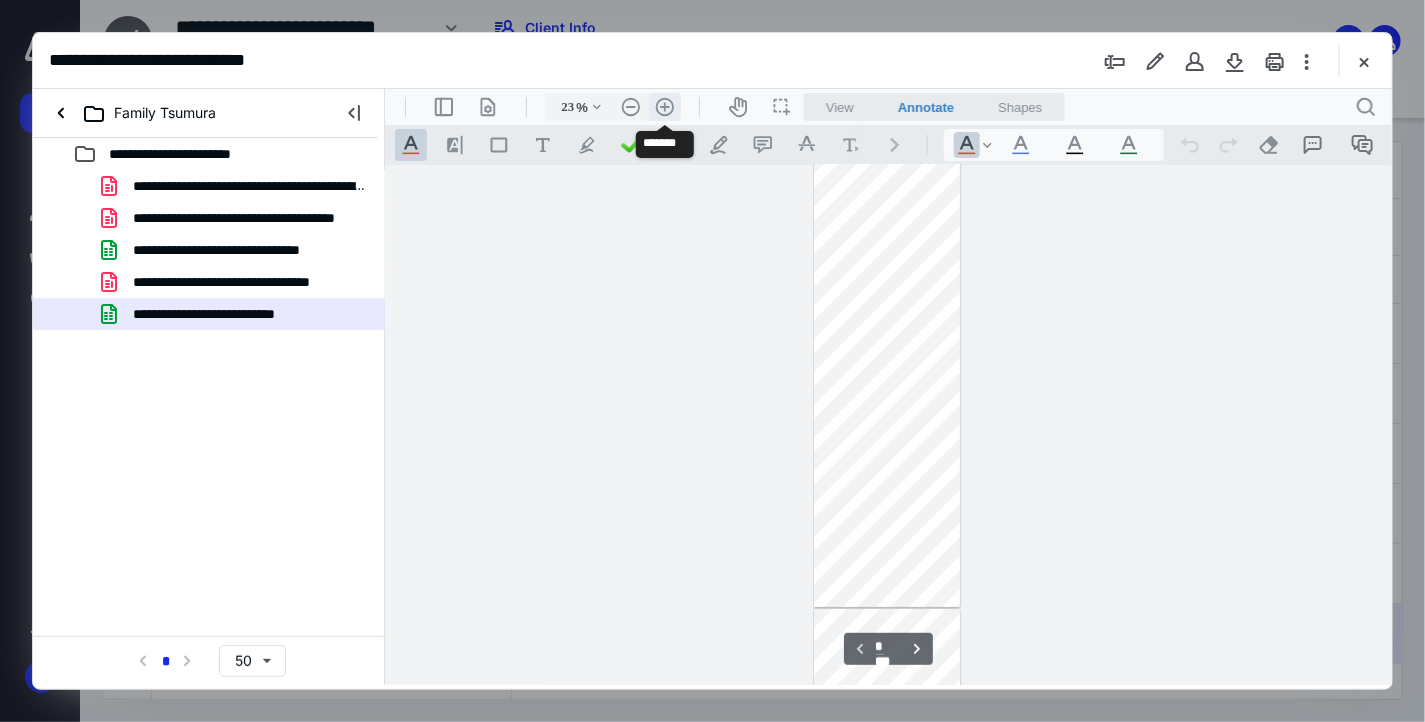 click on ".cls-1{fill:#abb0c4;} icon - header - zoom - in - line" at bounding box center [664, 106] 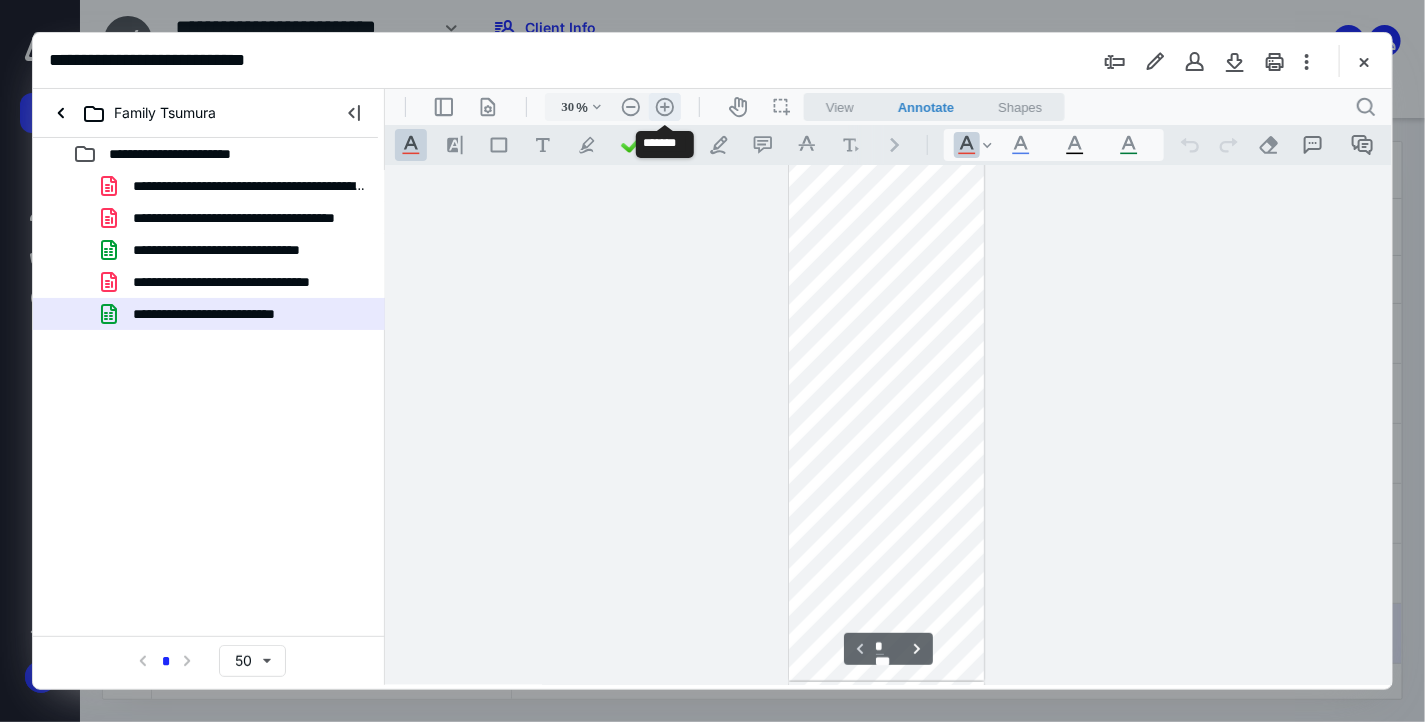 click on ".cls-1{fill:#abb0c4;} icon - header - zoom - in - line" at bounding box center [664, 106] 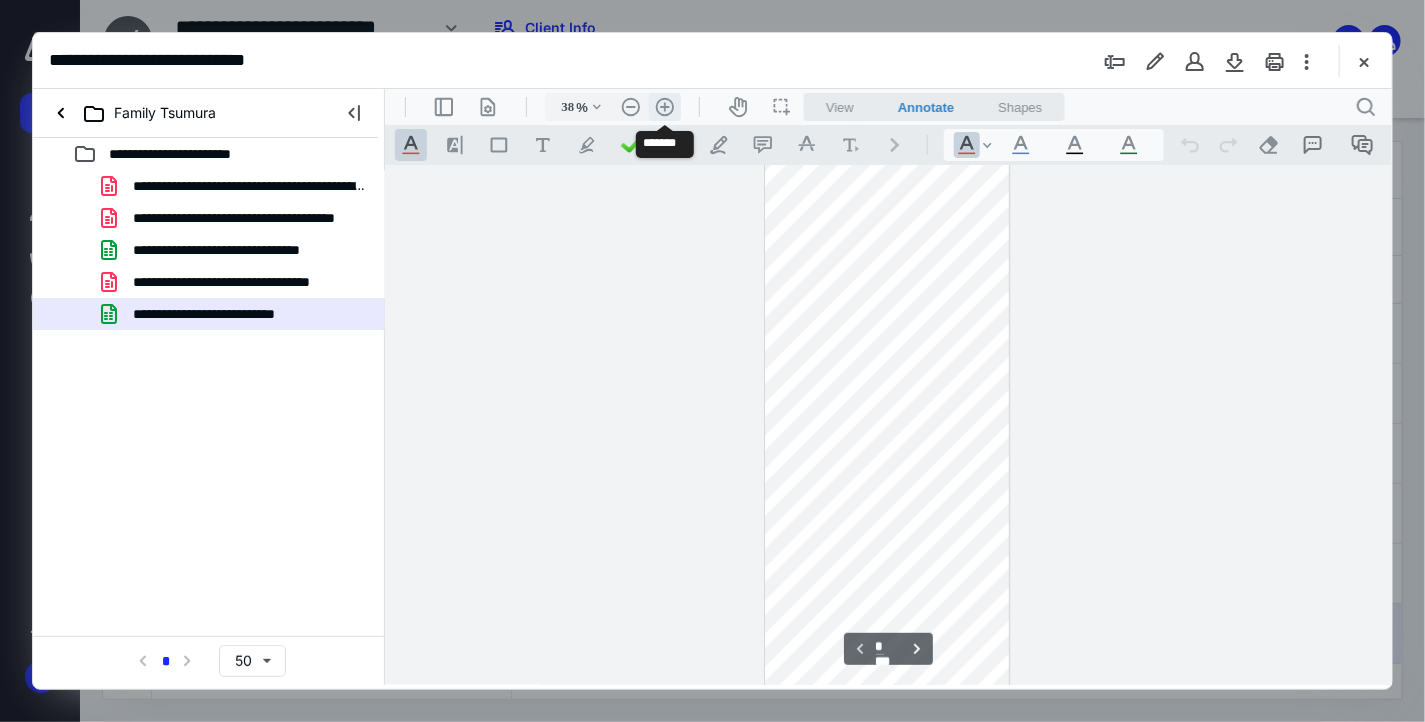 click on ".cls-1{fill:#abb0c4;} icon - header - zoom - in - line" at bounding box center [664, 106] 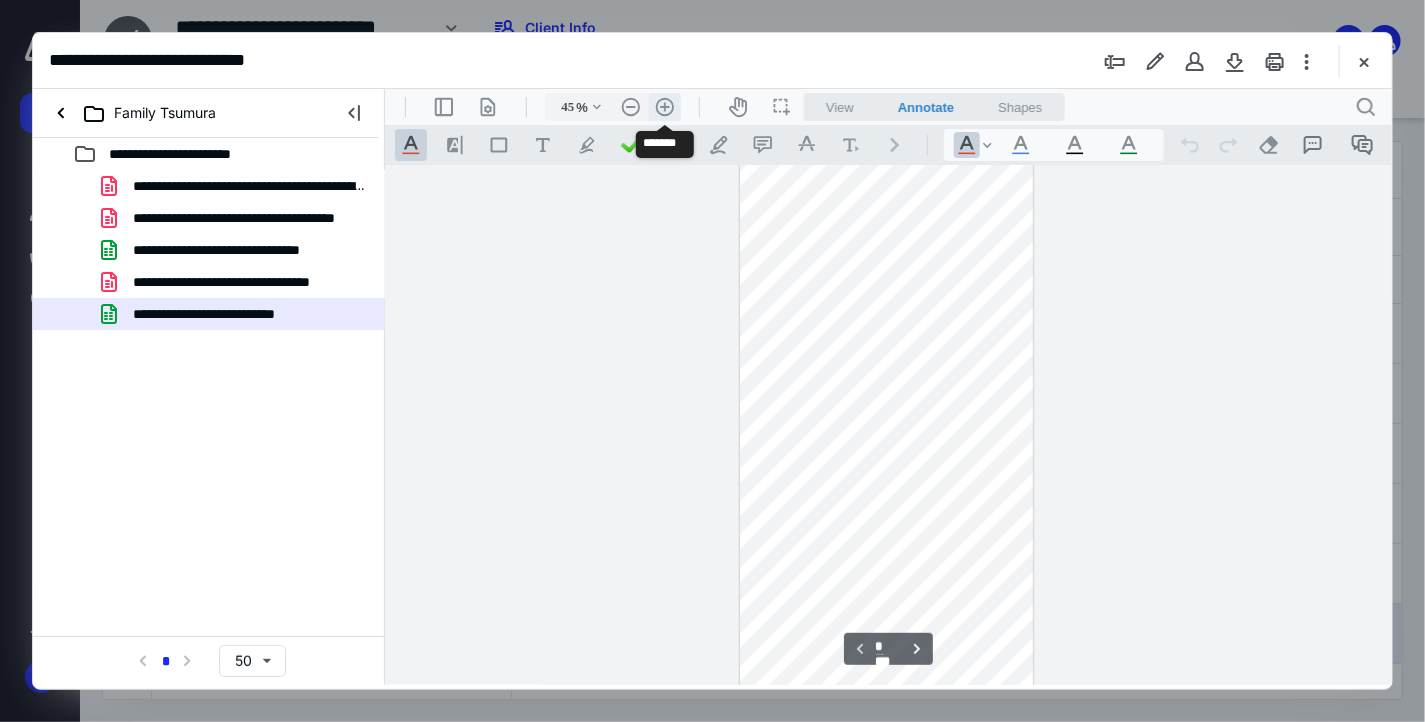 click on ".cls-1{fill:#abb0c4;} icon - header - zoom - in - line" at bounding box center (664, 106) 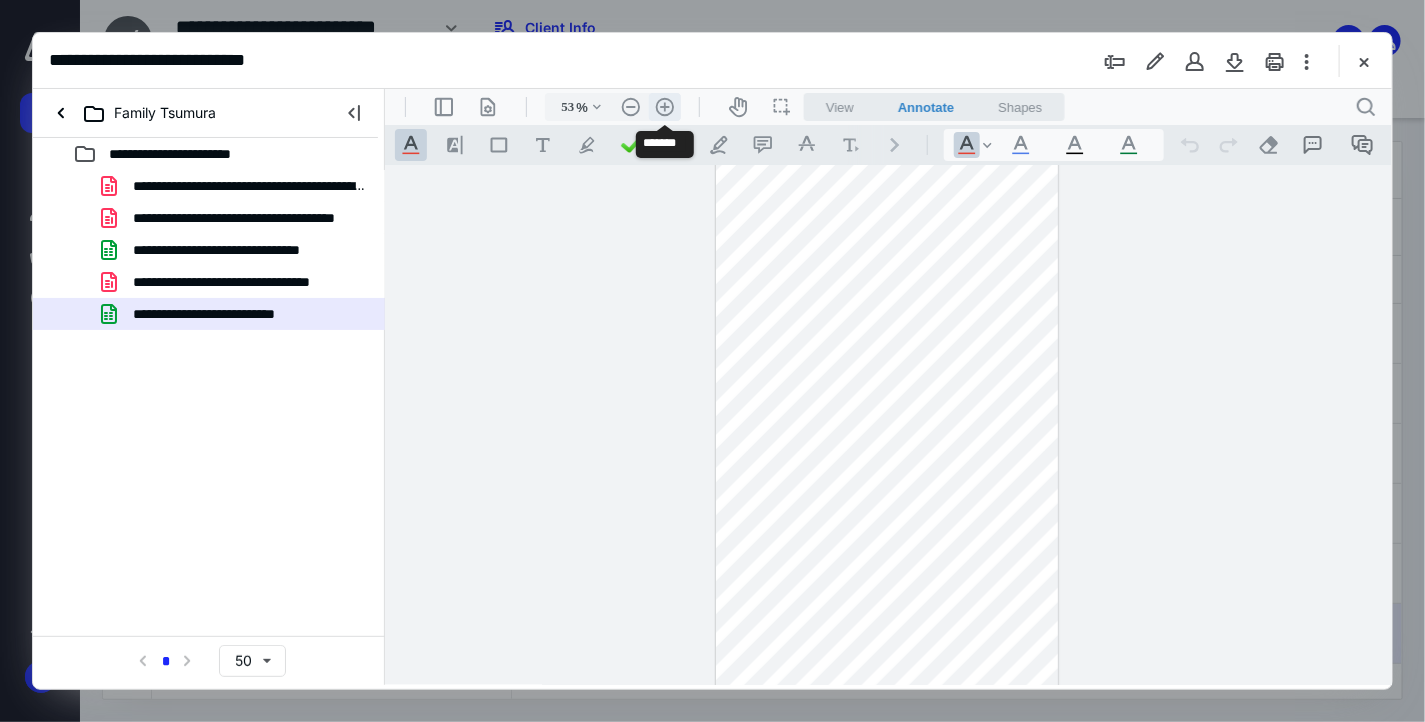 click on ".cls-1{fill:#abb0c4;} icon - header - zoom - in - line" at bounding box center [664, 106] 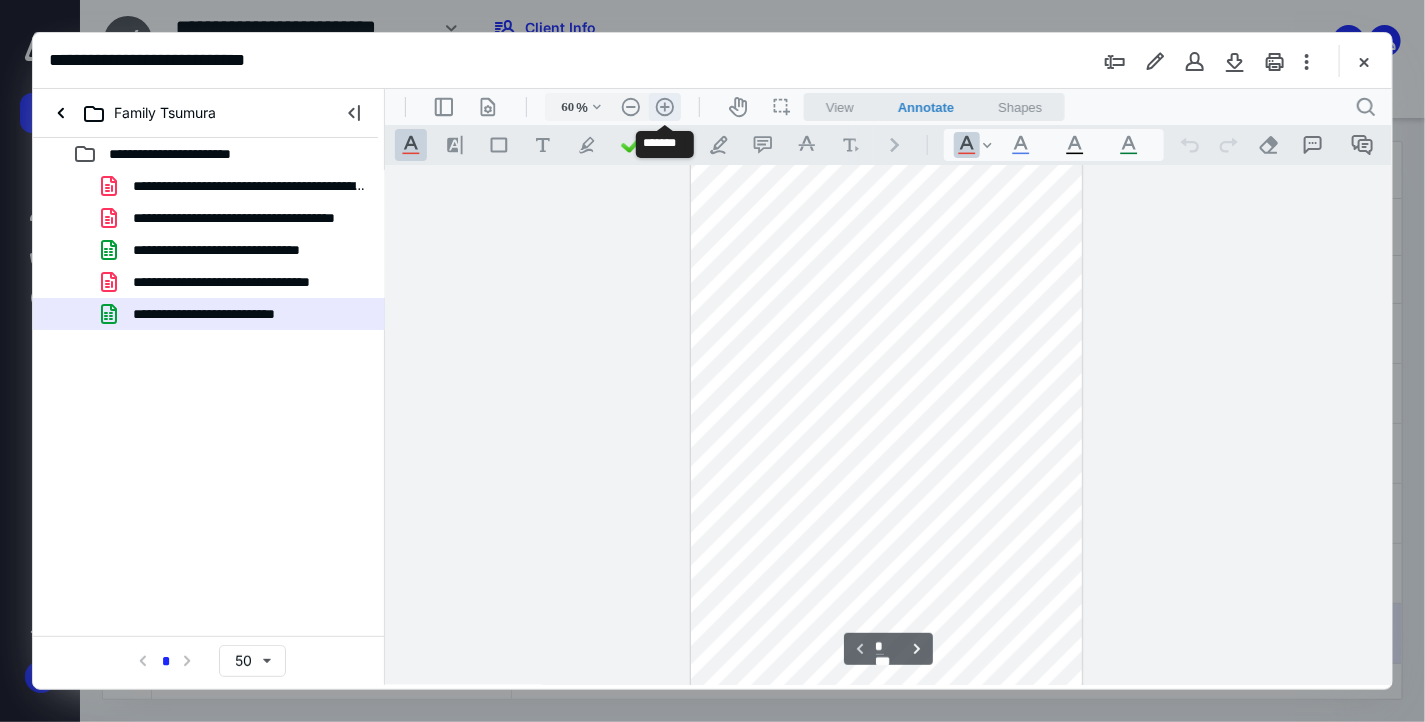 click on ".cls-1{fill:#abb0c4;} icon - header - zoom - in - line" at bounding box center [664, 106] 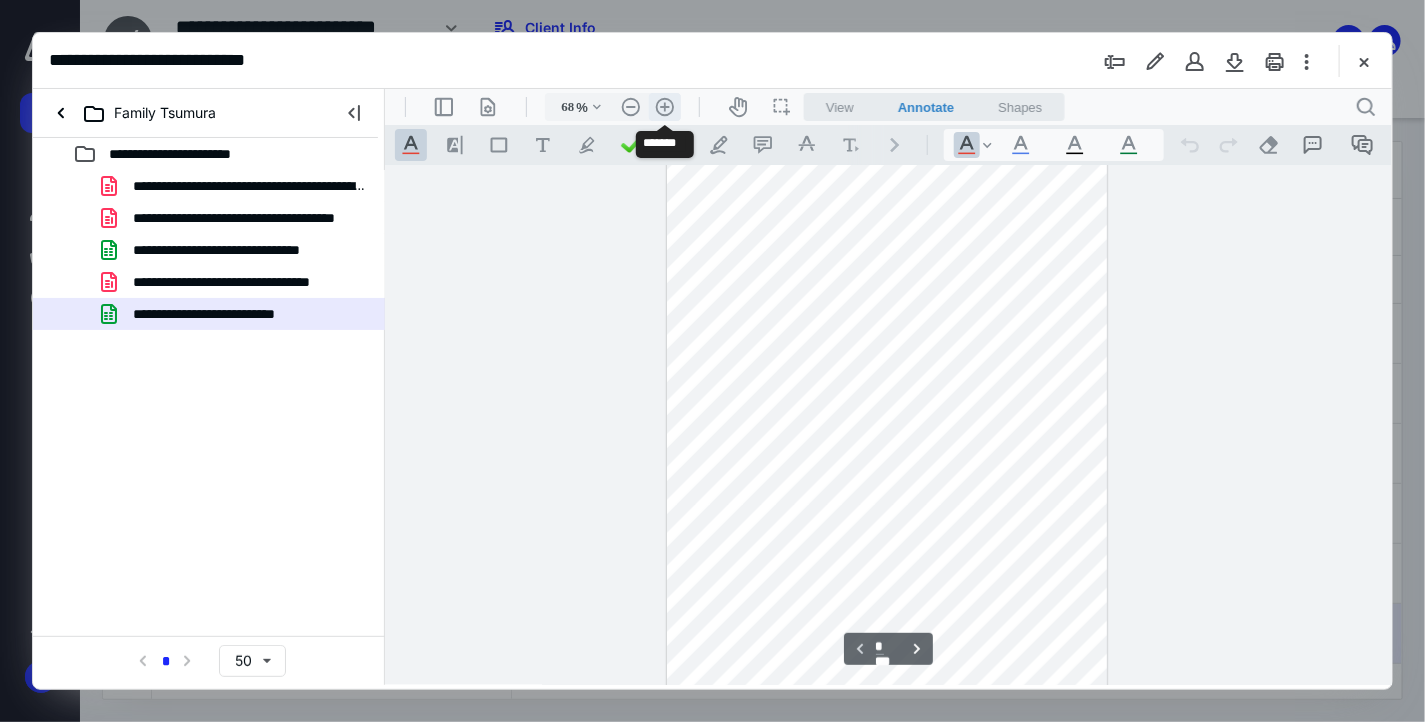 click on ".cls-1{fill:#abb0c4;} icon - header - zoom - in - line" at bounding box center (664, 106) 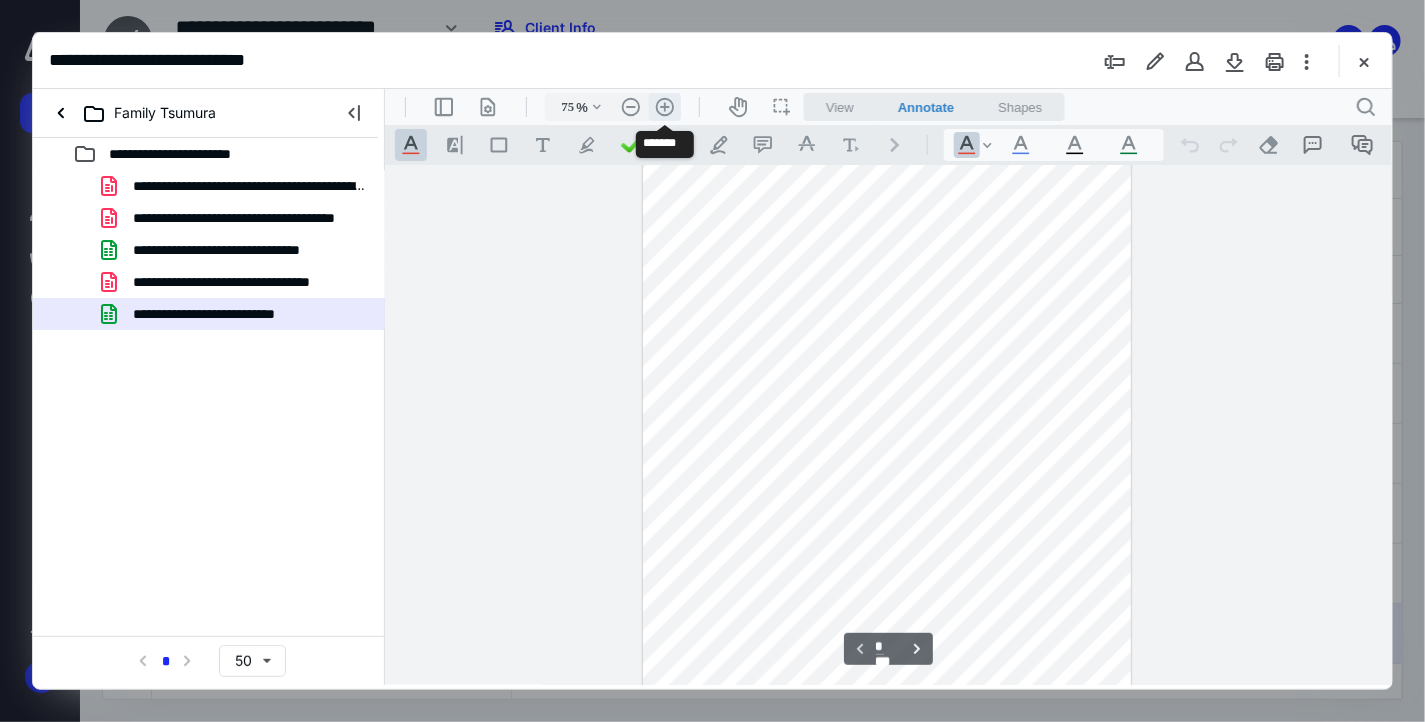 click on ".cls-1{fill:#abb0c4;} icon - header - zoom - in - line" at bounding box center [664, 106] 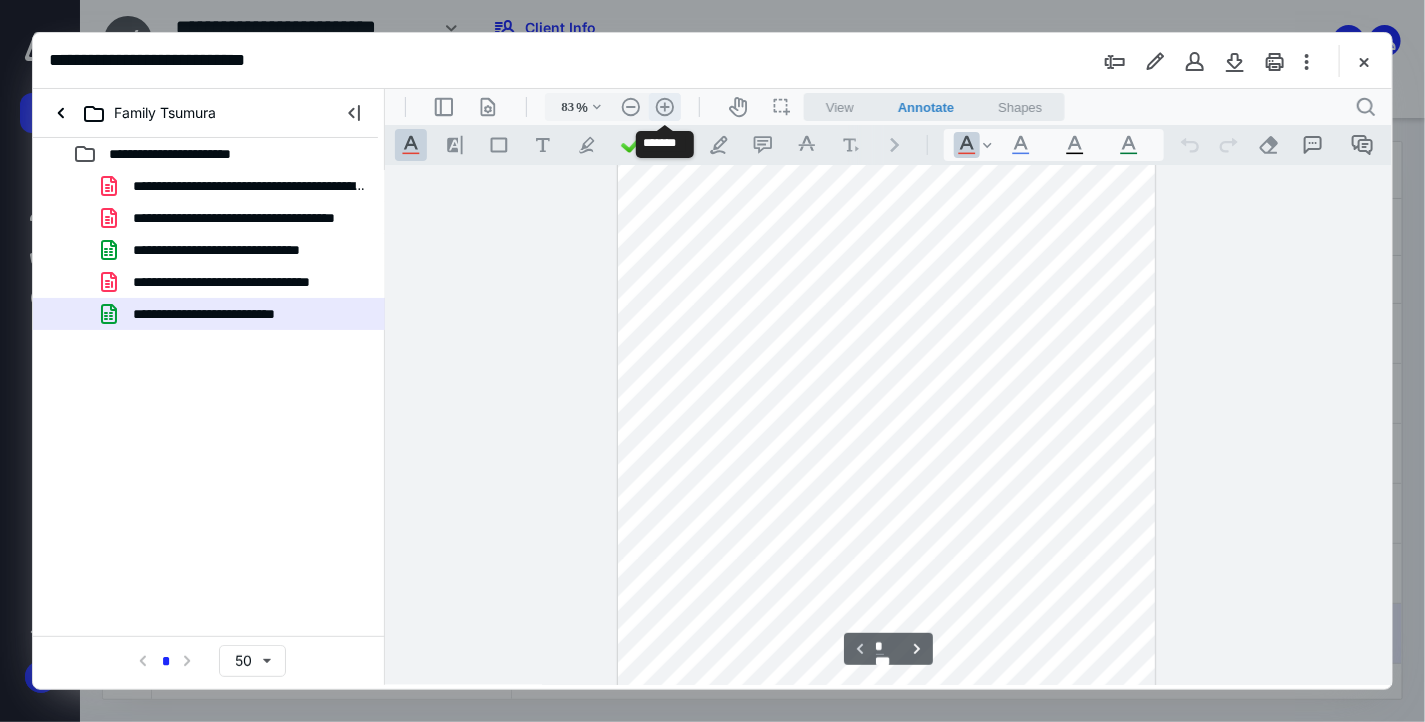click on ".cls-1{fill:#abb0c4;} icon - header - zoom - in - line" at bounding box center (664, 106) 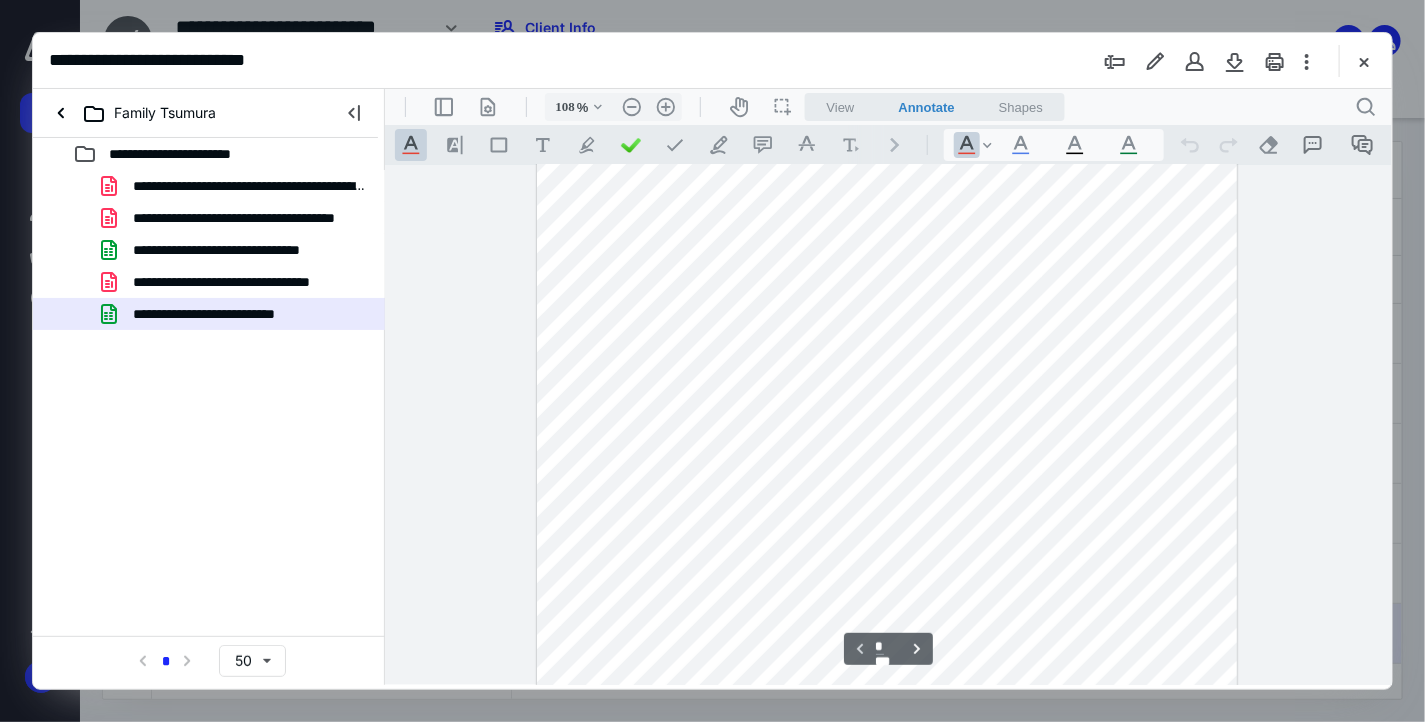 scroll, scrollTop: 0, scrollLeft: 0, axis: both 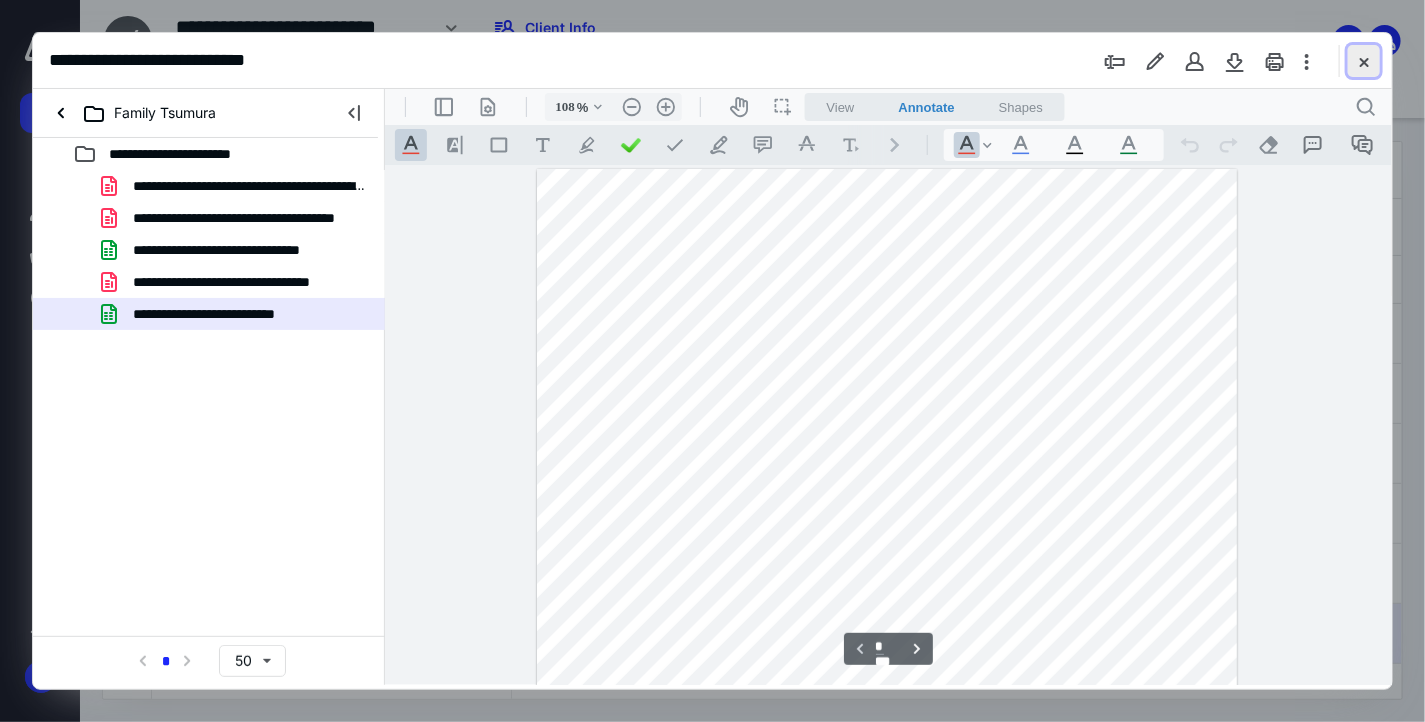 click at bounding box center [1364, 61] 